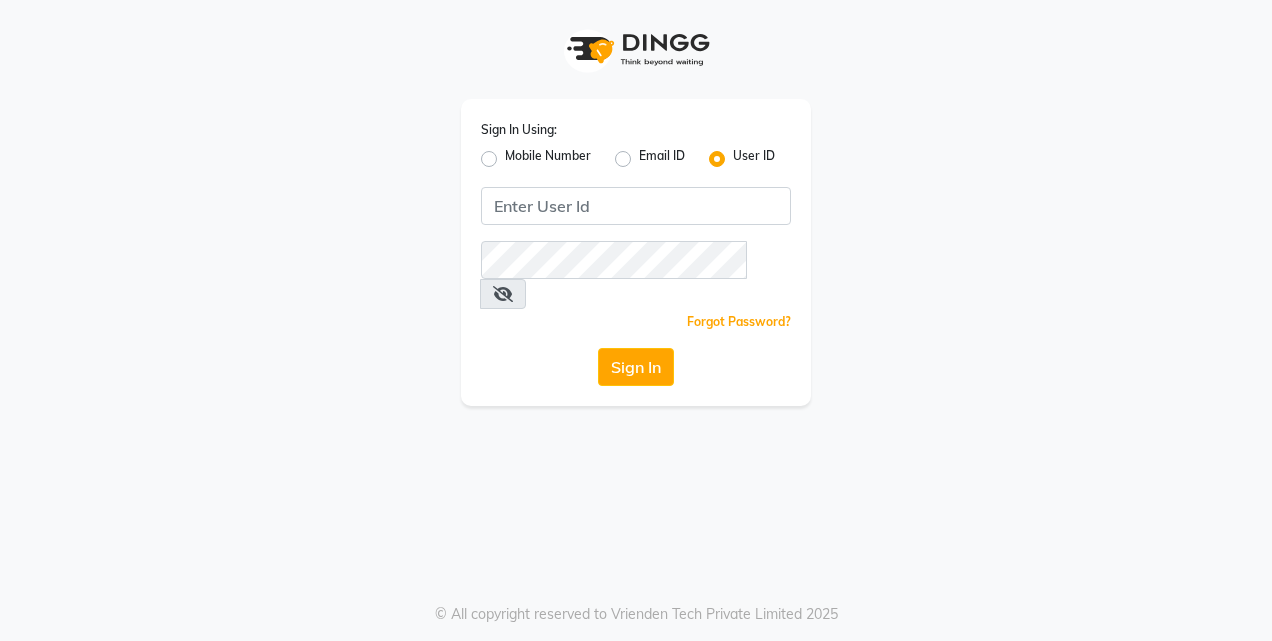 scroll, scrollTop: 0, scrollLeft: 0, axis: both 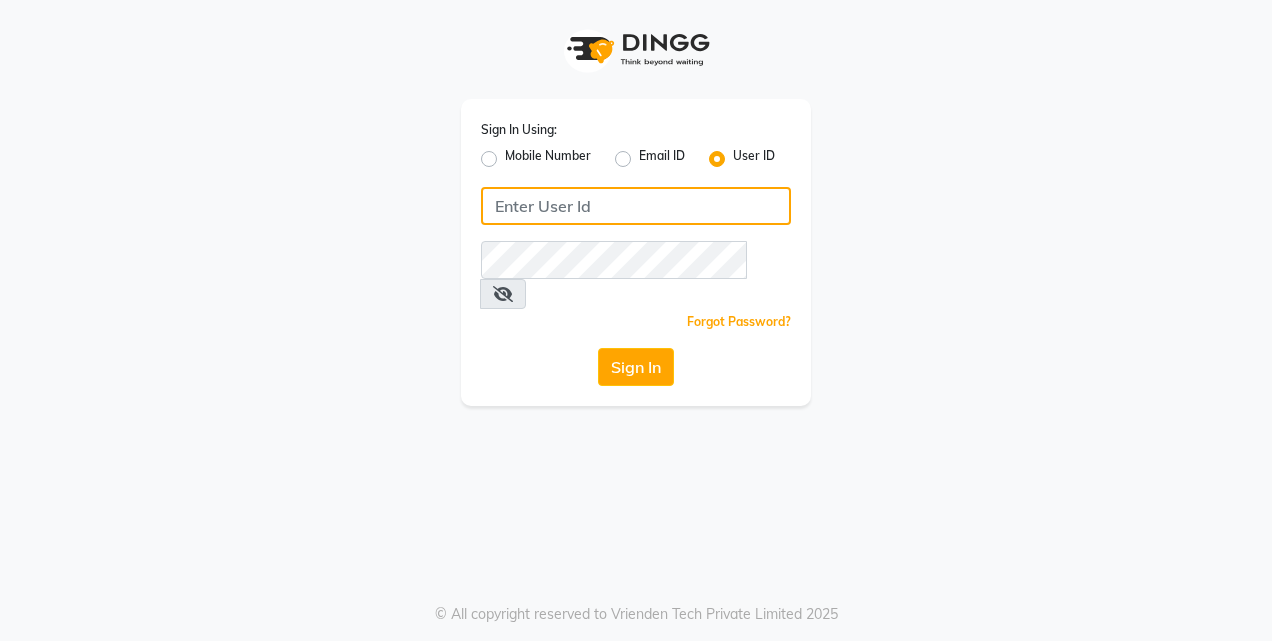 click 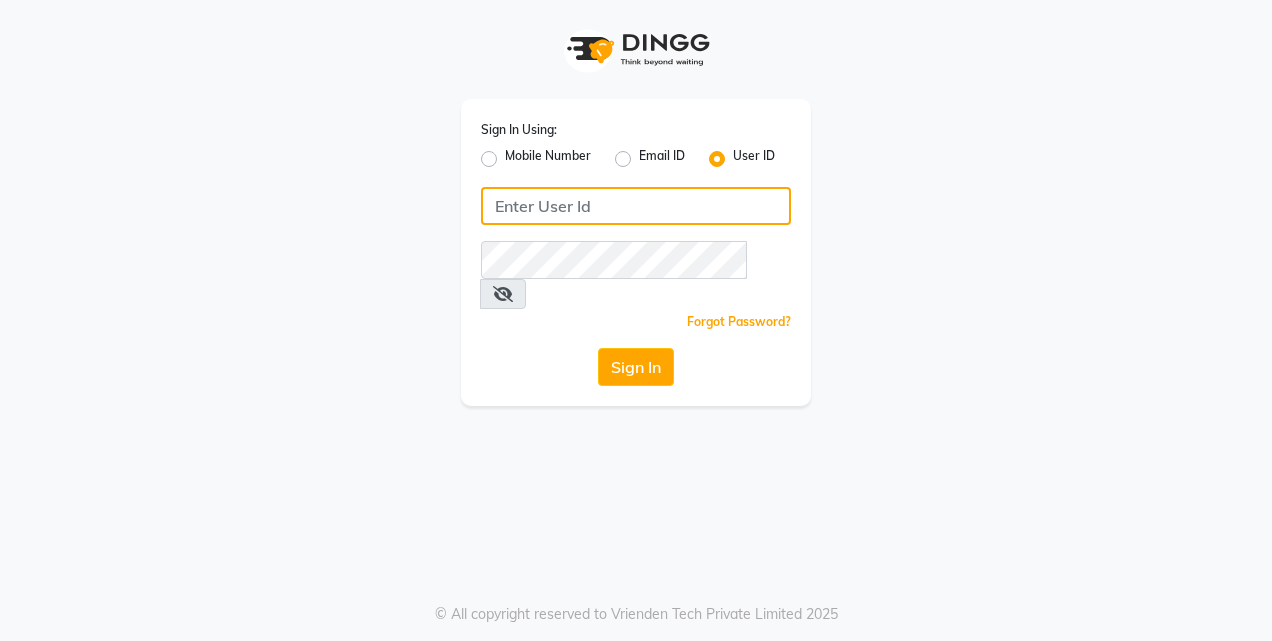 type on "7406301490" 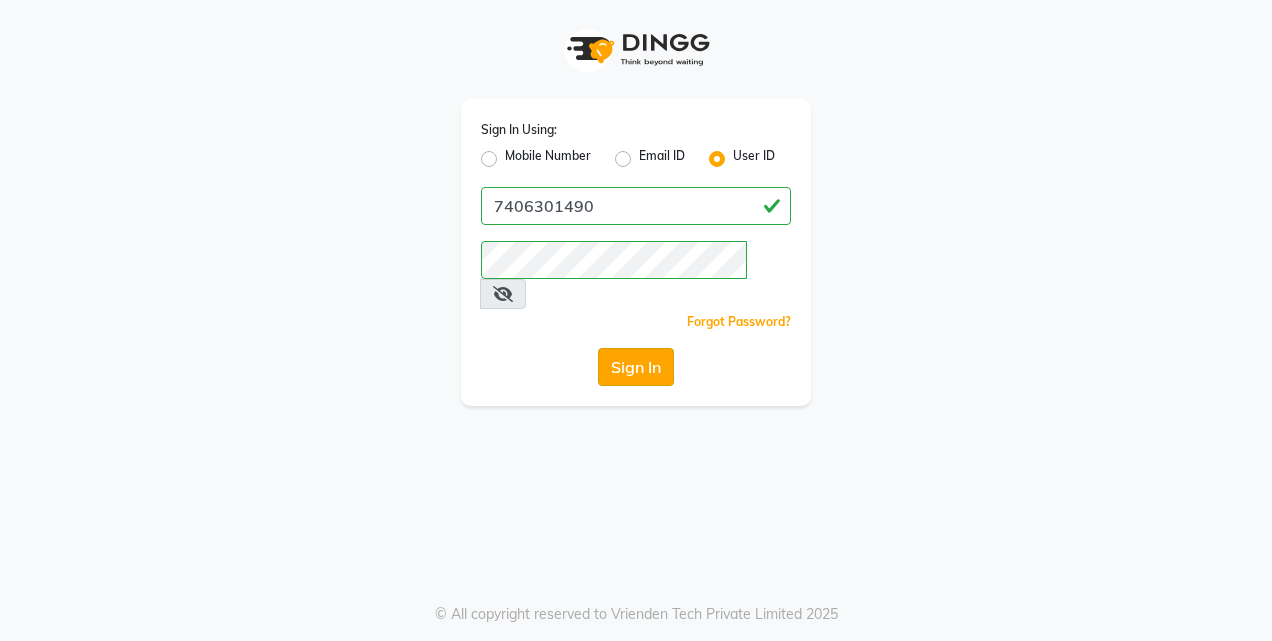 click on "Sign In" 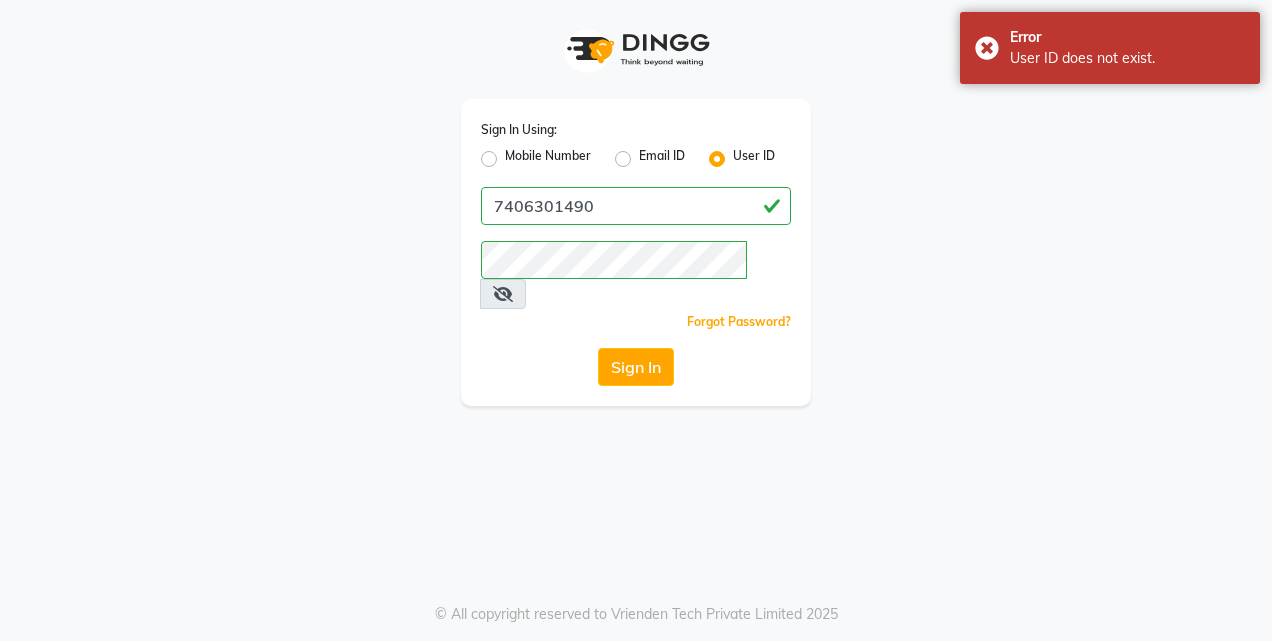 click on "Mobile Number" 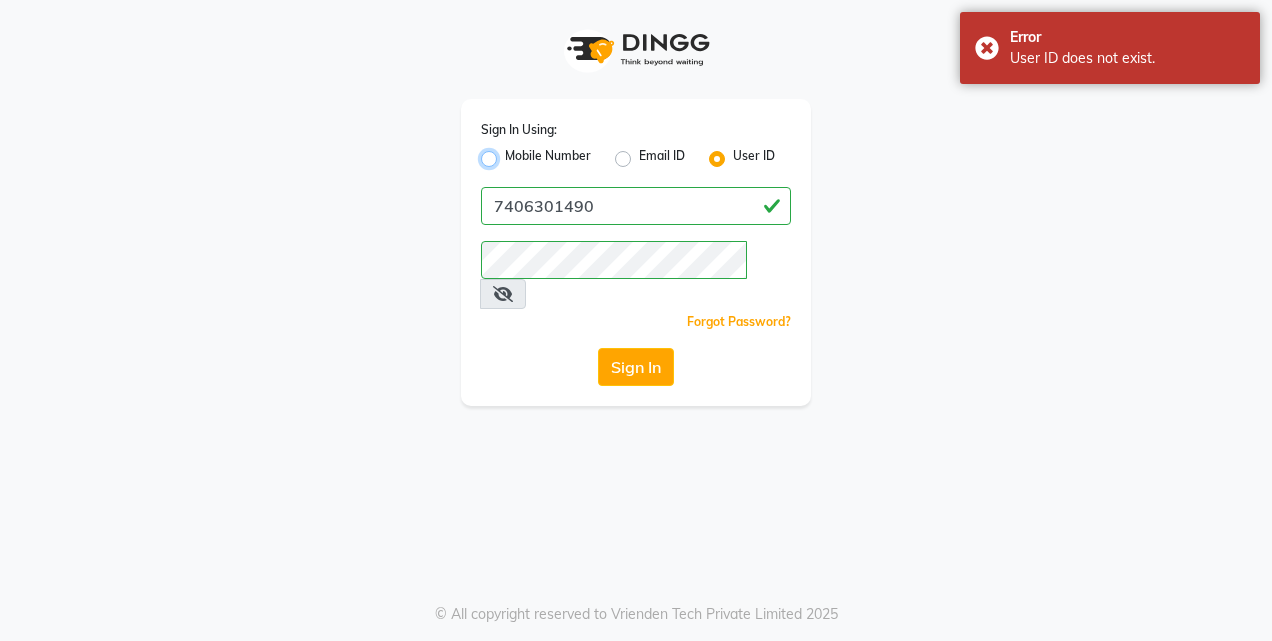 click on "Mobile Number" at bounding box center [511, 153] 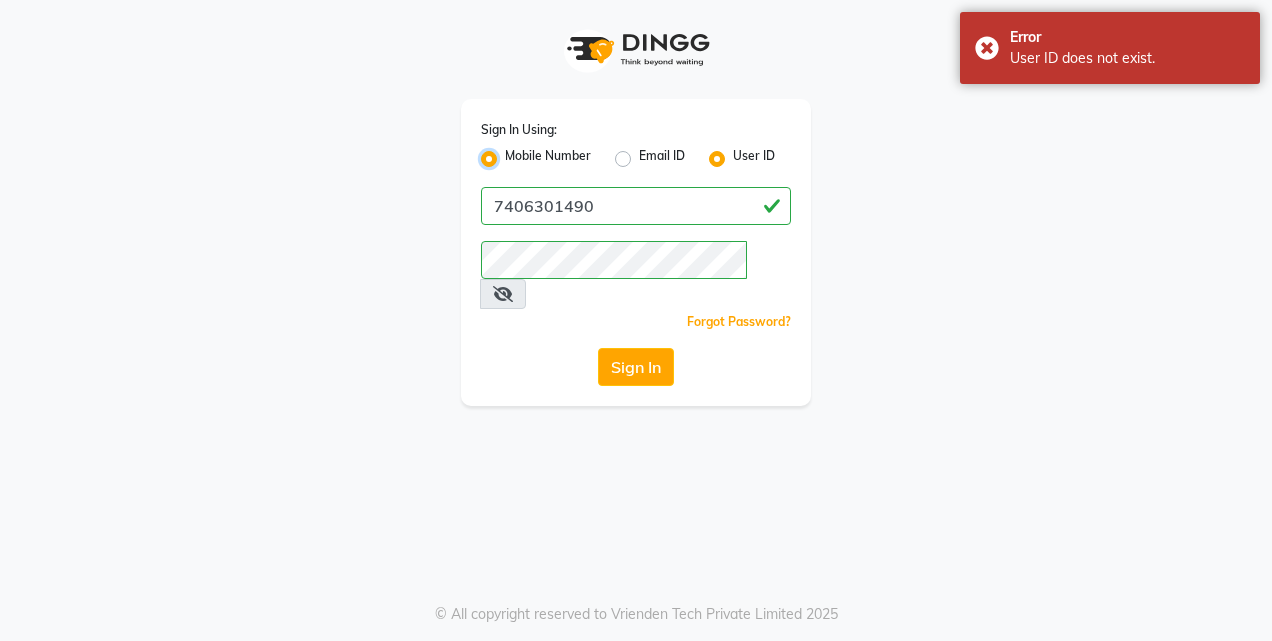 radio on "false" 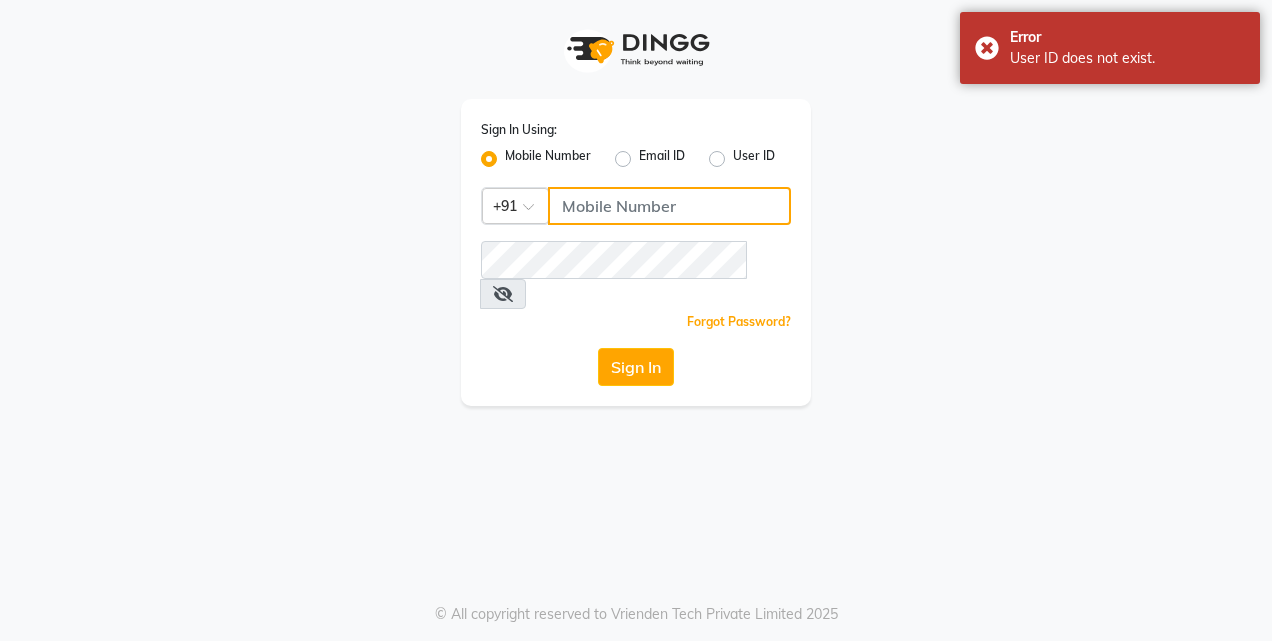 click 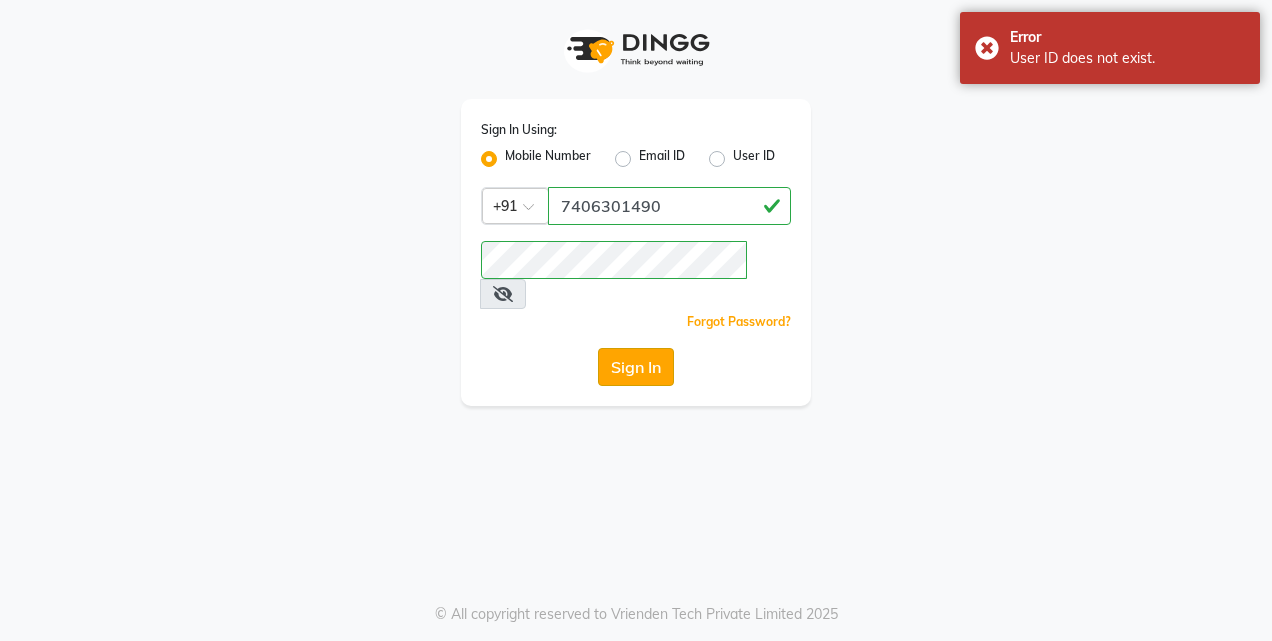 click on "Sign In" 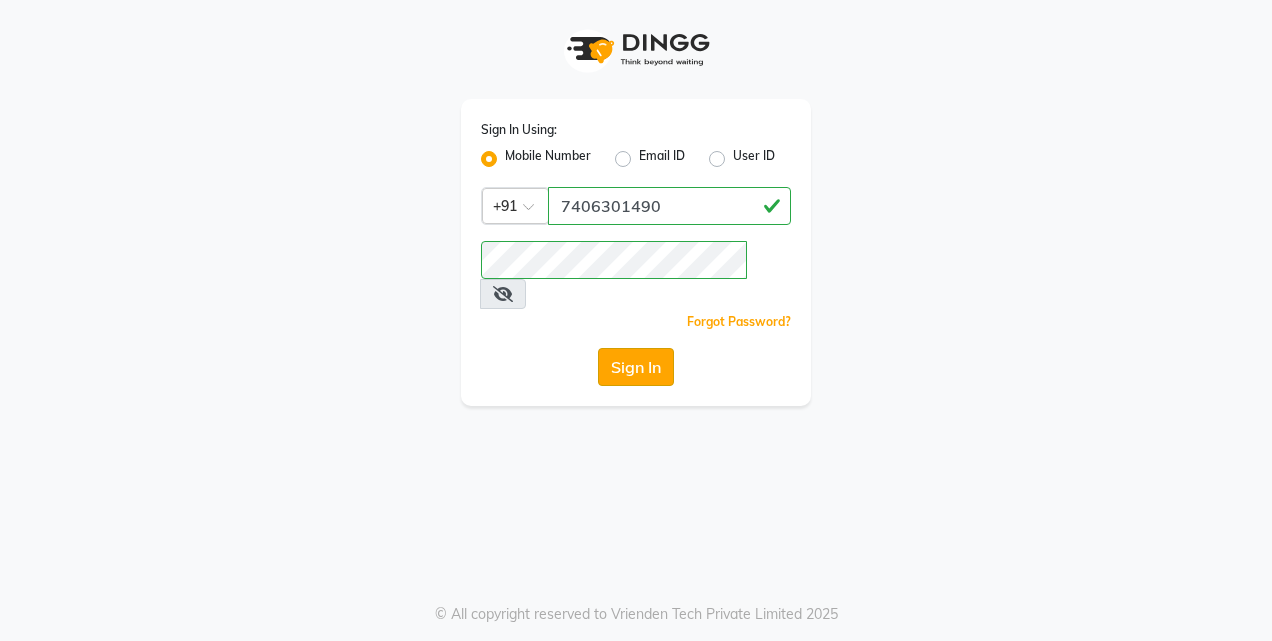 click on "Sign In" 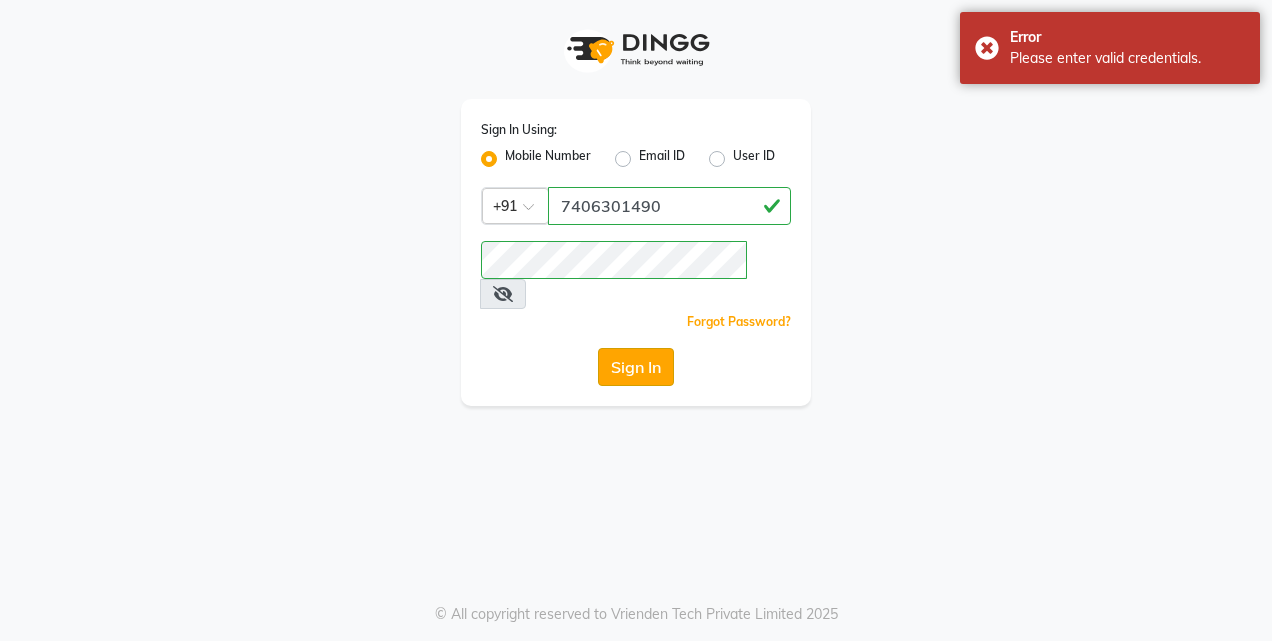 click on "Sign In" 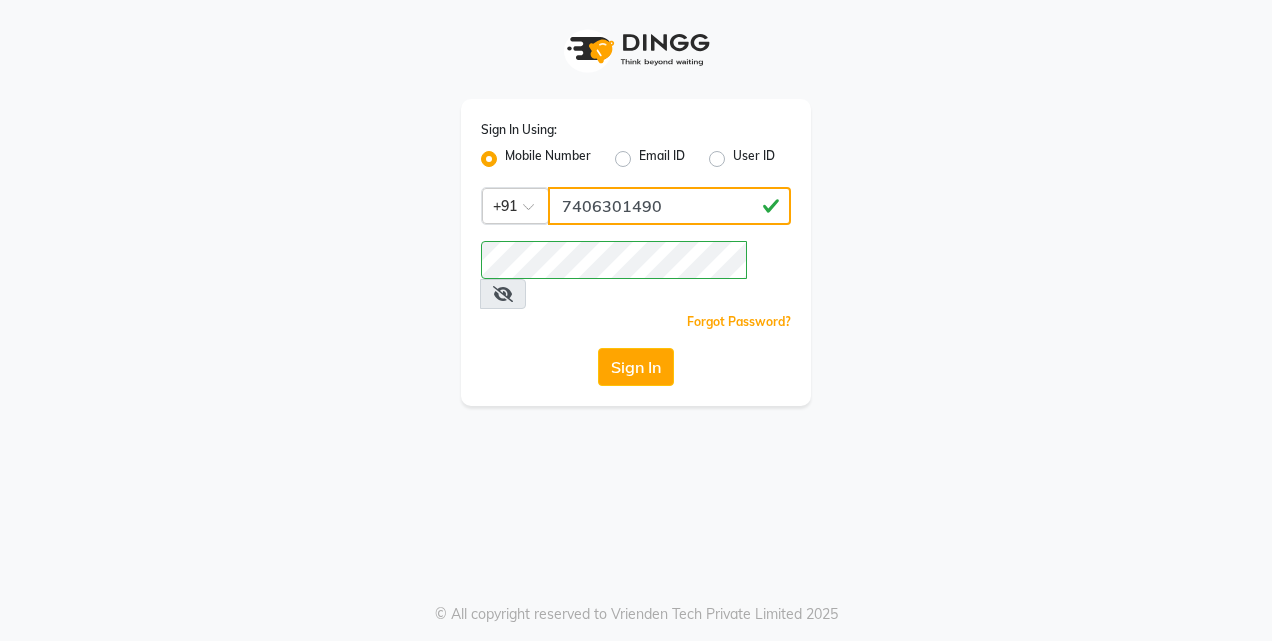 click on "7406301490" 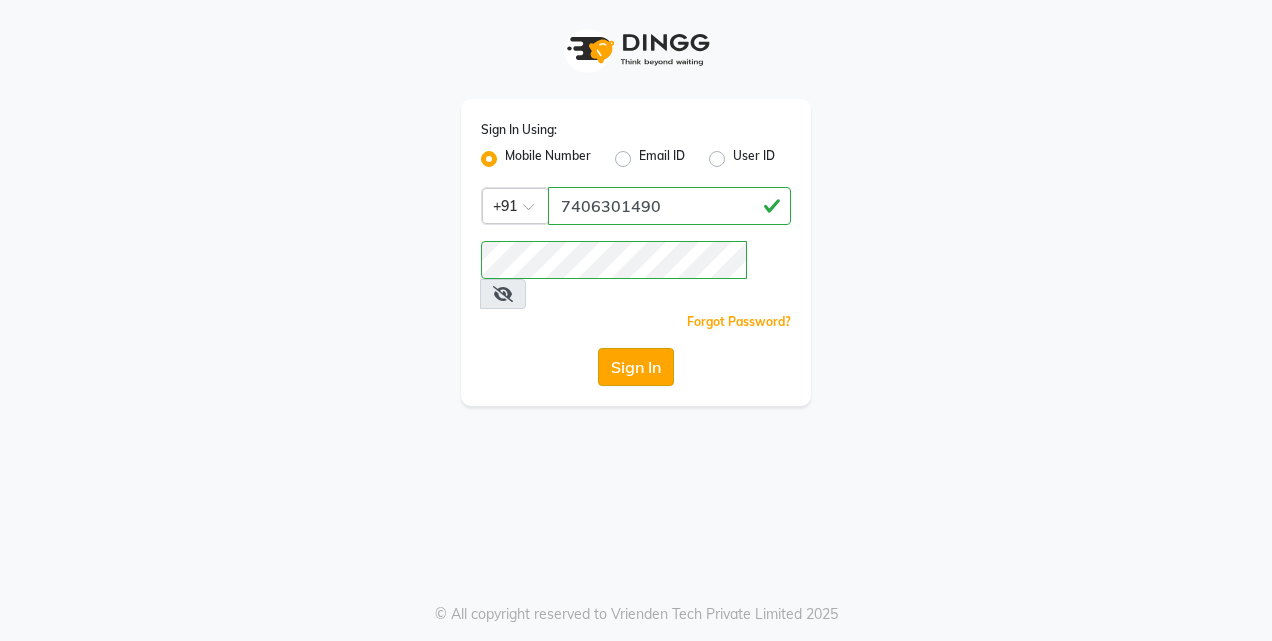 click on "Sign In" 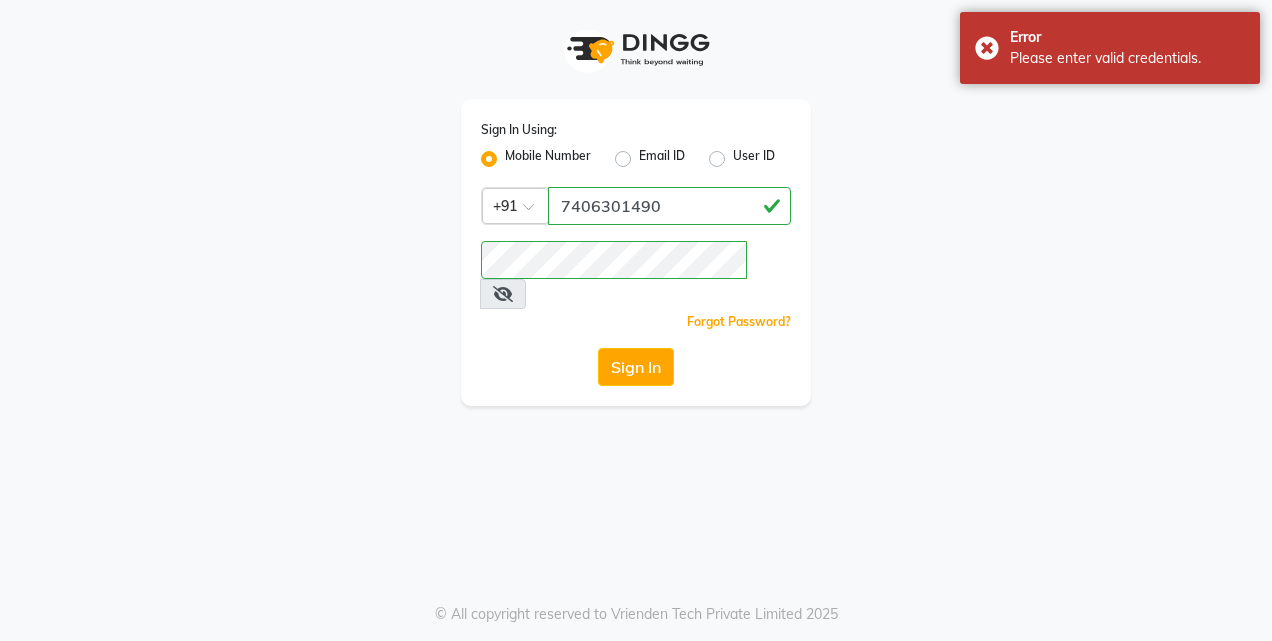 click on "Email ID" 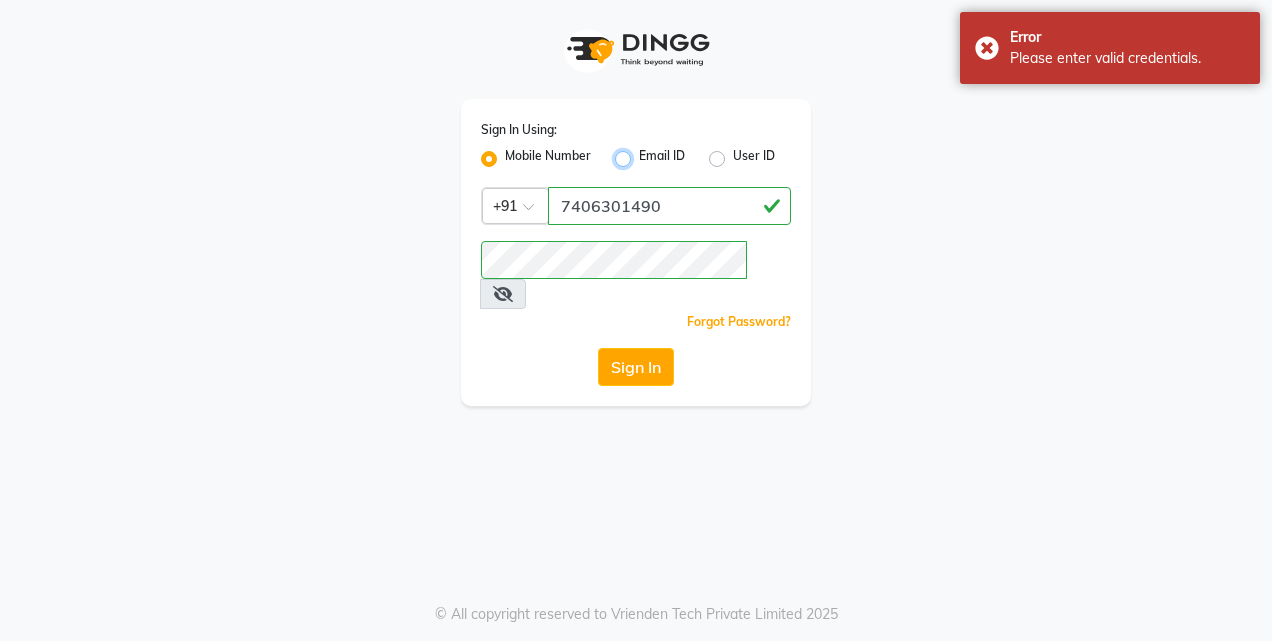 click on "Email ID" at bounding box center (645, 153) 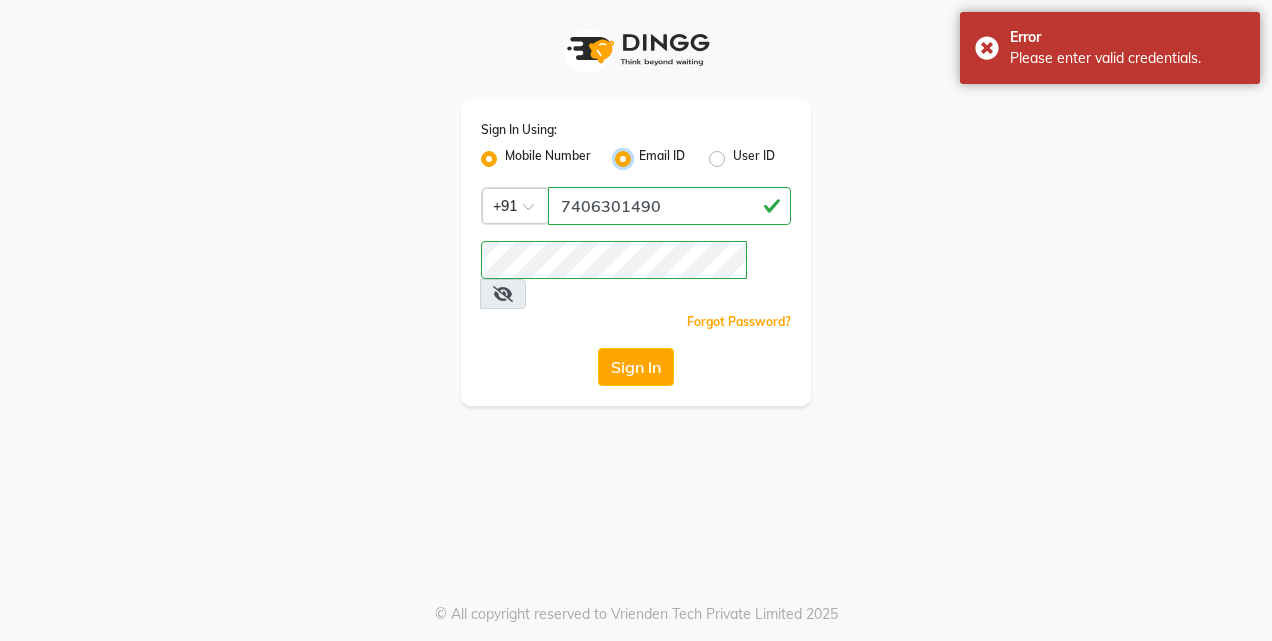 radio on "false" 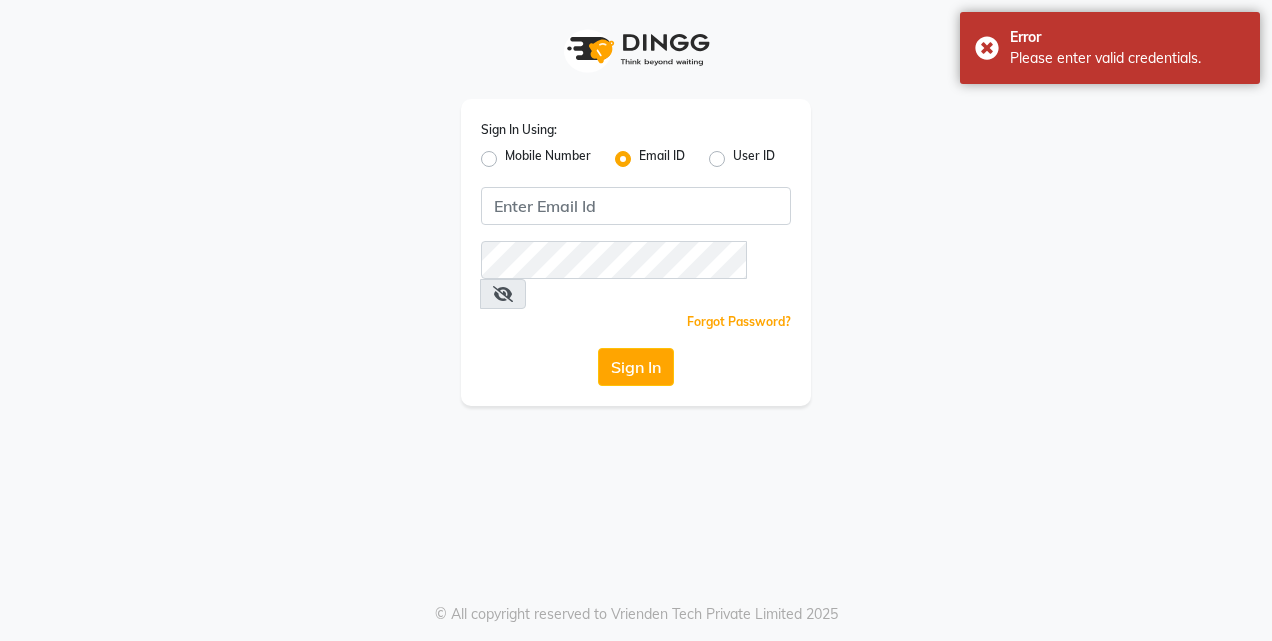 click on "User ID" 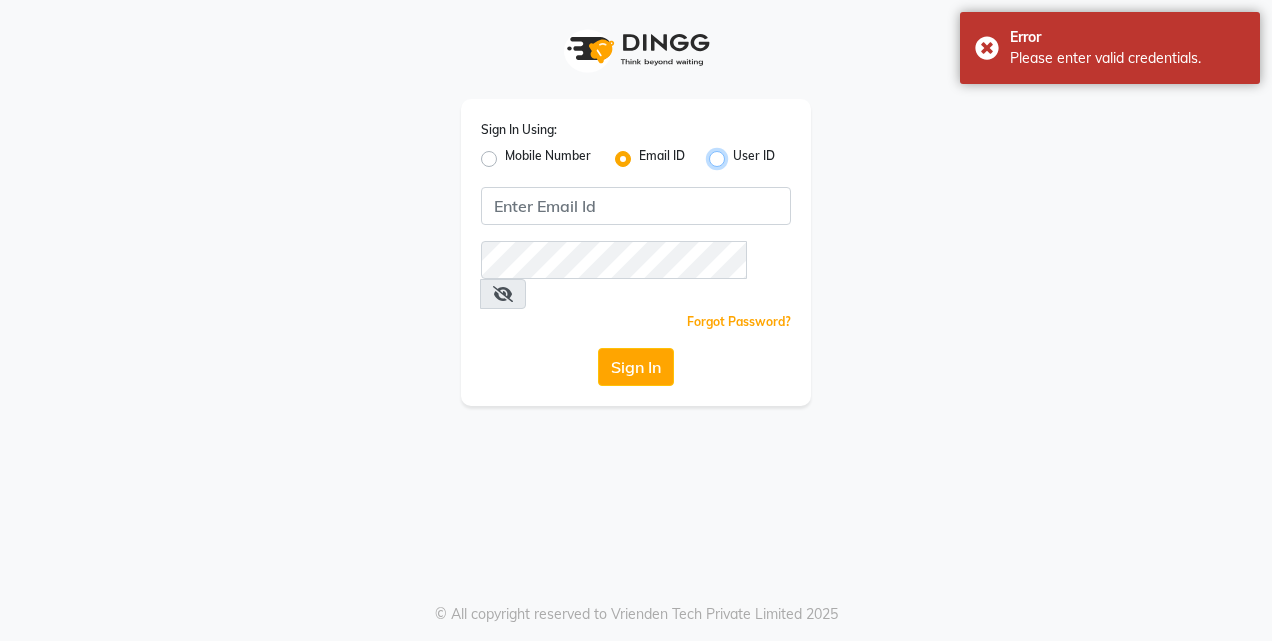 click on "User ID" at bounding box center [739, 153] 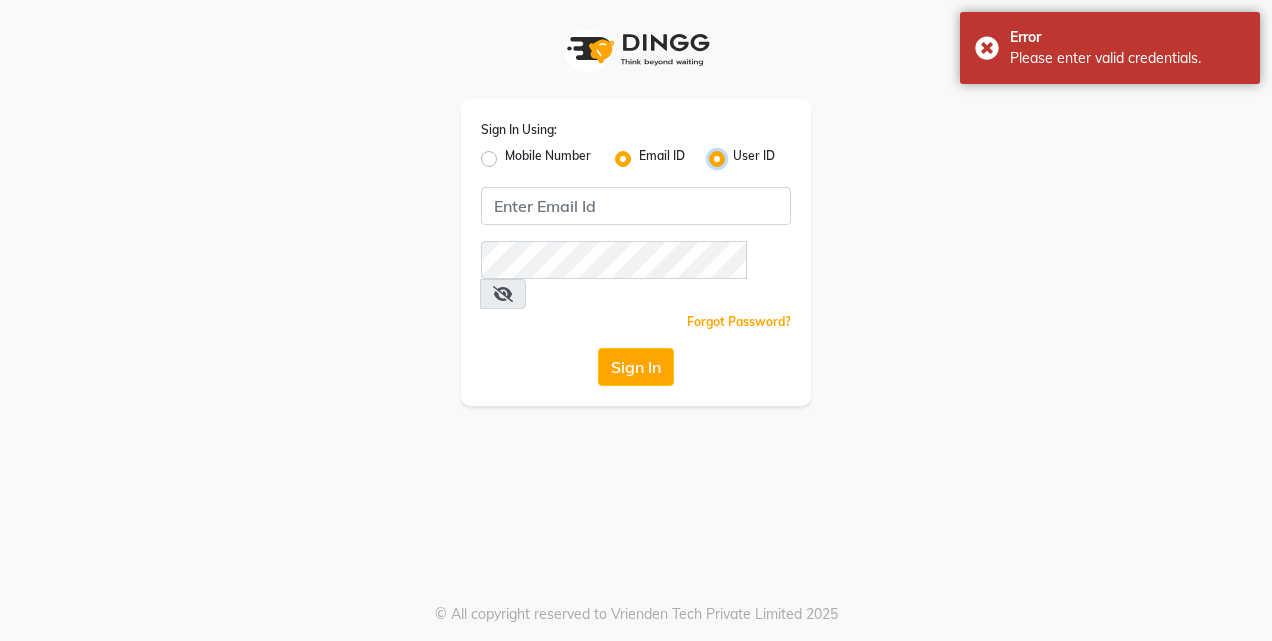 radio on "false" 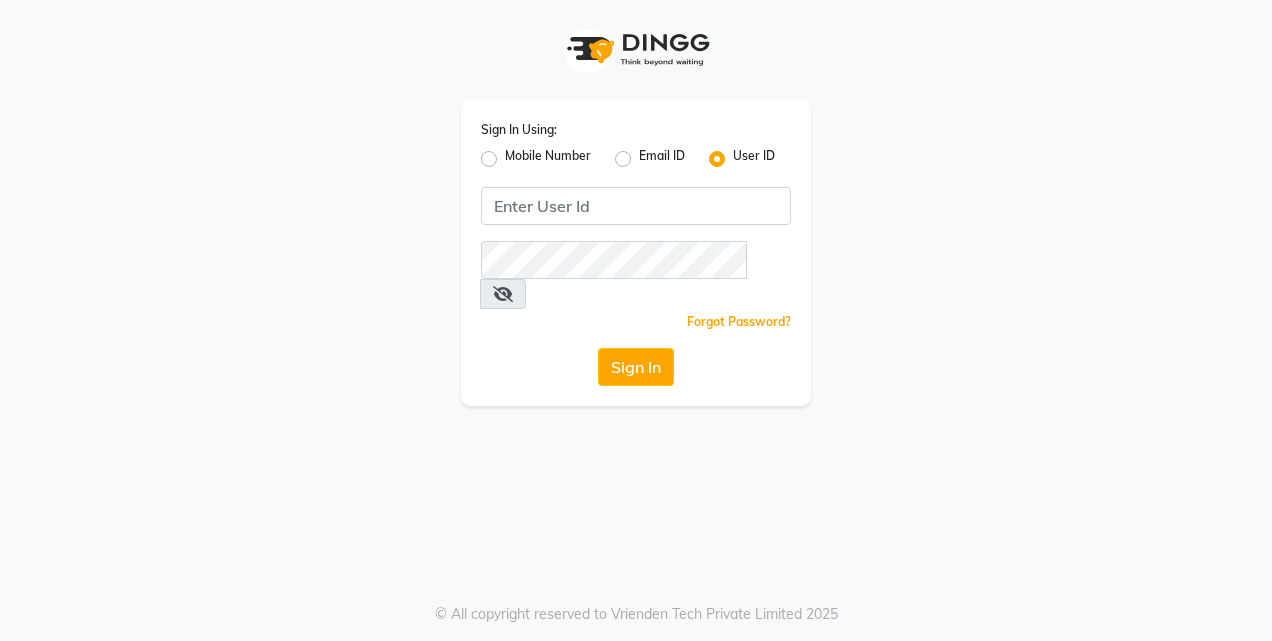 click on "Mobile Number" 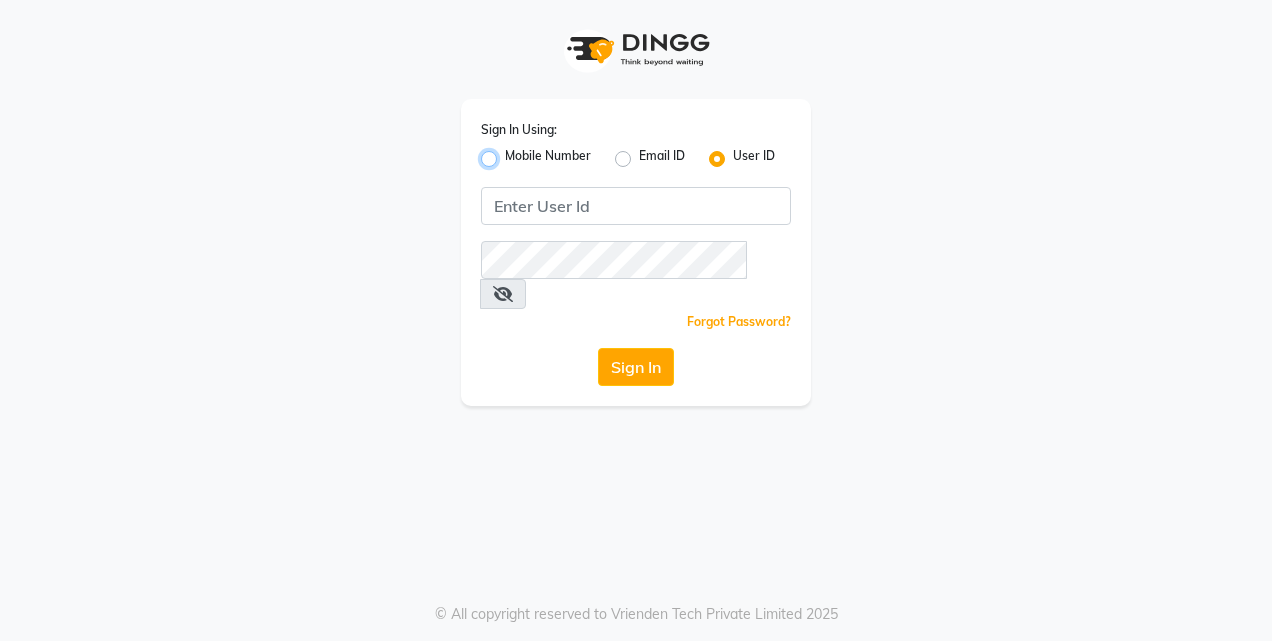 click on "Mobile Number" at bounding box center [511, 153] 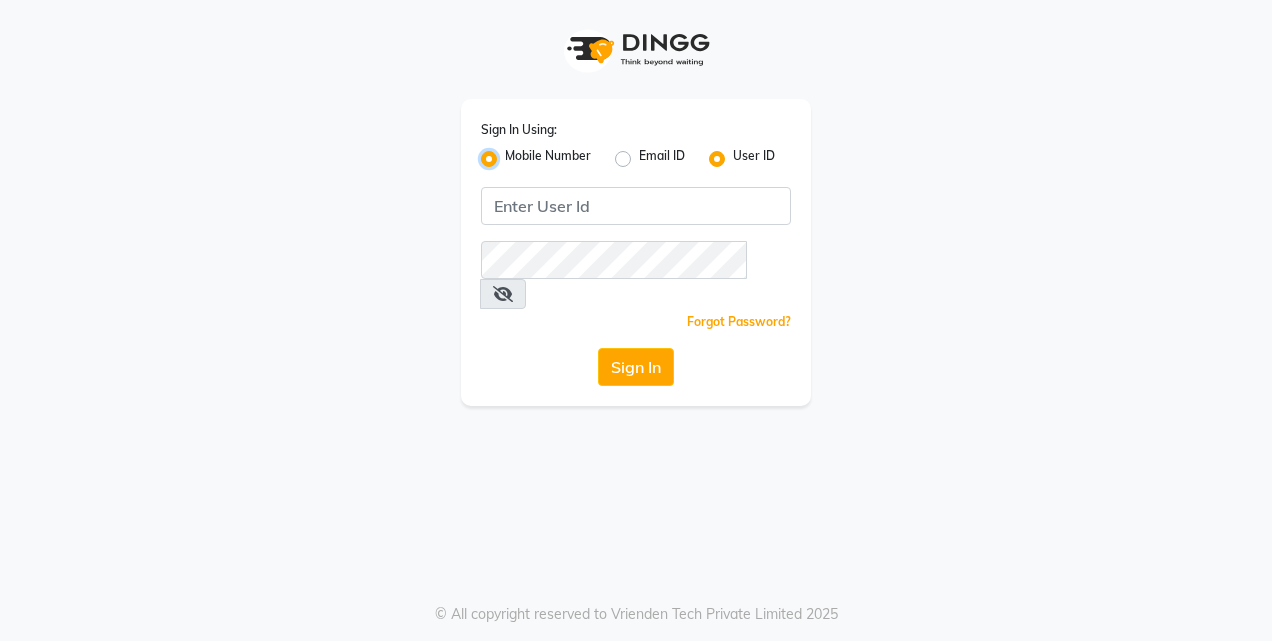 radio on "false" 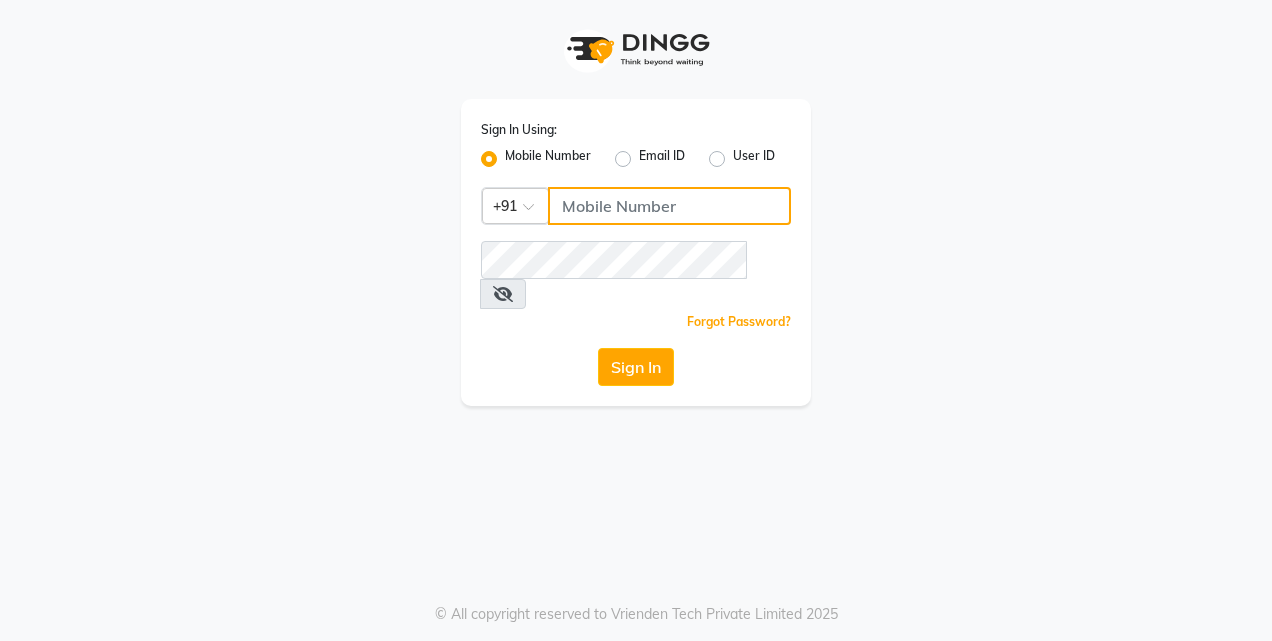 click 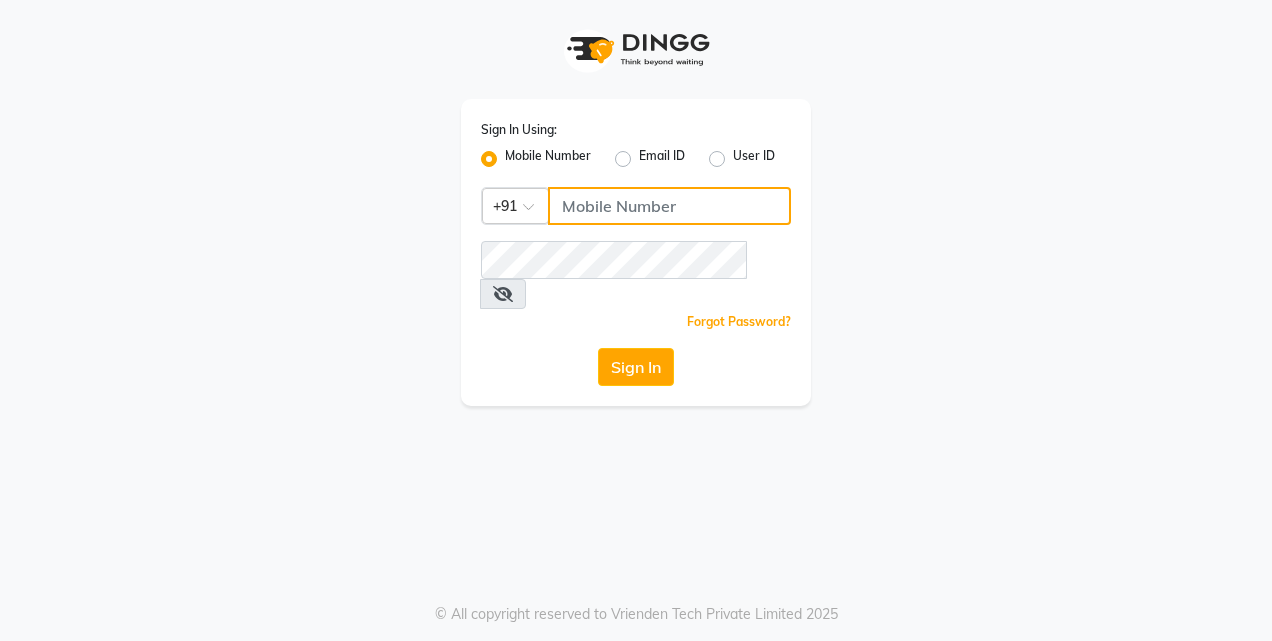 type on "7406301490" 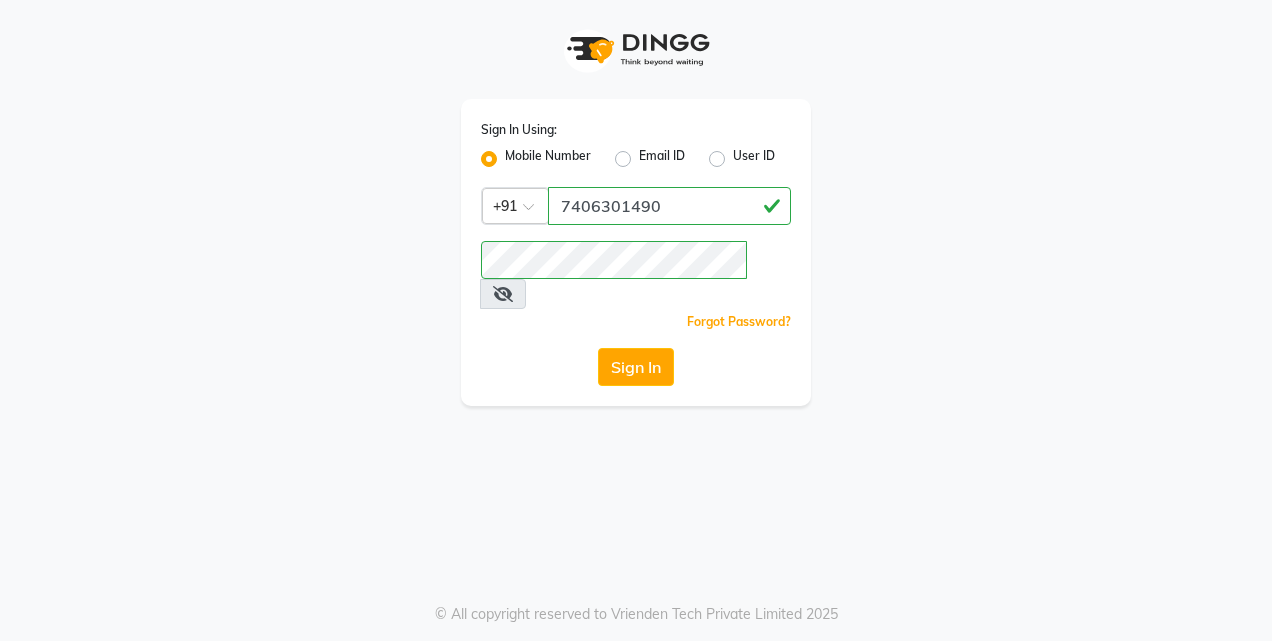 click at bounding box center (503, 294) 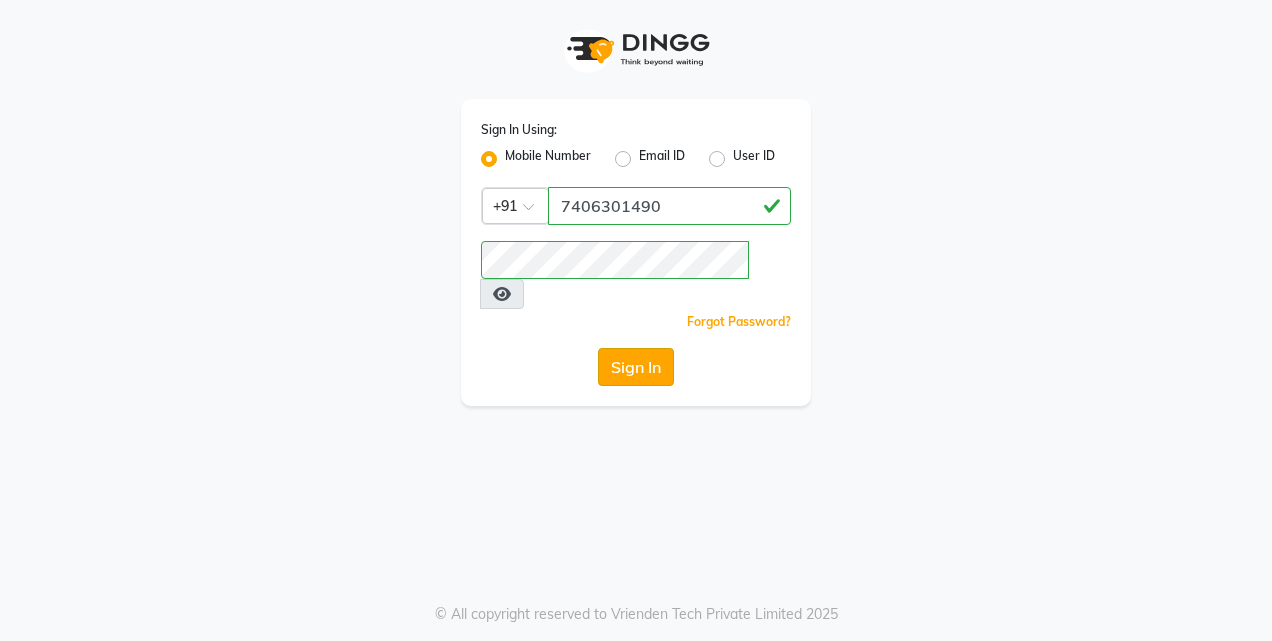 click on "Sign In" 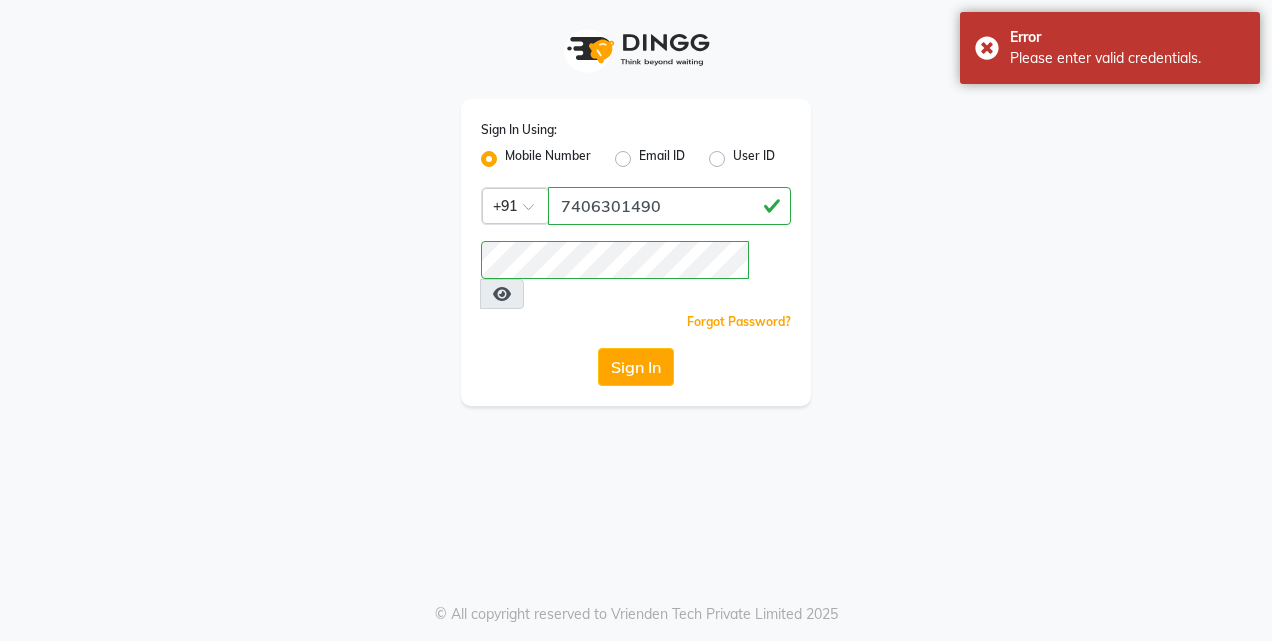 click on "Email ID" 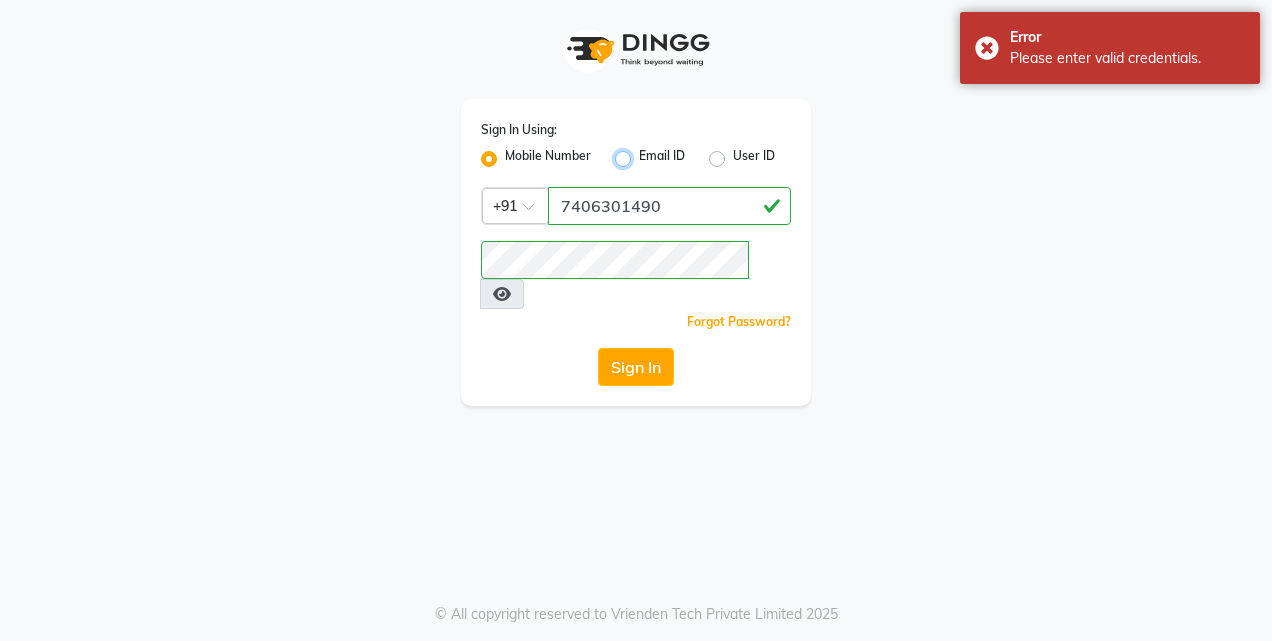 click on "Email ID" at bounding box center (645, 153) 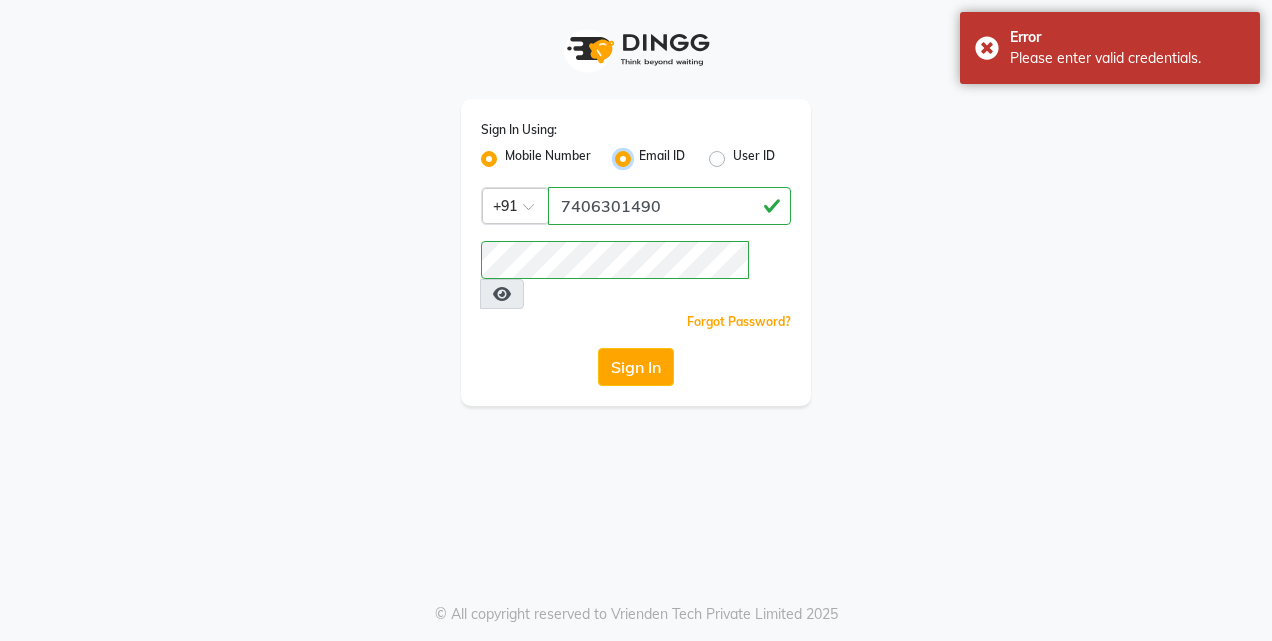 radio on "false" 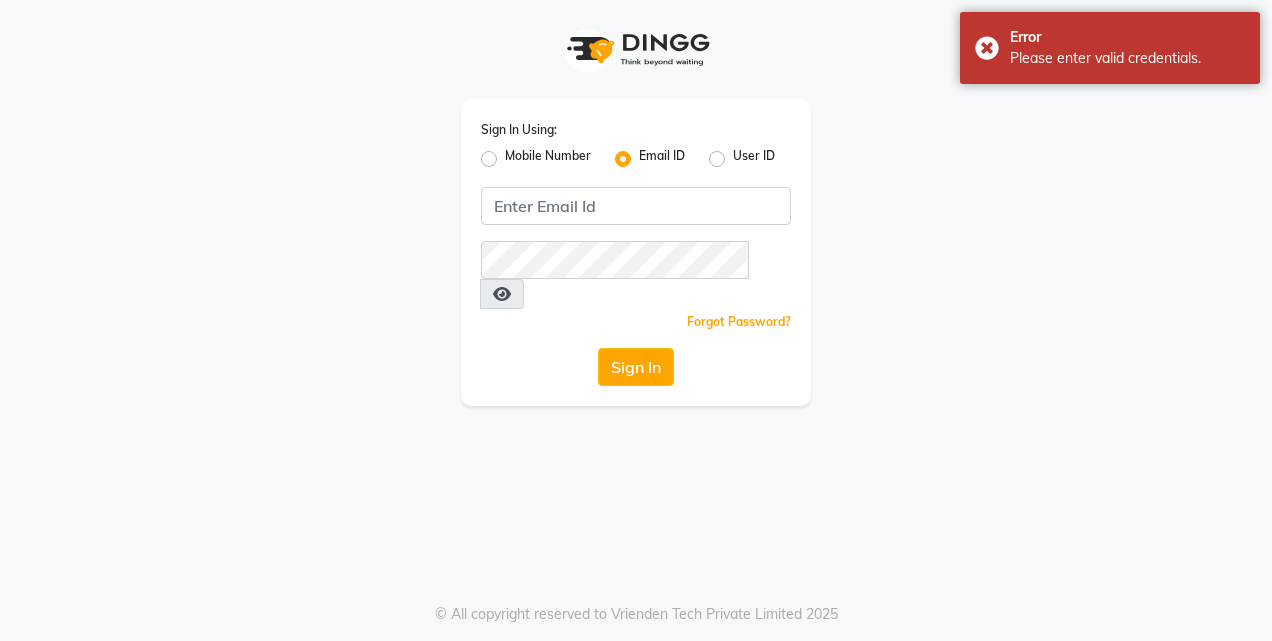 click on "User ID" 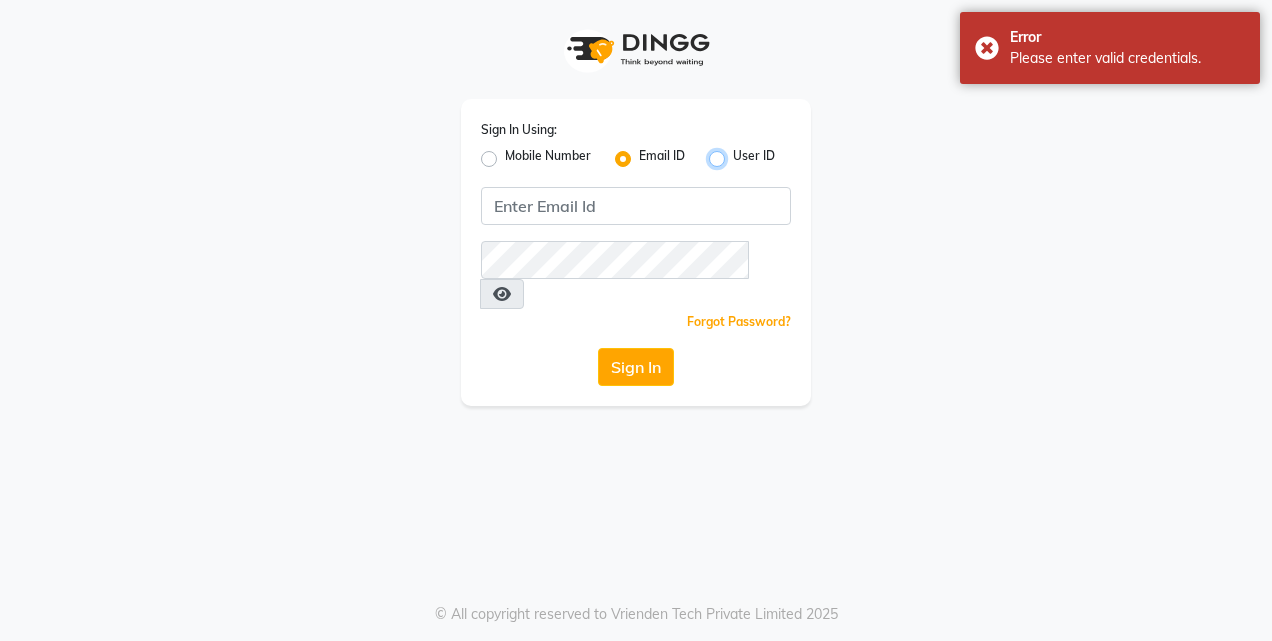 radio on "true" 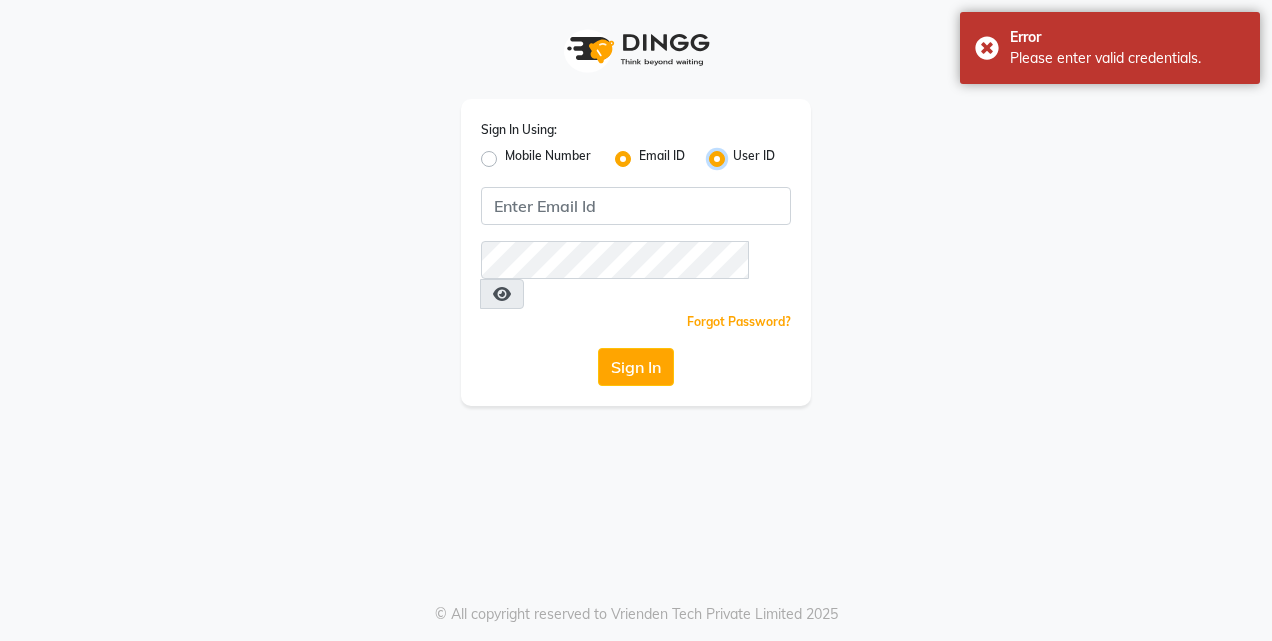 radio on "false" 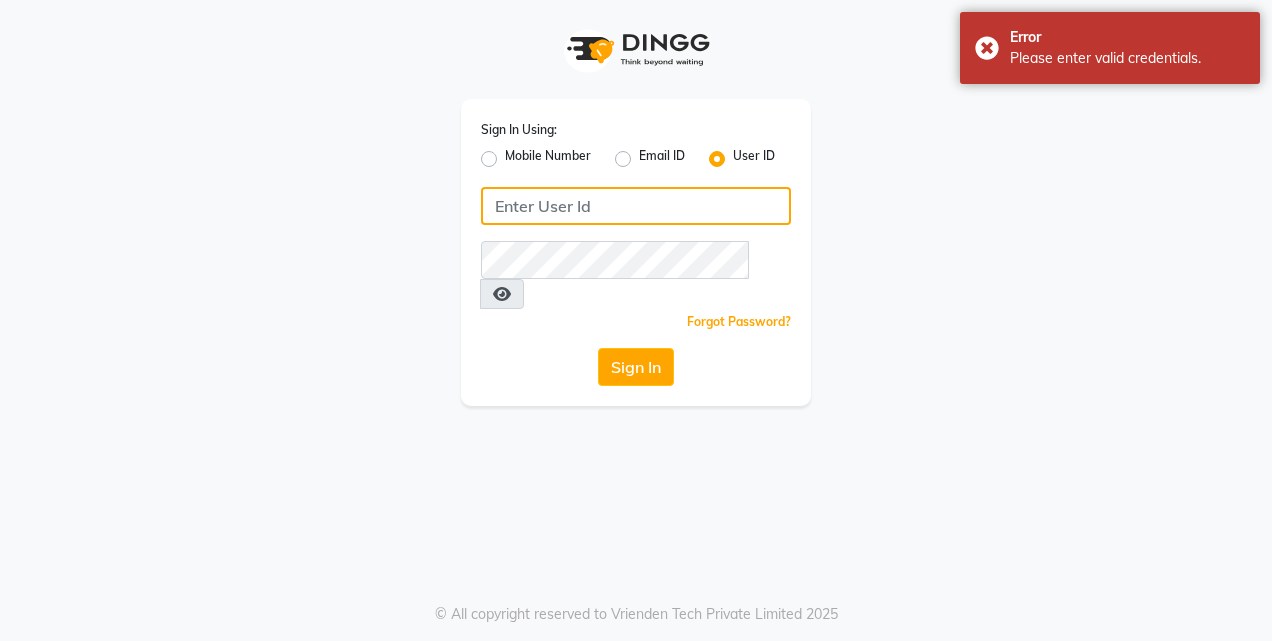 click 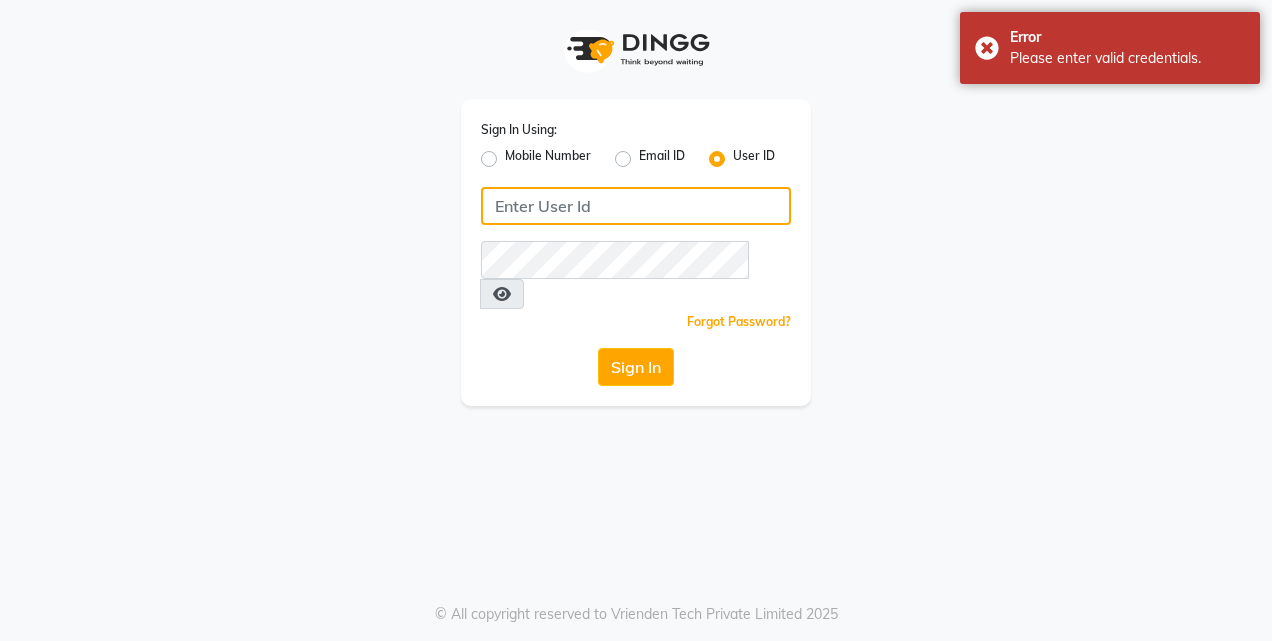 type on "7406301490" 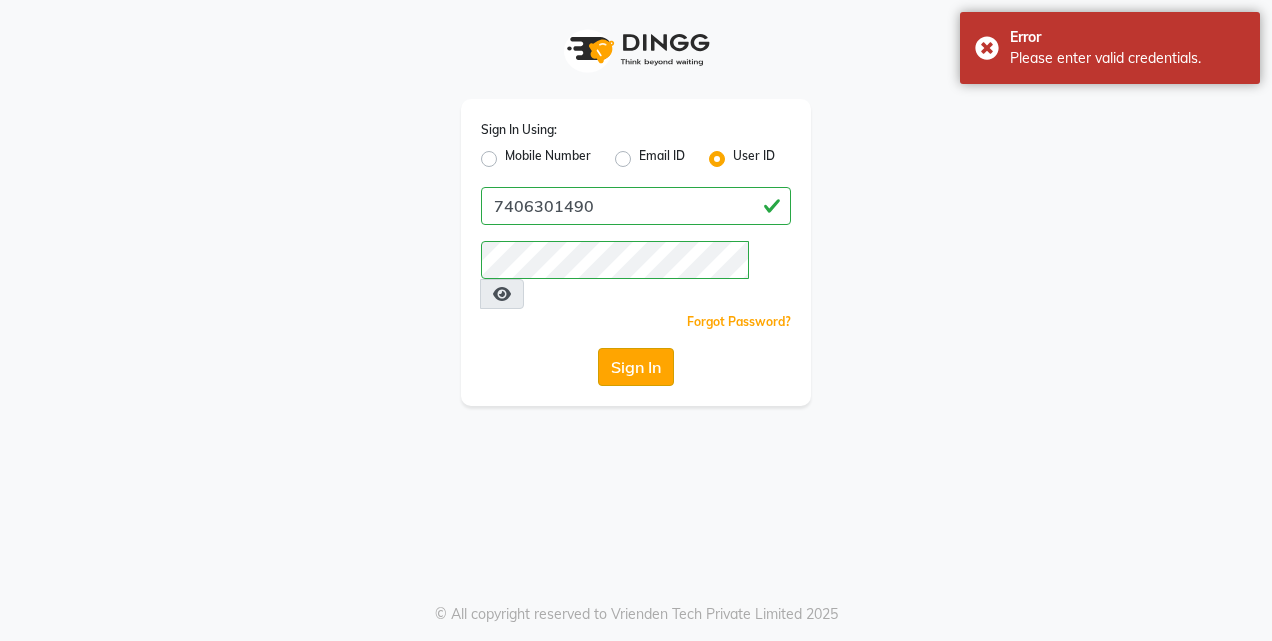 click on "Sign In" 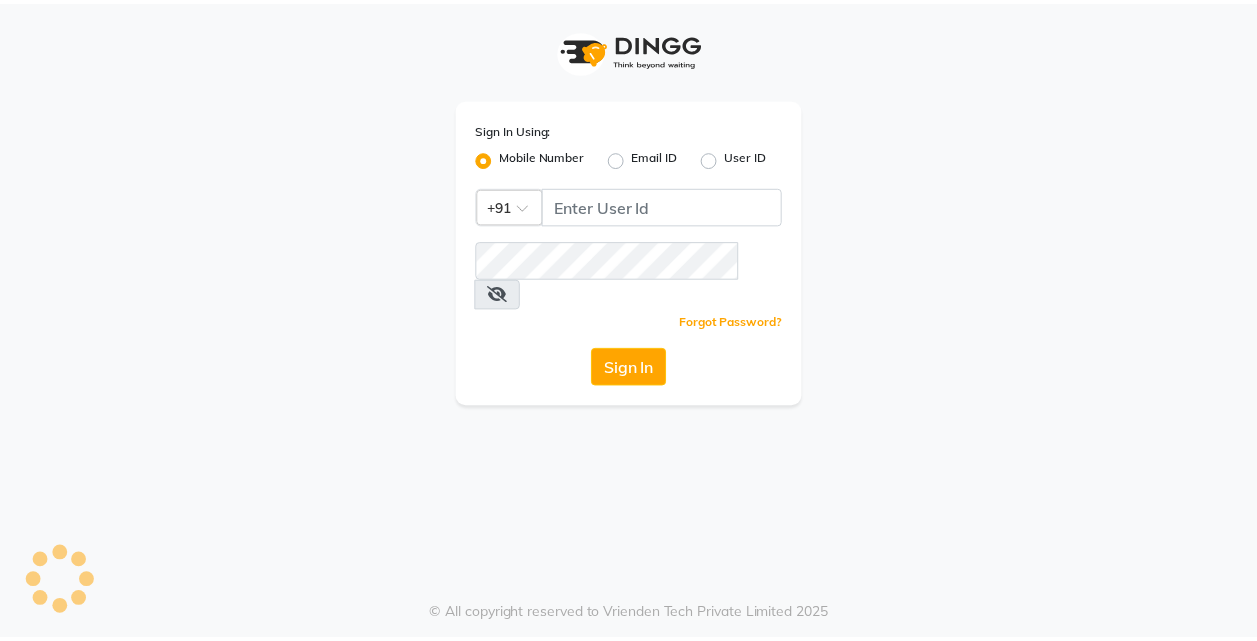 scroll, scrollTop: 0, scrollLeft: 0, axis: both 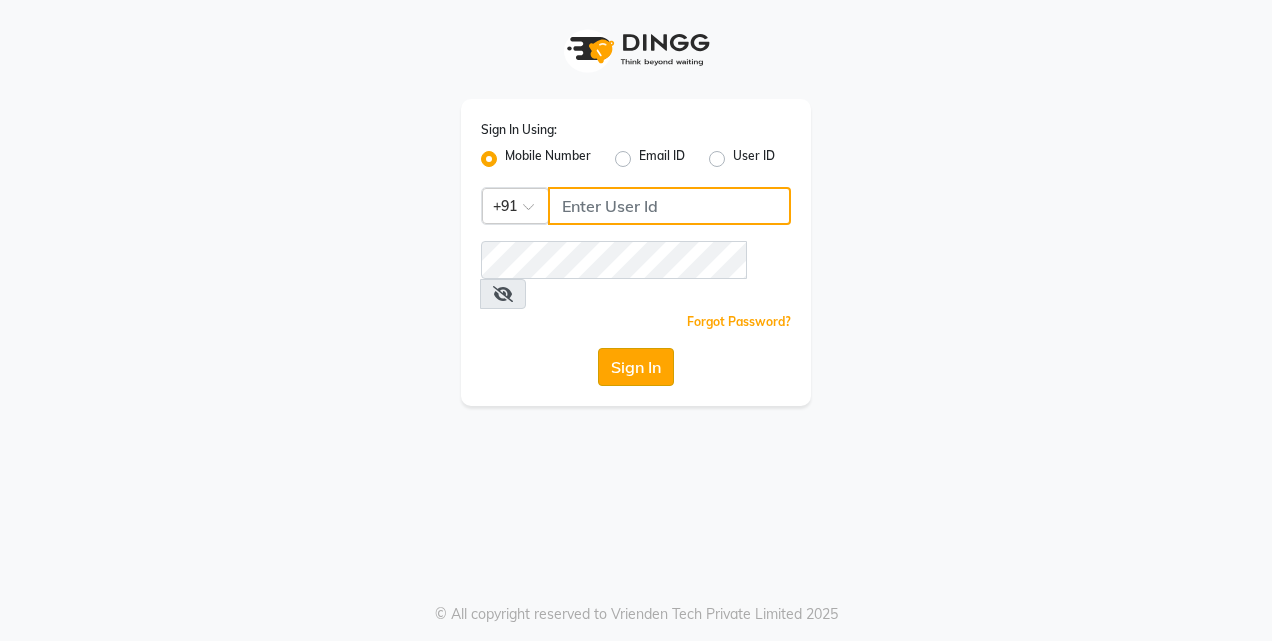 type on "7406301490" 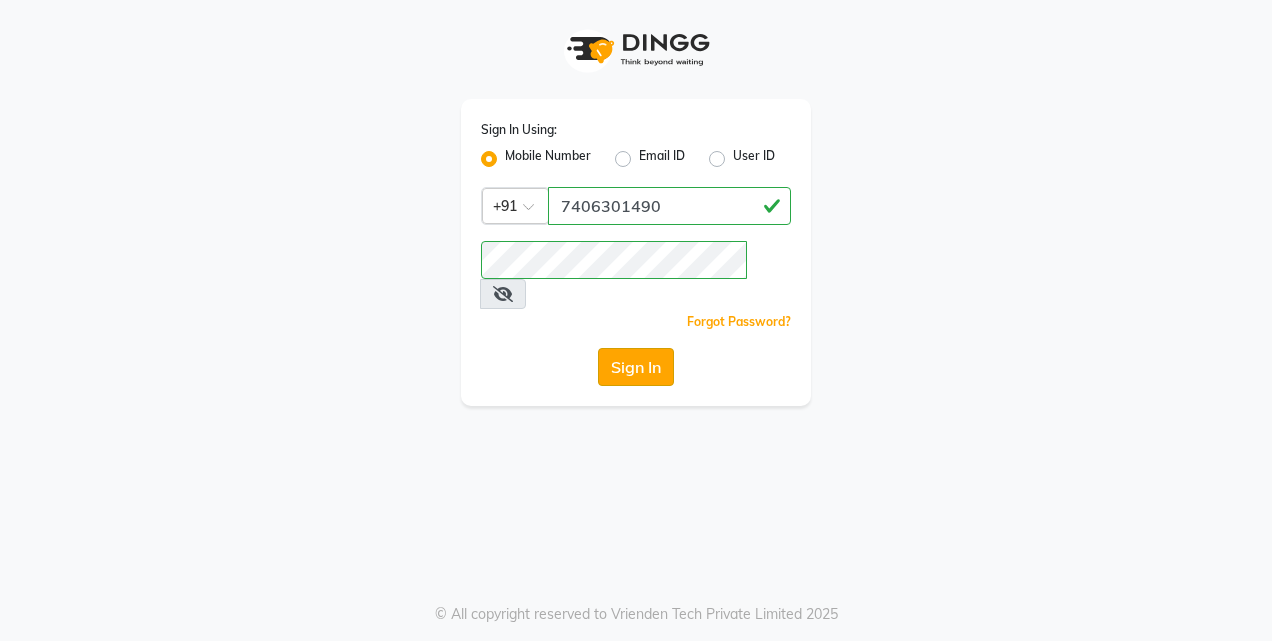 click on "Sign In" 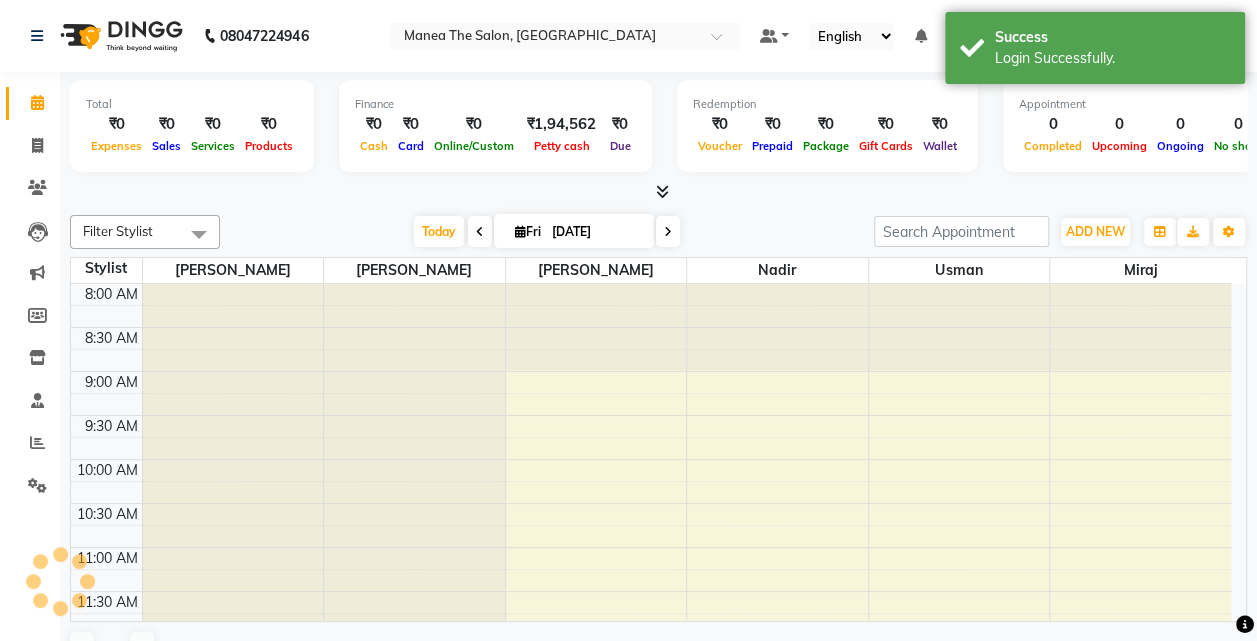 scroll, scrollTop: 0, scrollLeft: 0, axis: both 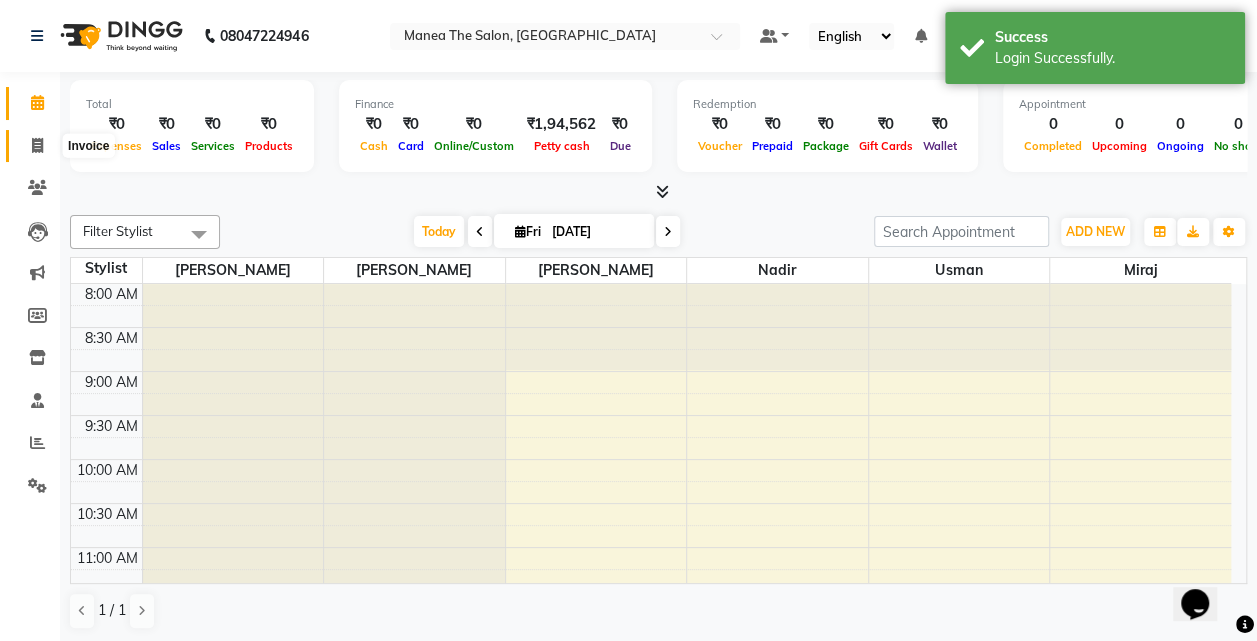 click 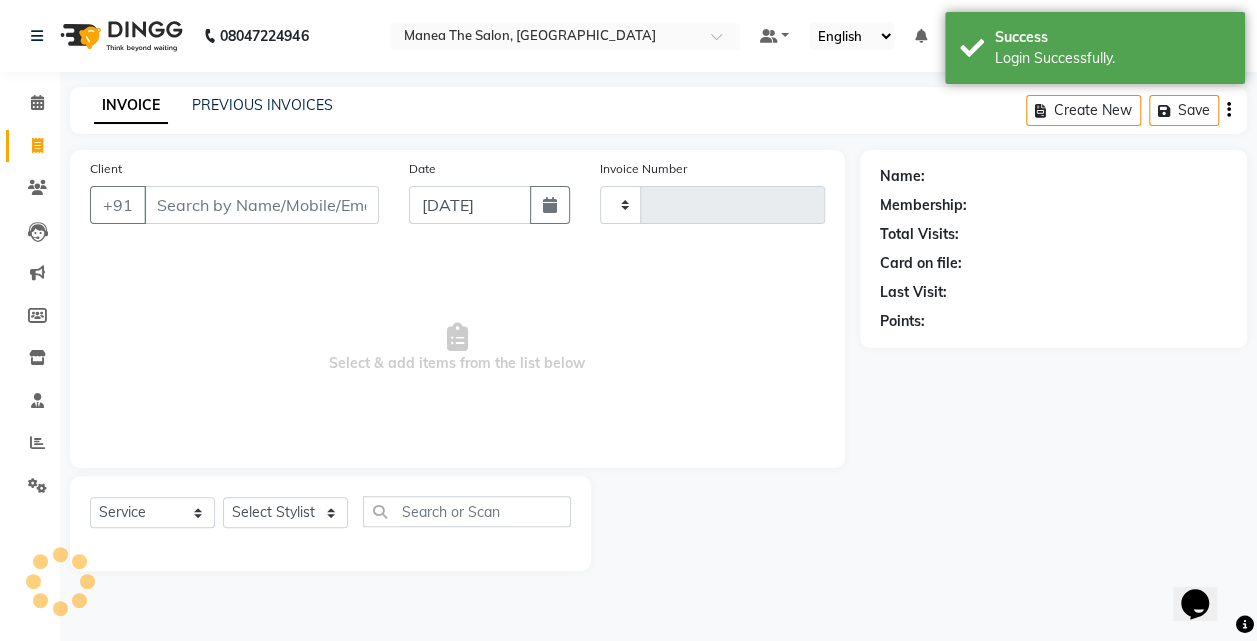 type on "0727" 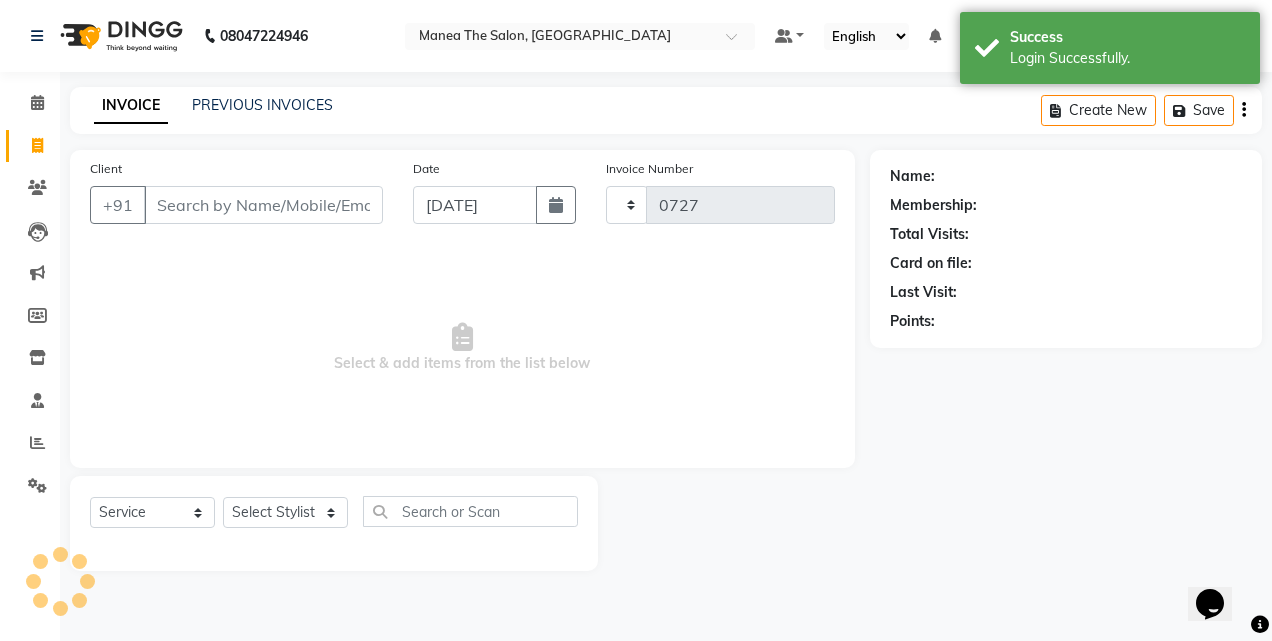 select on "7688" 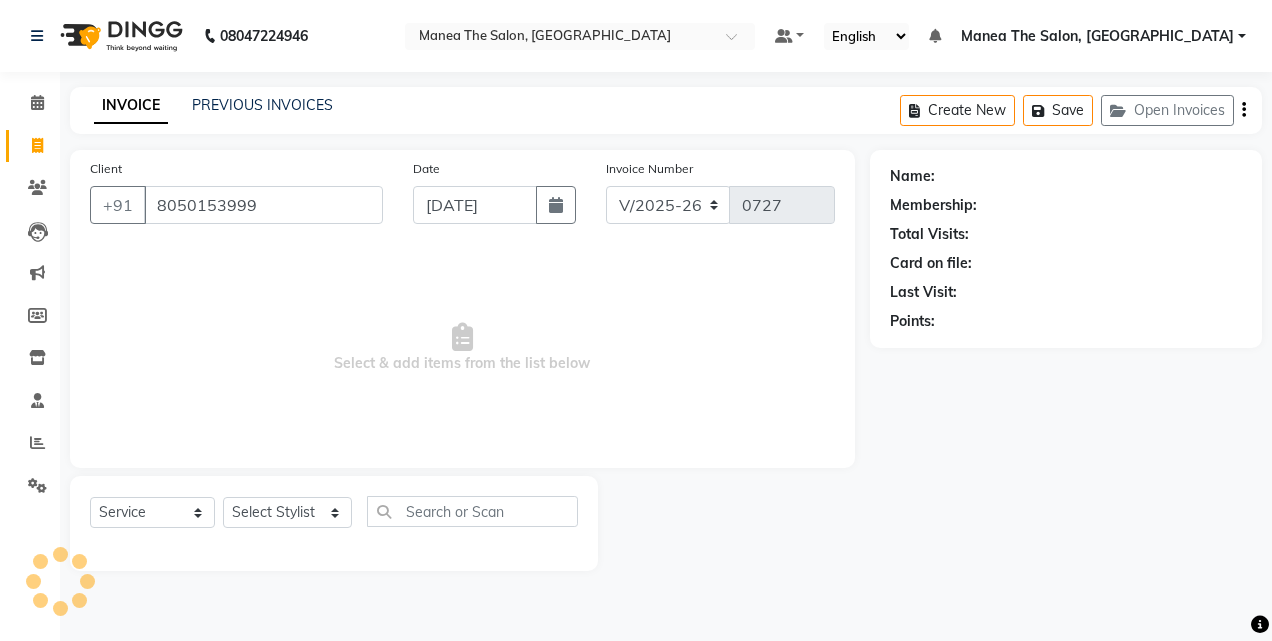 type on "8050153999" 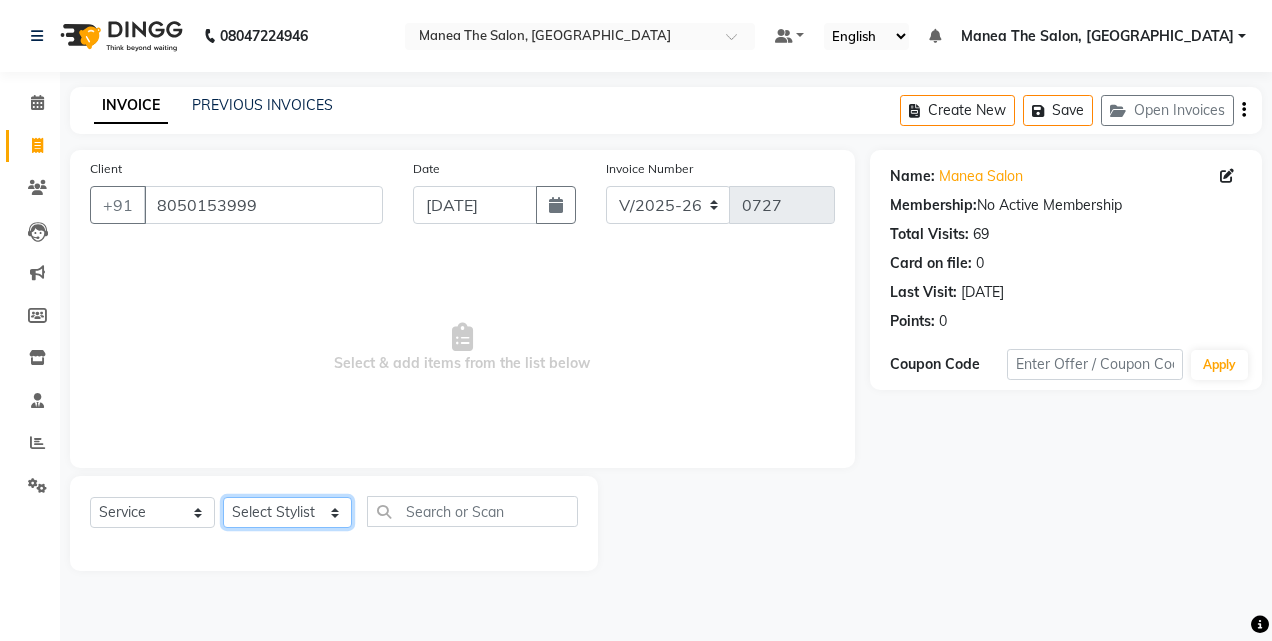 click on "Select Stylist aalam mahfuz aashu Adil  Manea The Salon, Belagavi miraj nadir usman" 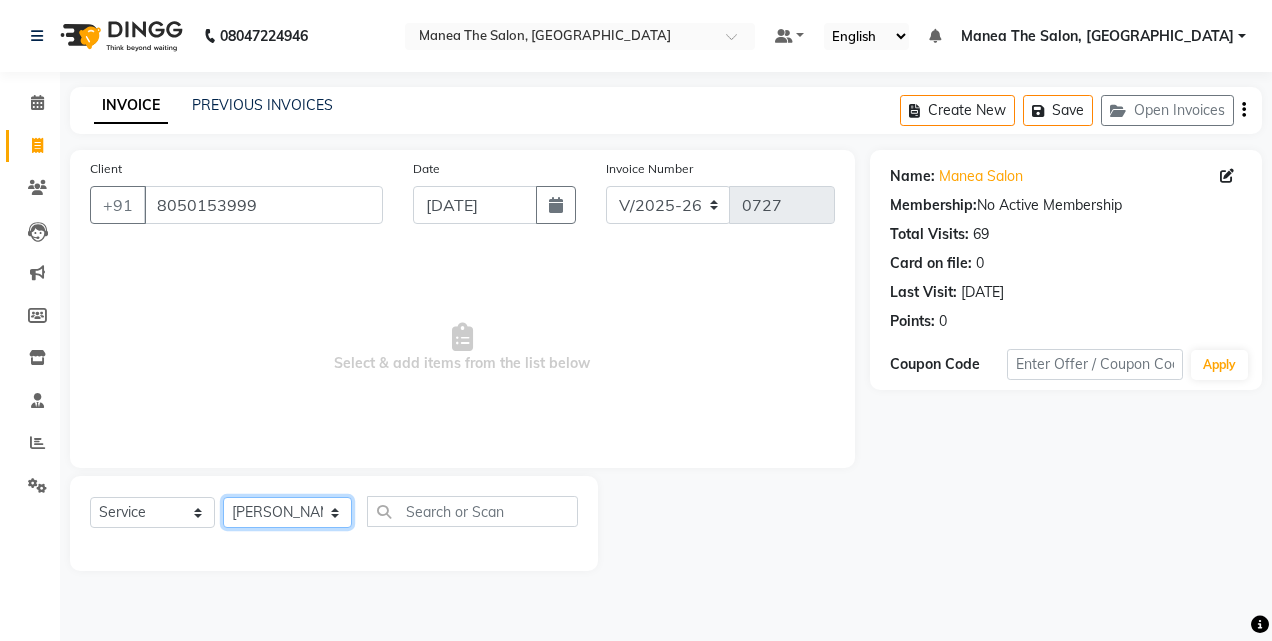 click on "Select Stylist aalam mahfuz aashu Adil  Manea The Salon, Belagavi miraj nadir usman" 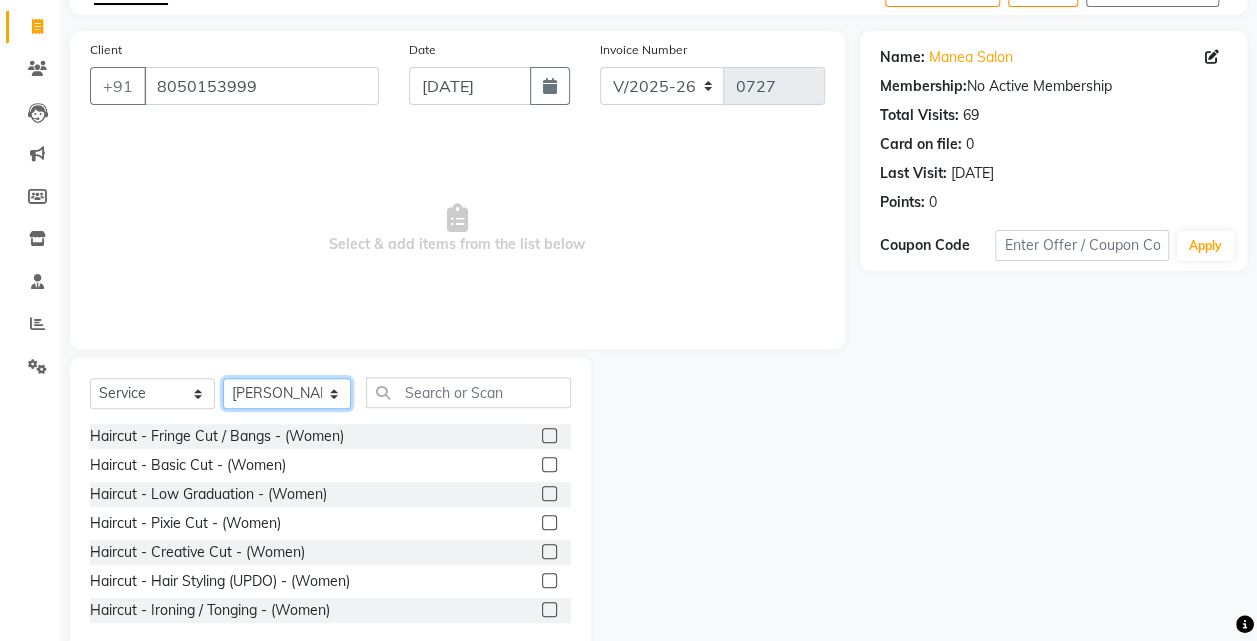 scroll, scrollTop: 159, scrollLeft: 0, axis: vertical 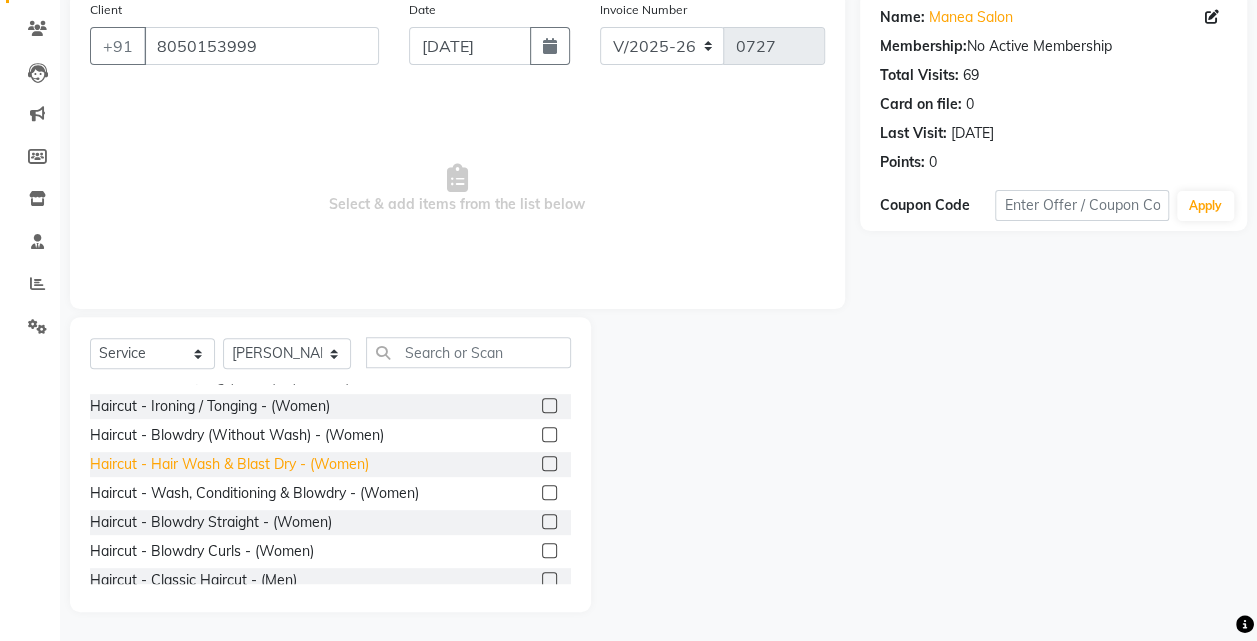 click on "Haircut - Hair Wash & Blast Dry - (Women)" 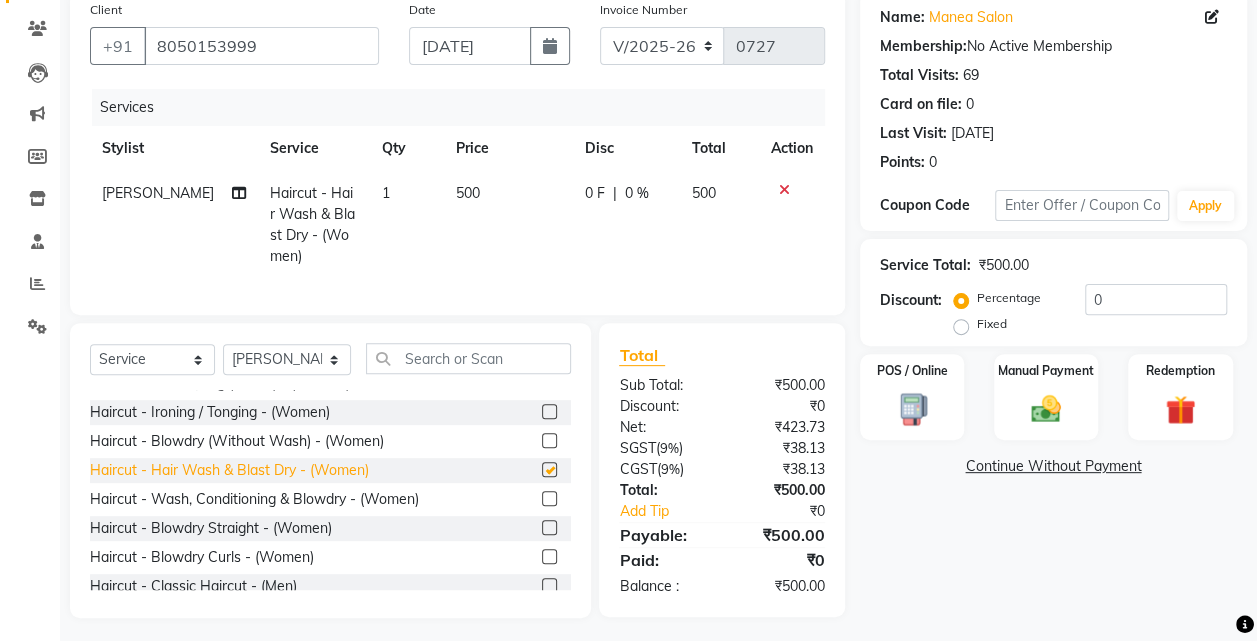 checkbox on "false" 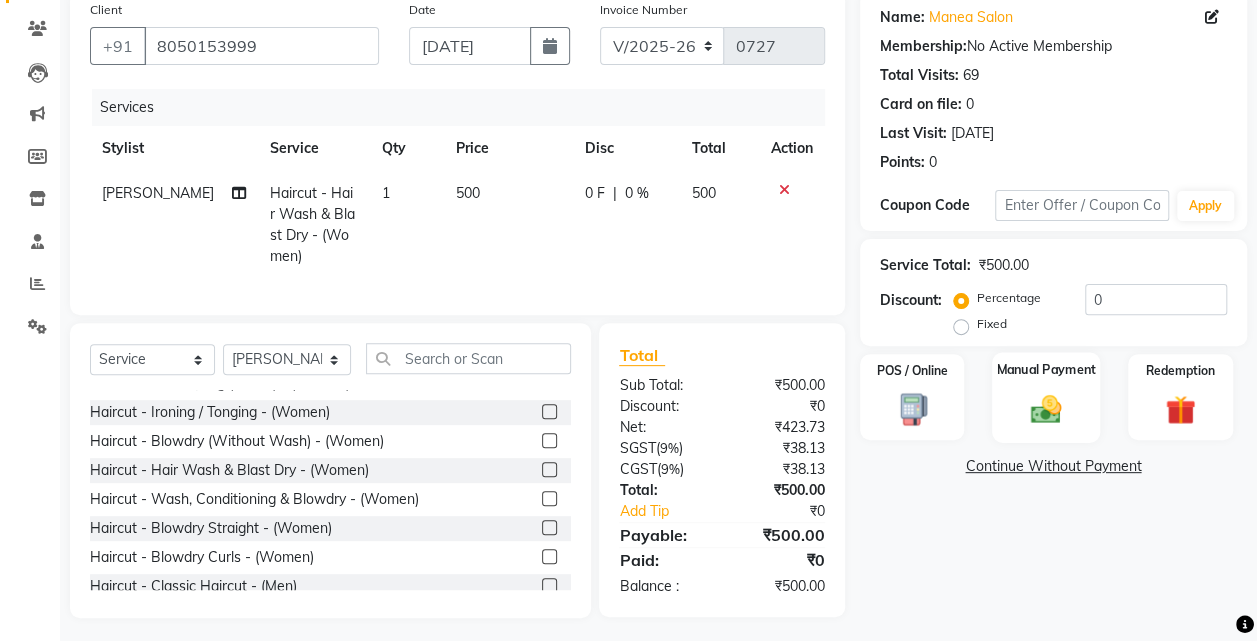 click on "Manual Payment" 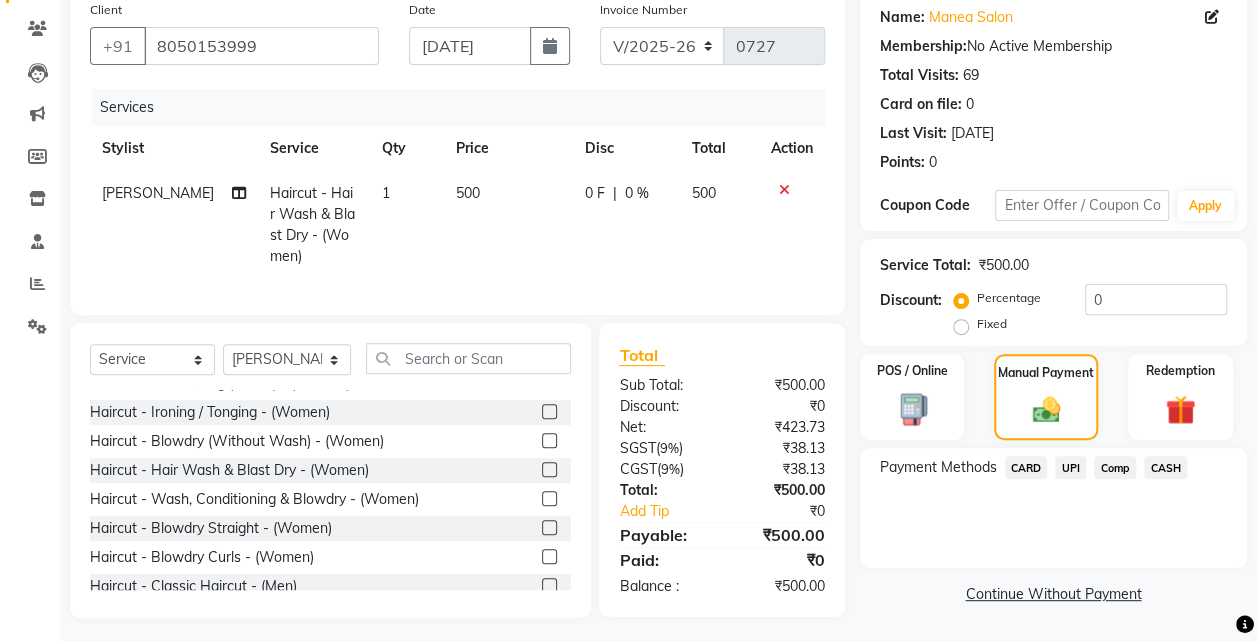 click on "CASH" 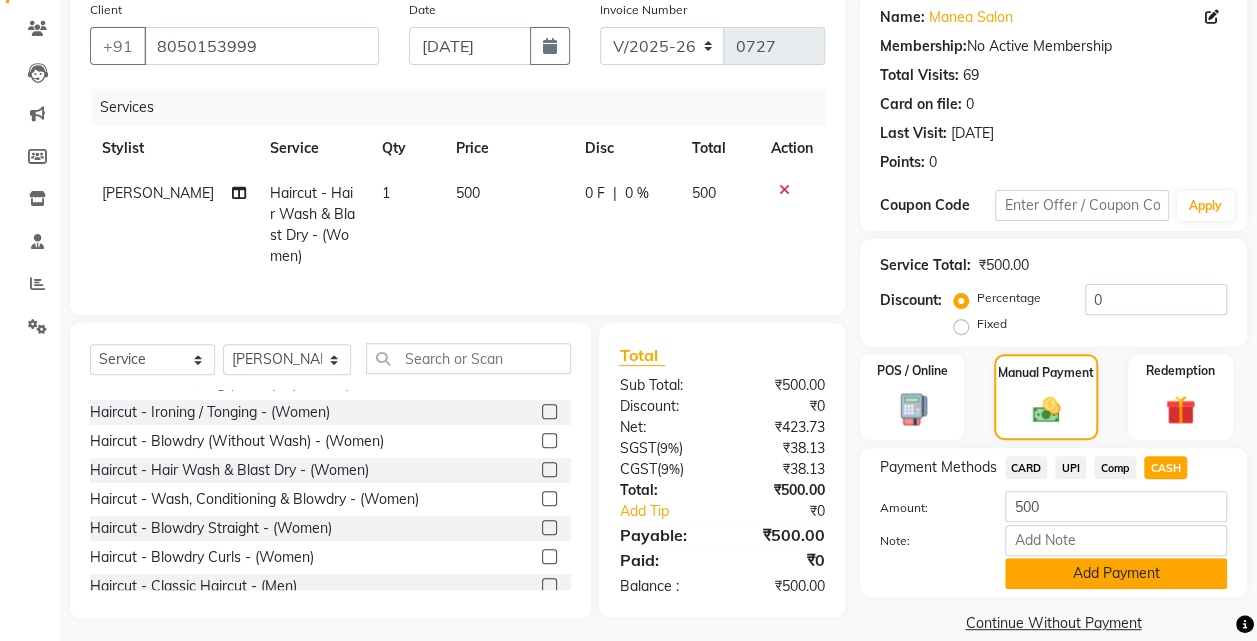 click on "Add Payment" 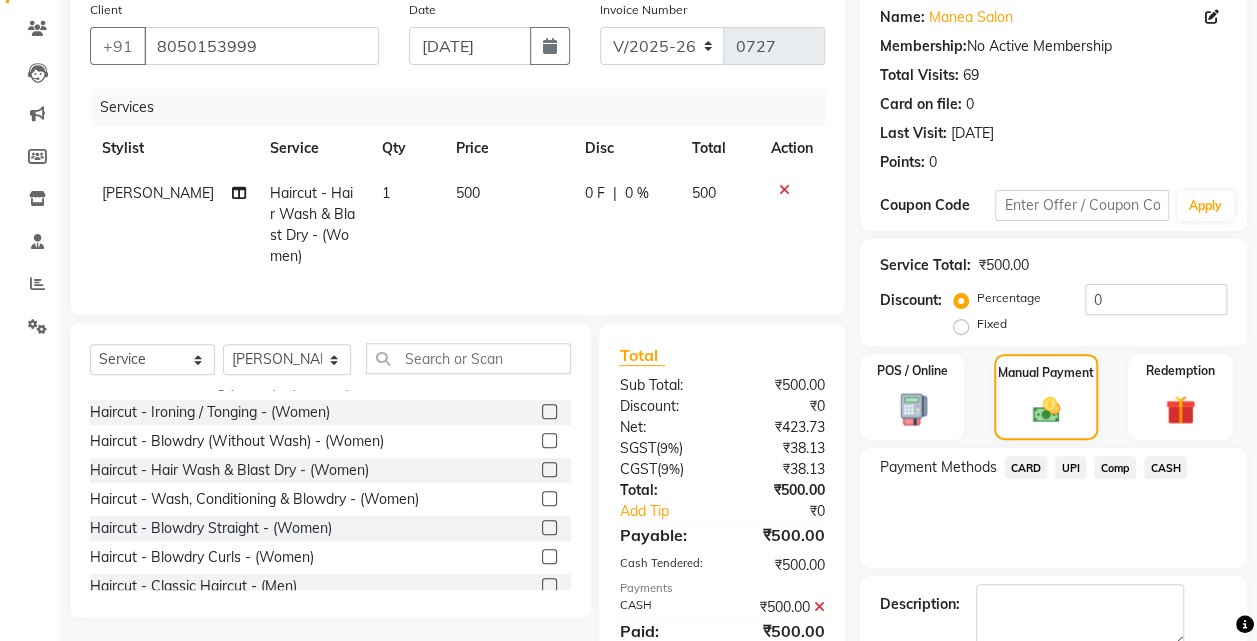 scroll, scrollTop: 268, scrollLeft: 0, axis: vertical 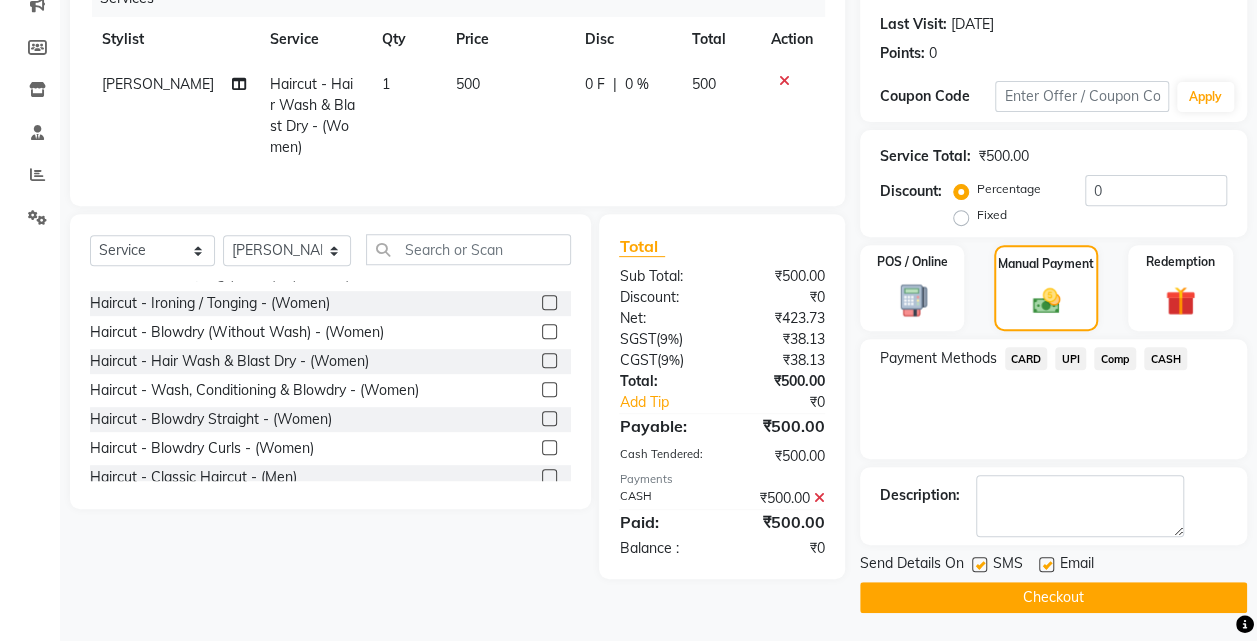 click on "Checkout" 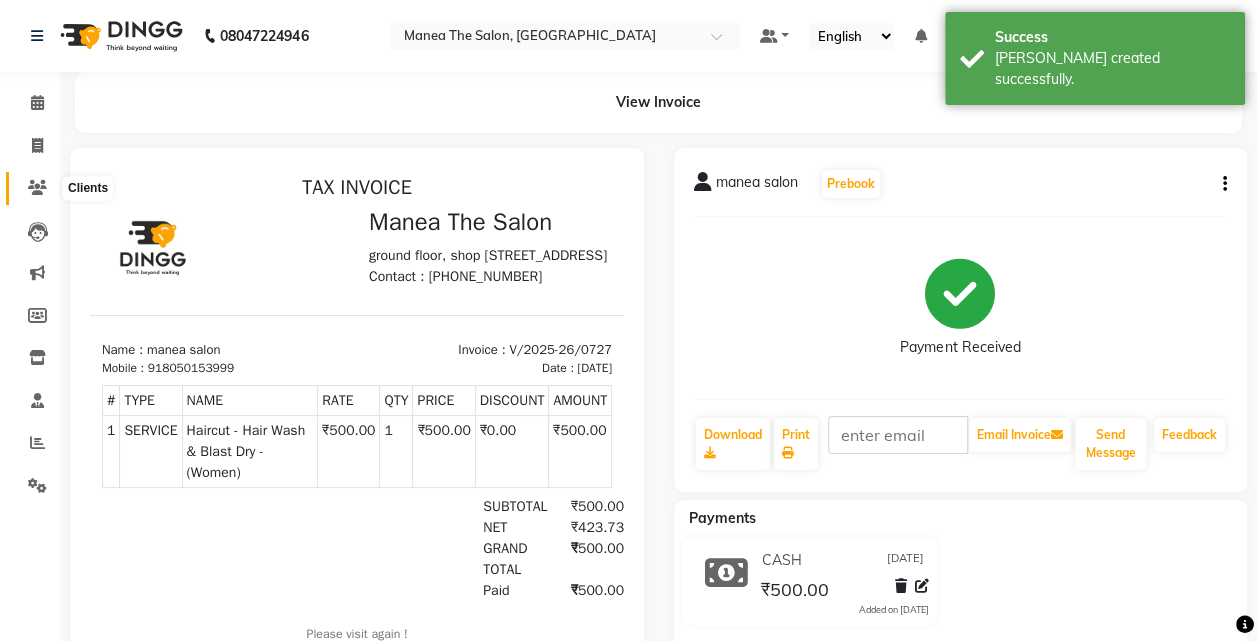 scroll, scrollTop: 0, scrollLeft: 0, axis: both 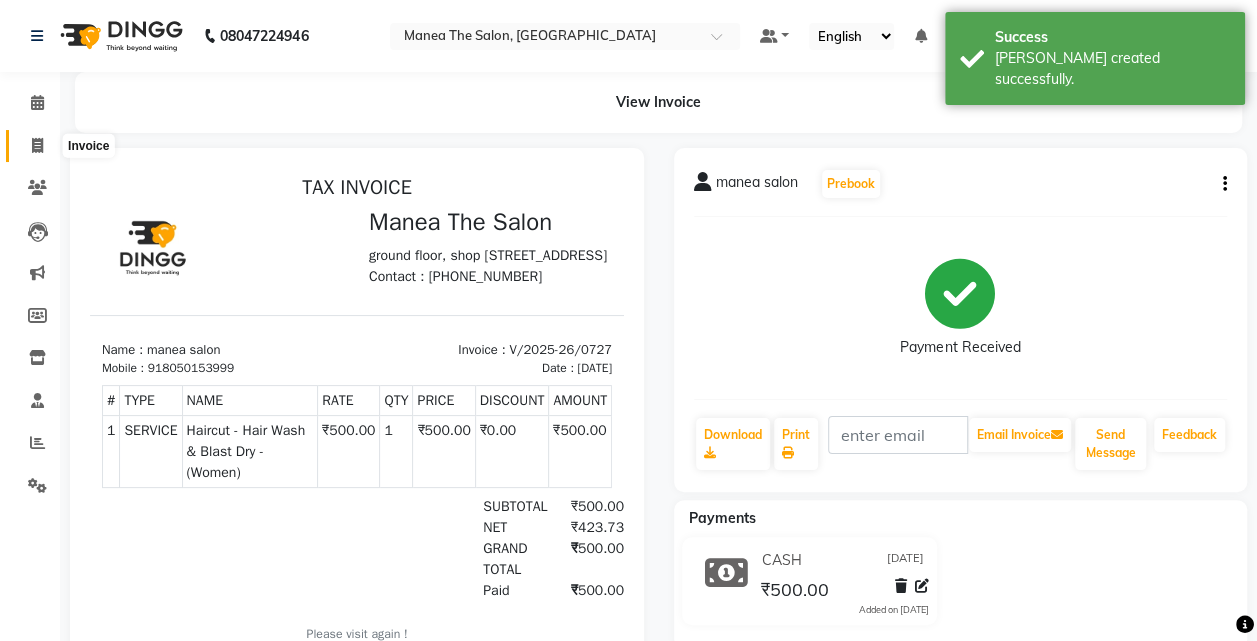 click 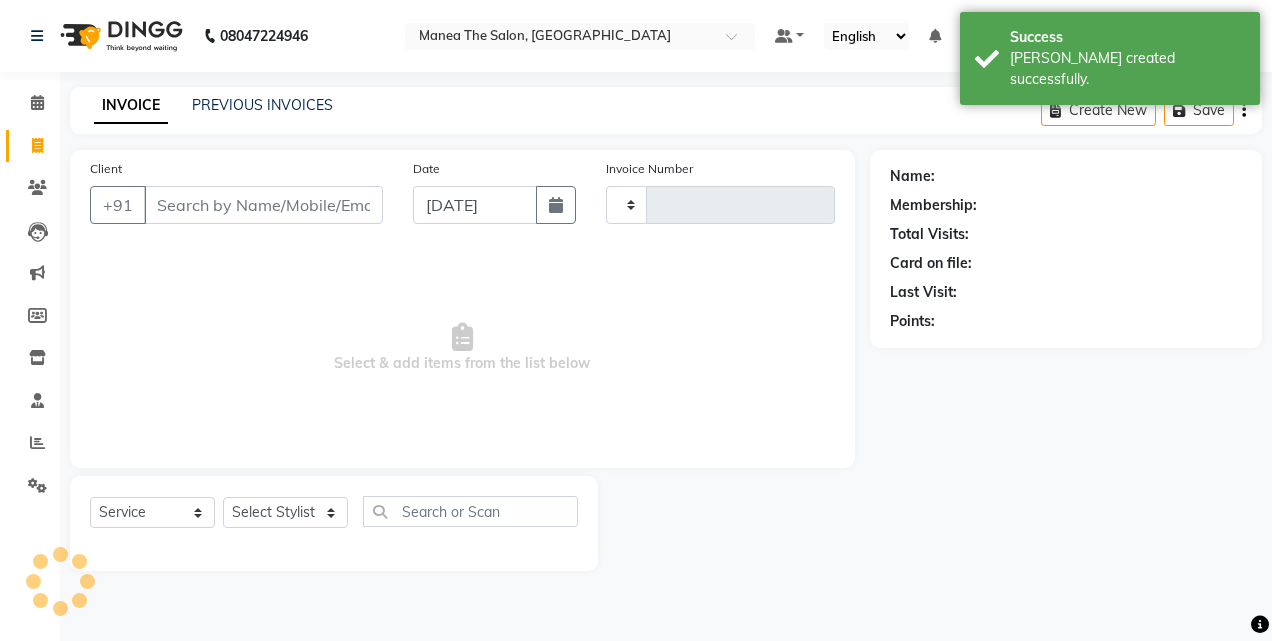 type on "0728" 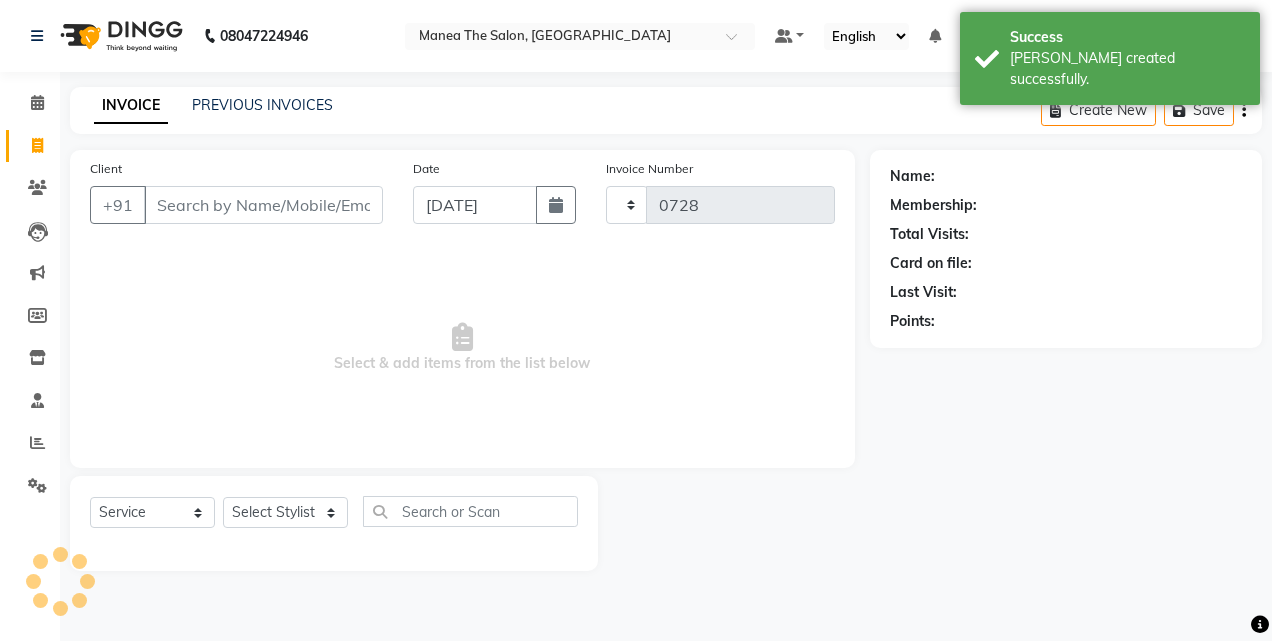 select on "7688" 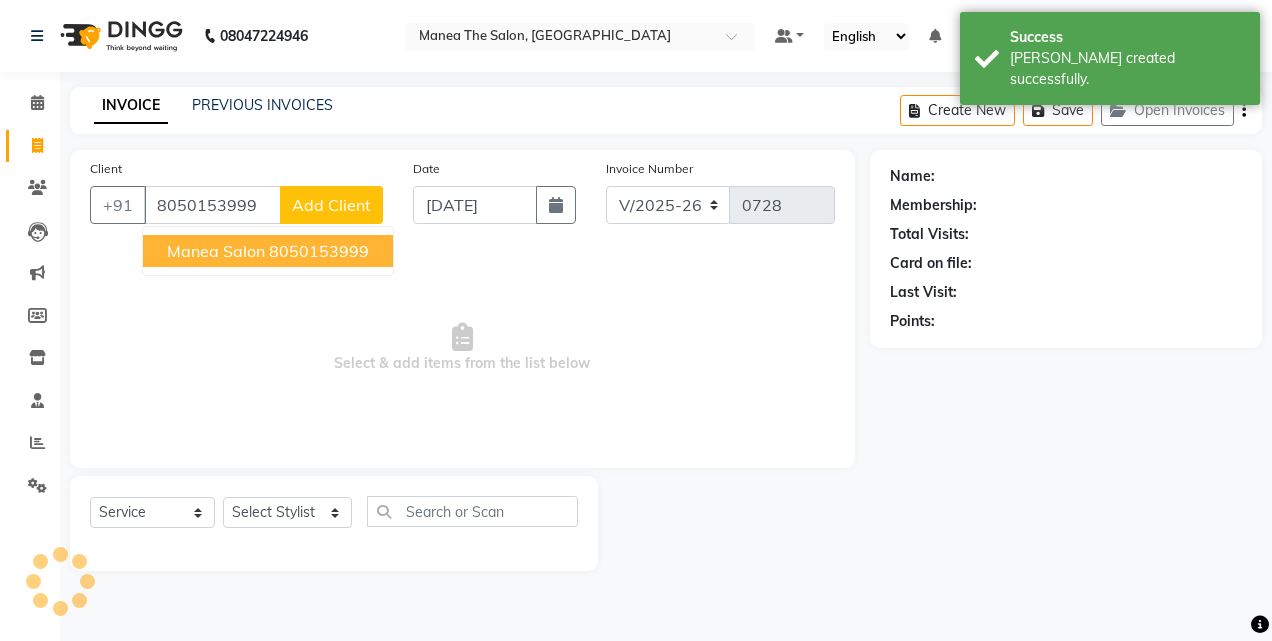 type on "8050153999" 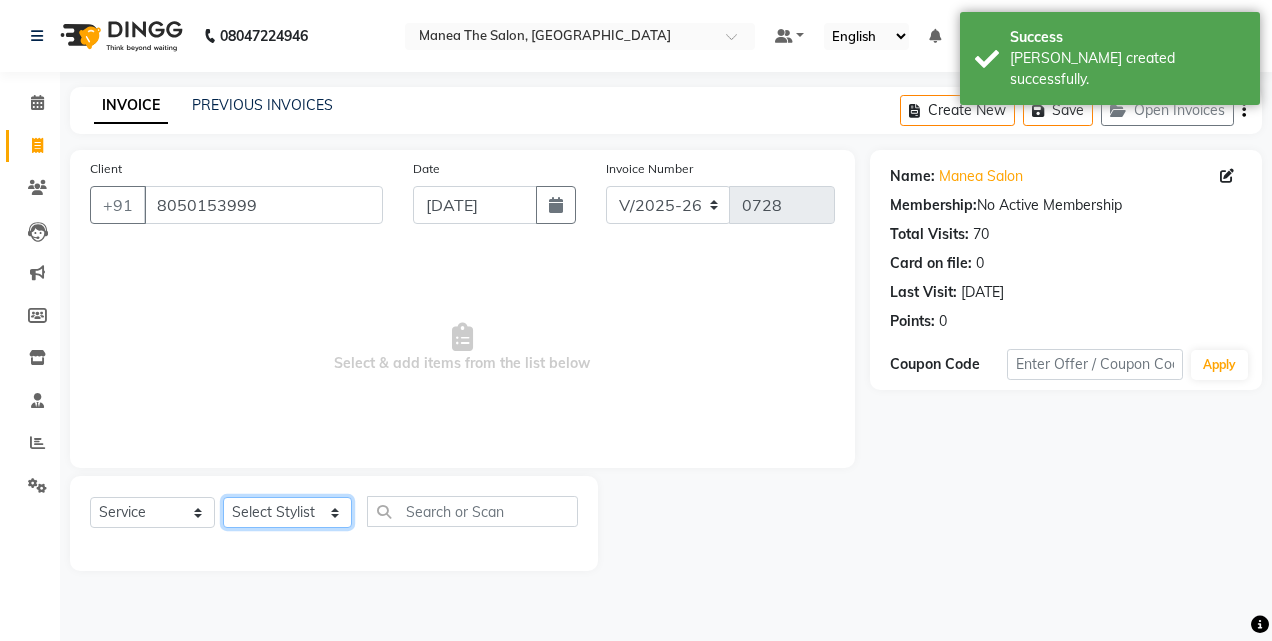 click on "Select Stylist aalam mahfuz aashu Adil  Manea The Salon, Belagavi miraj nadir usman" 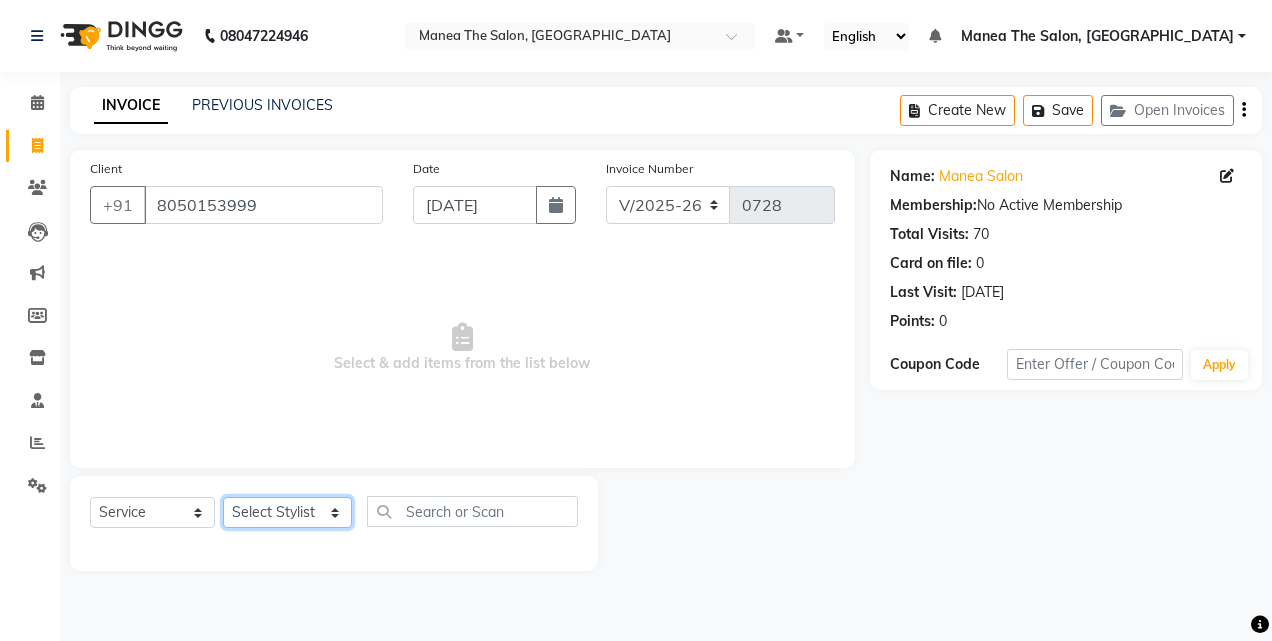 select on "68364" 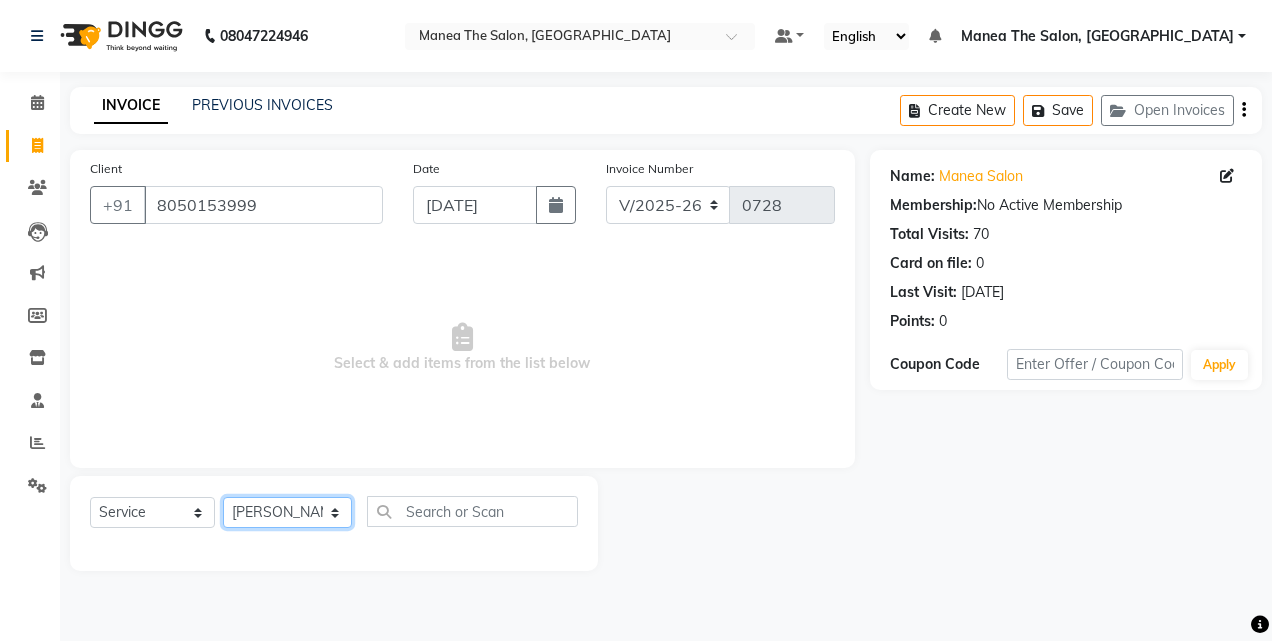 click on "Select Stylist aalam mahfuz aashu Adil  Manea The Salon, Belagavi miraj nadir usman" 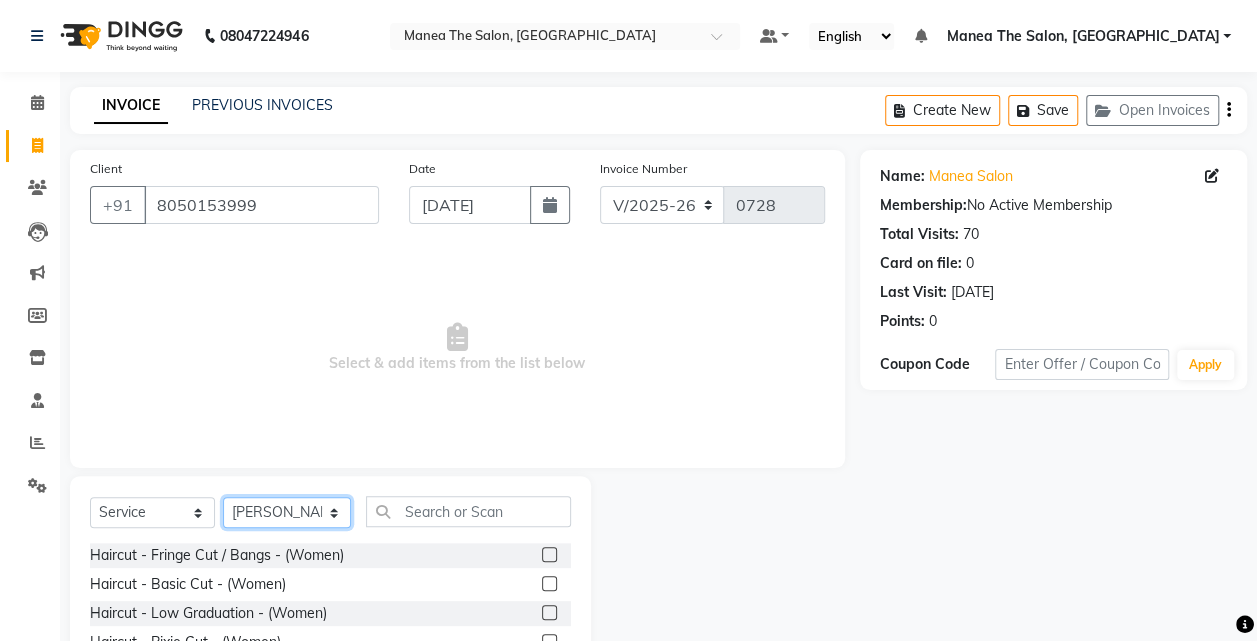 scroll, scrollTop: 159, scrollLeft: 0, axis: vertical 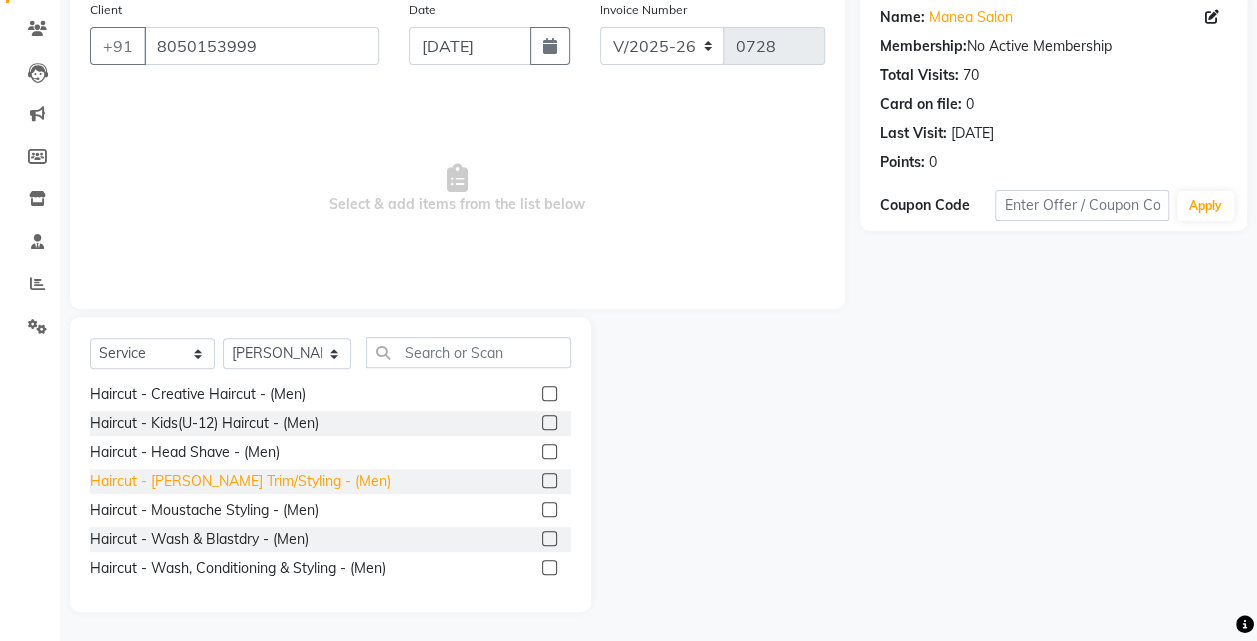 click on "Haircut - Beard Trim/Styling - (Men)" 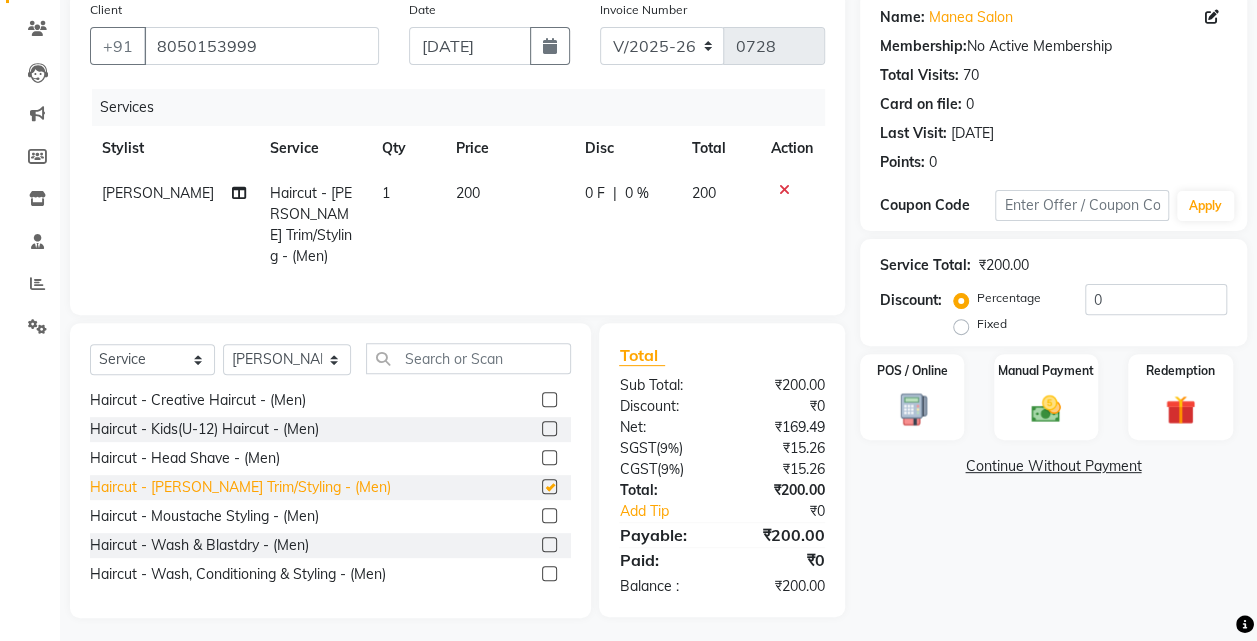 checkbox on "false" 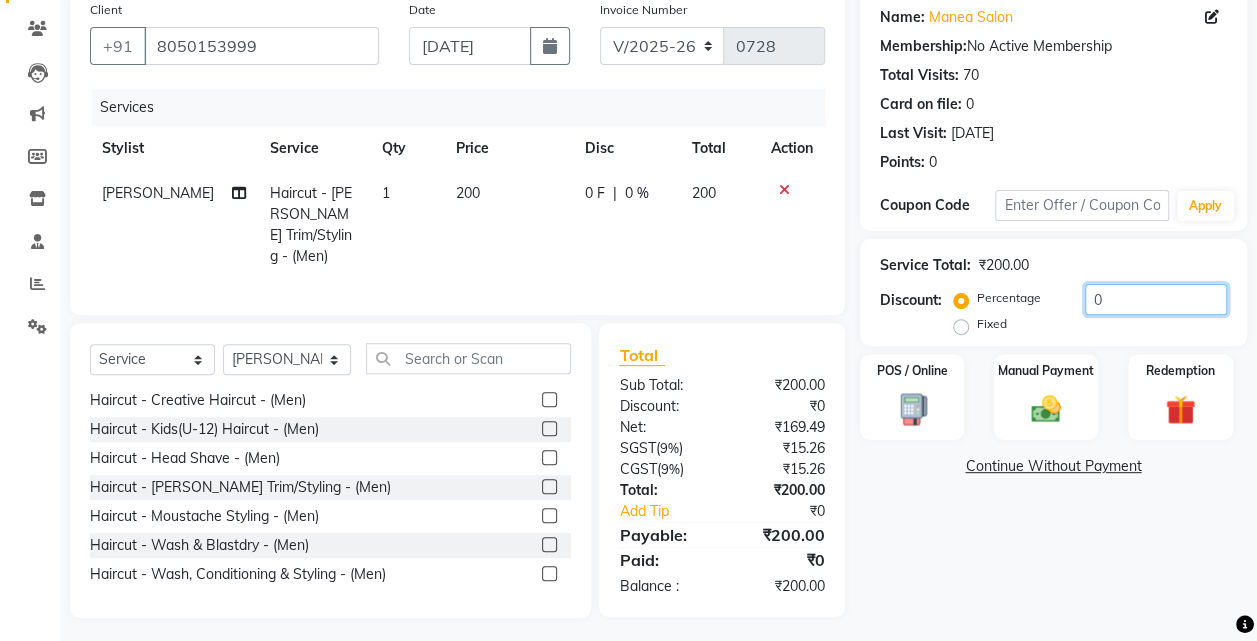 click on "0" 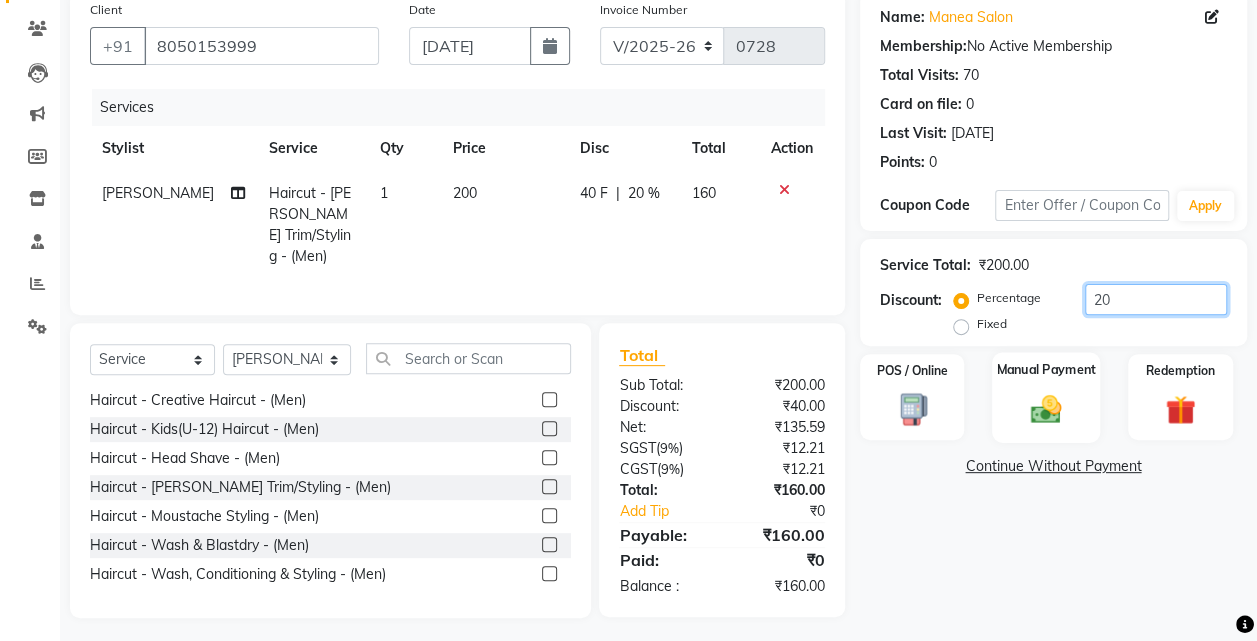 type on "20" 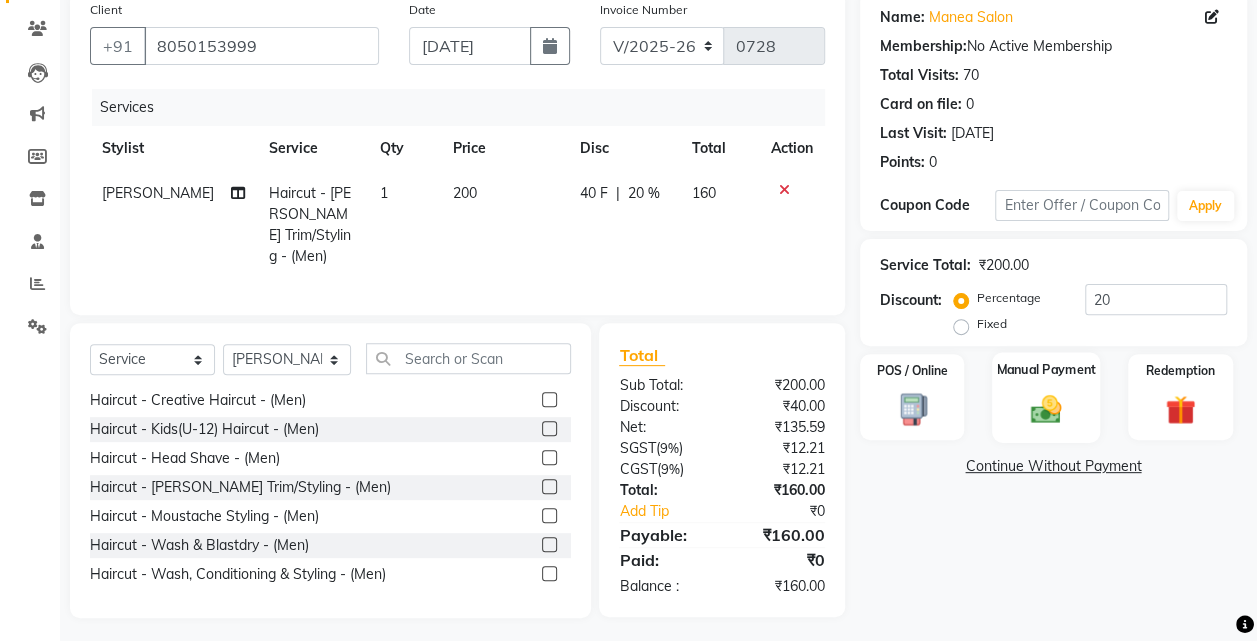 click on "Manual Payment" 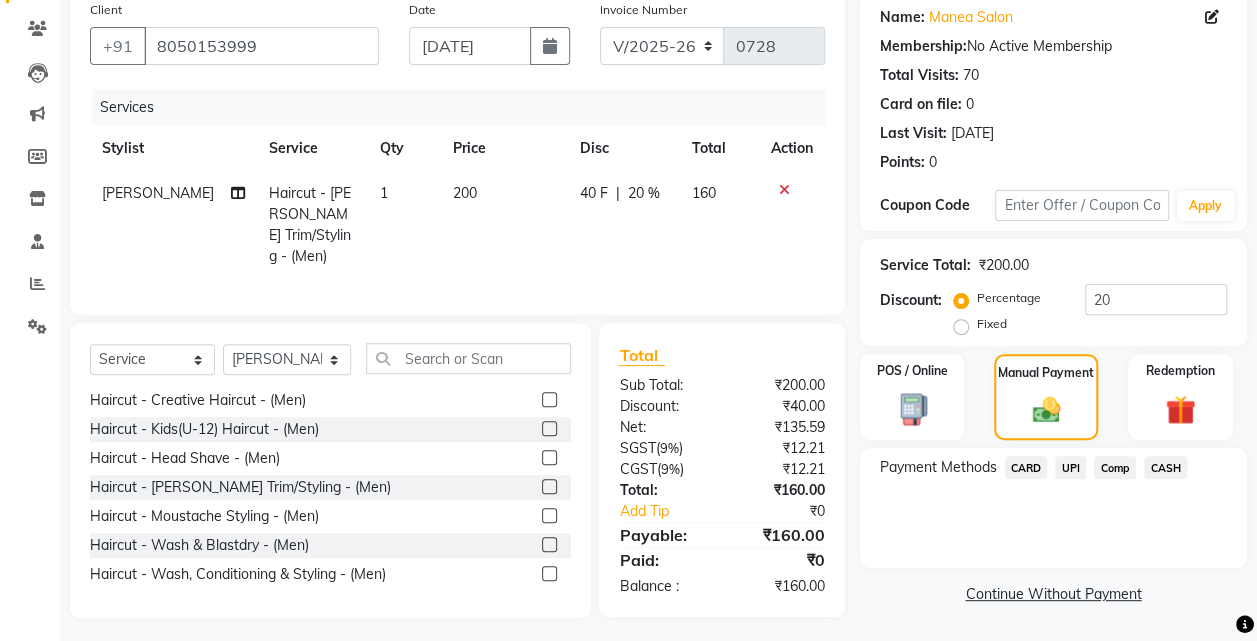click on "CASH" 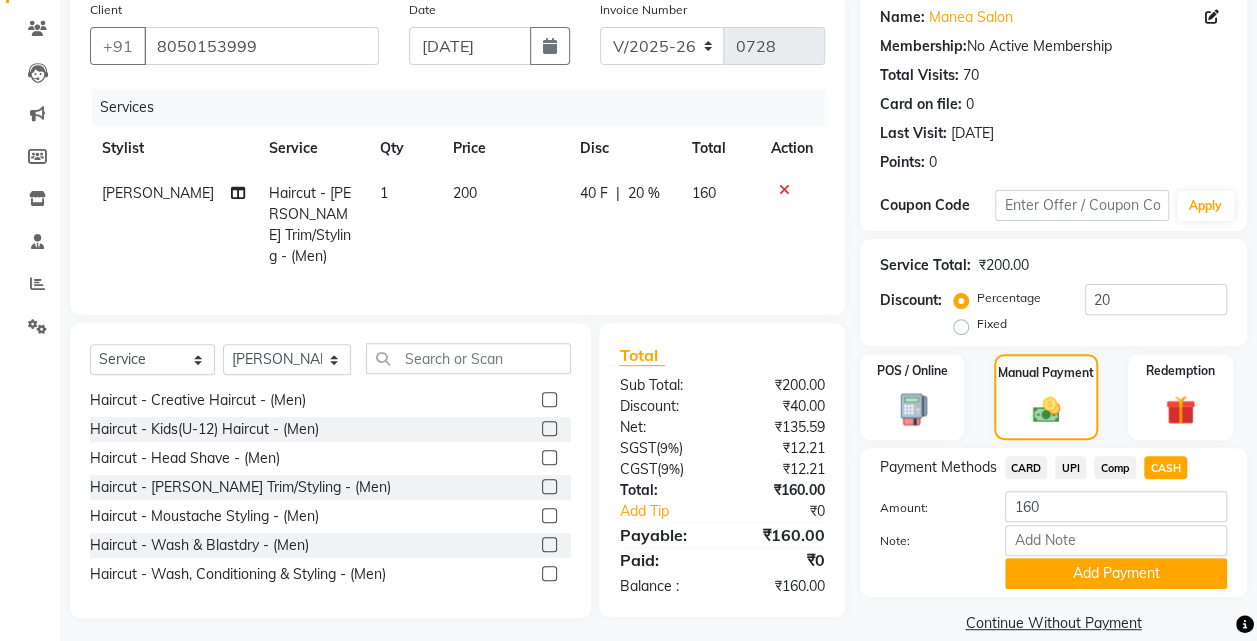 click on "UPI" 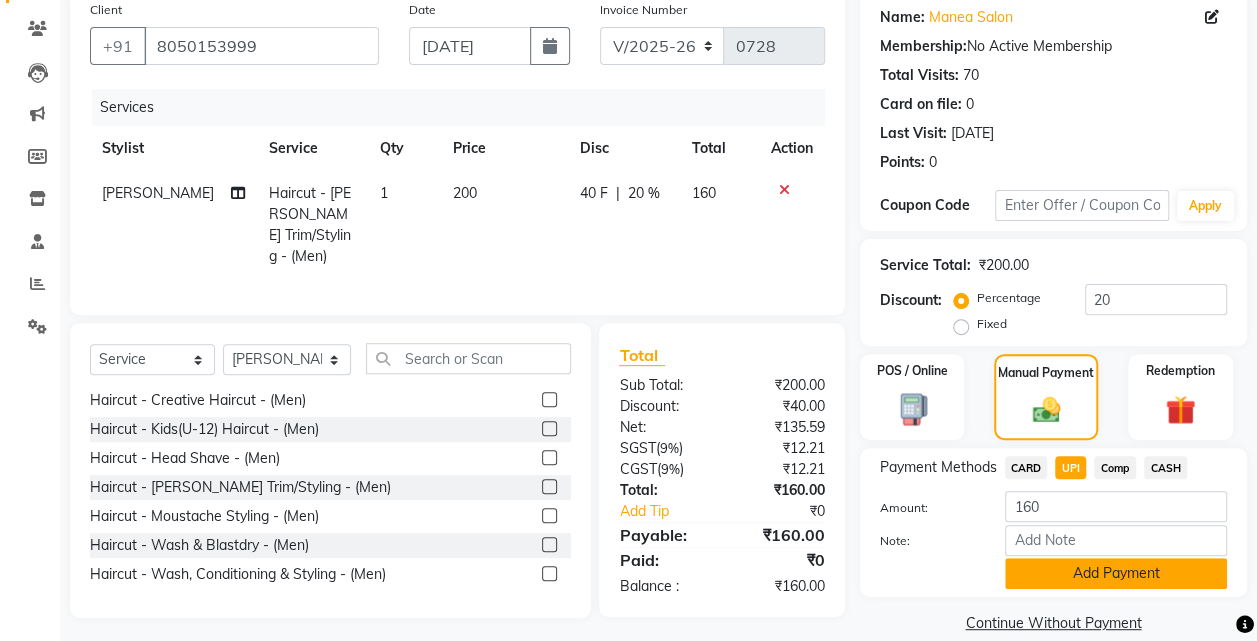 click on "Add Payment" 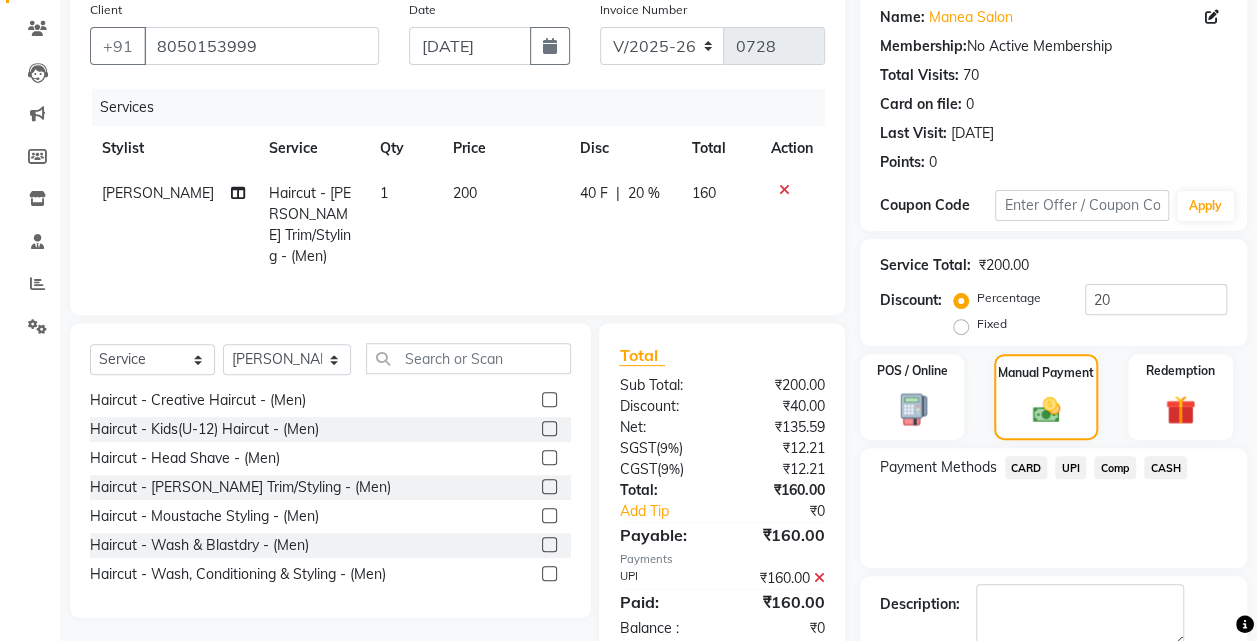 scroll, scrollTop: 268, scrollLeft: 0, axis: vertical 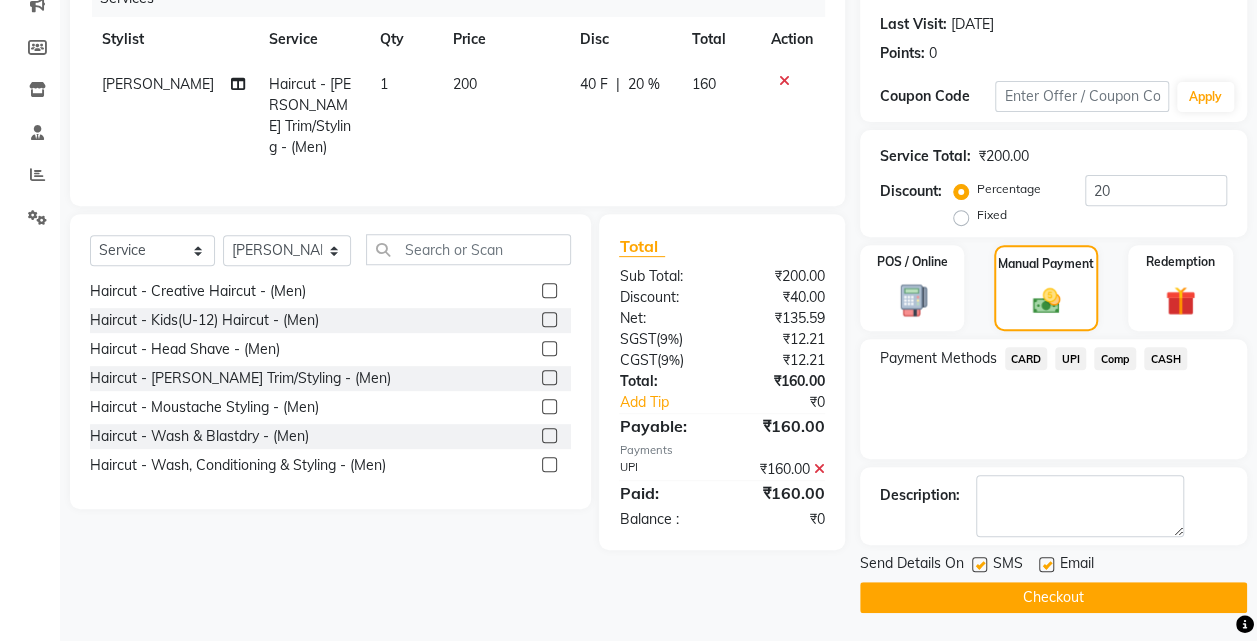 click on "Checkout" 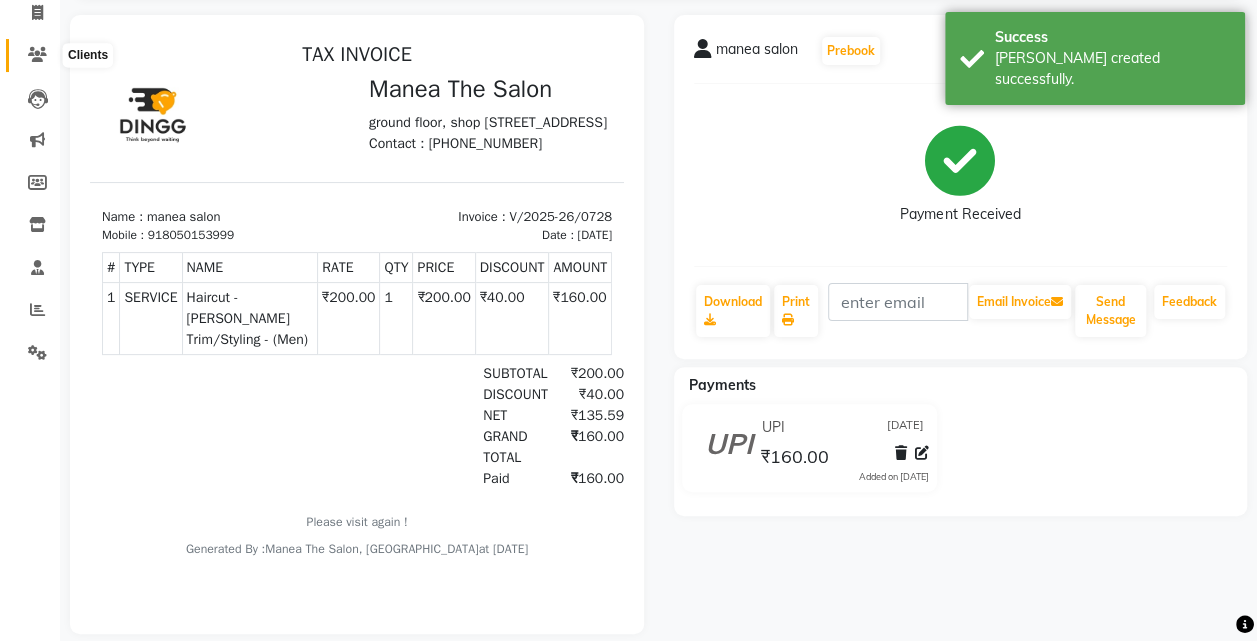 scroll, scrollTop: 49, scrollLeft: 0, axis: vertical 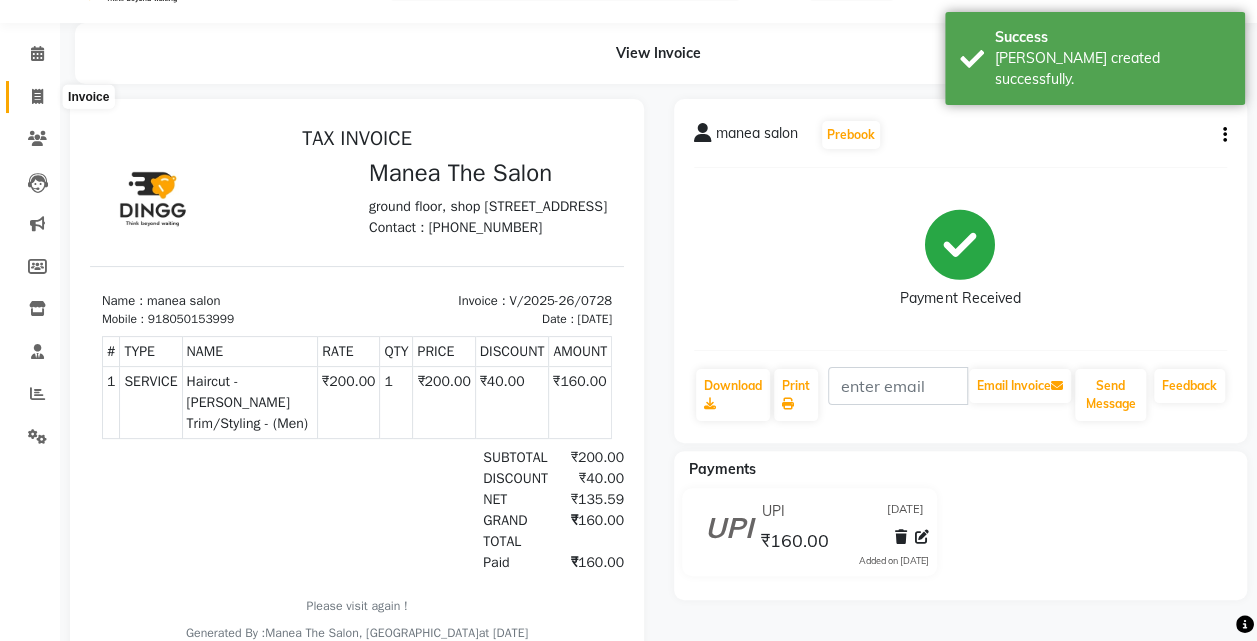 click 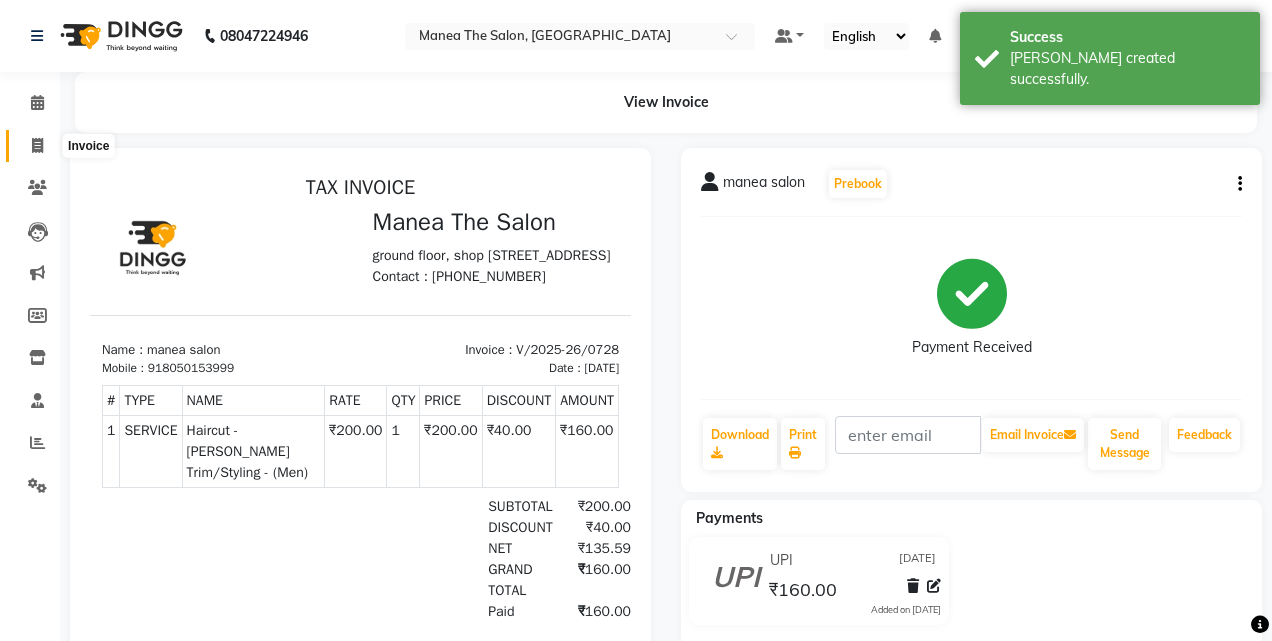 select on "7688" 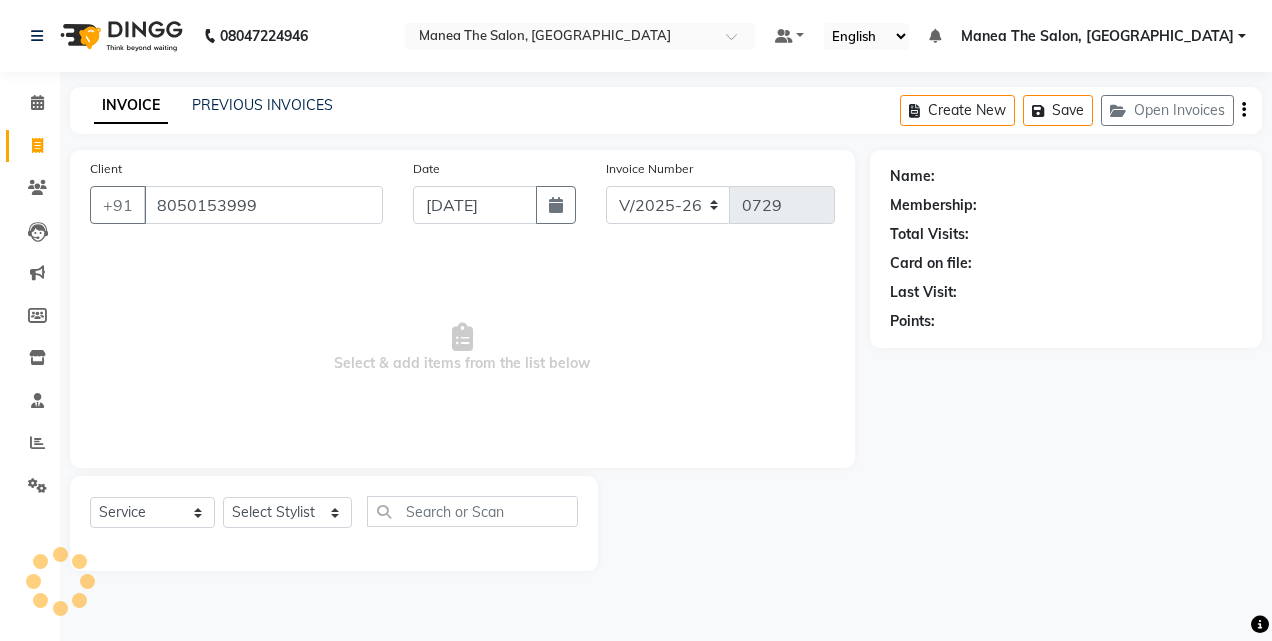 type on "8050153999" 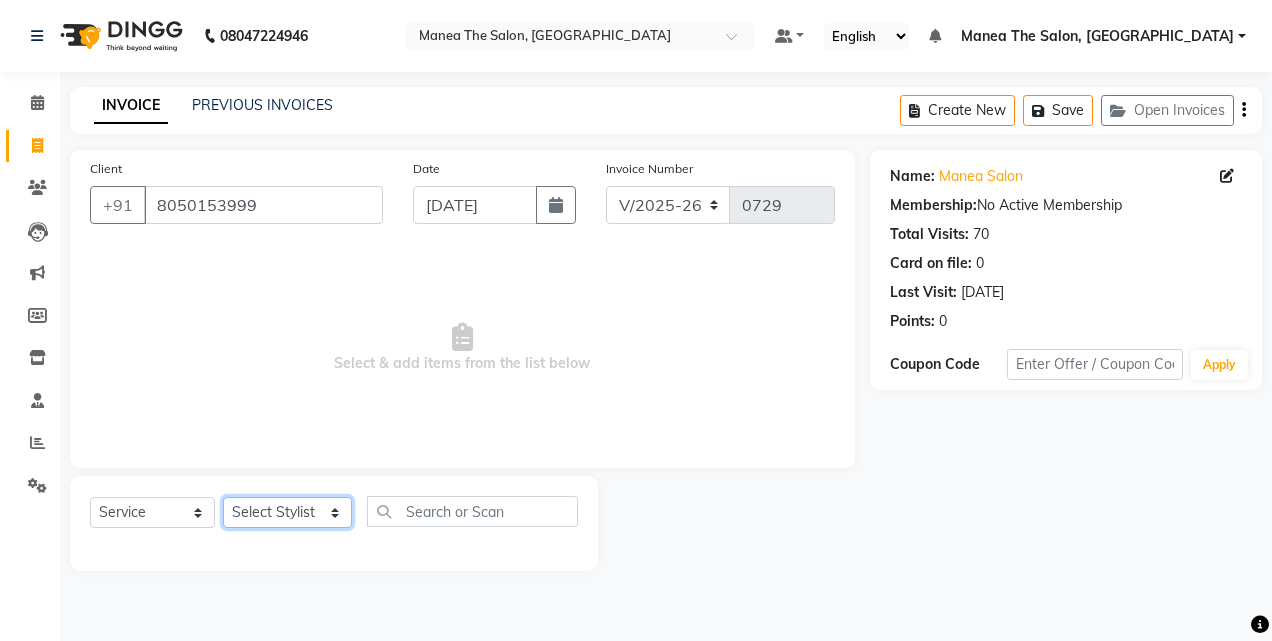 click on "Select Stylist aalam mahfuz aashu Adil  Manea The Salon, Belagavi miraj nadir usman" 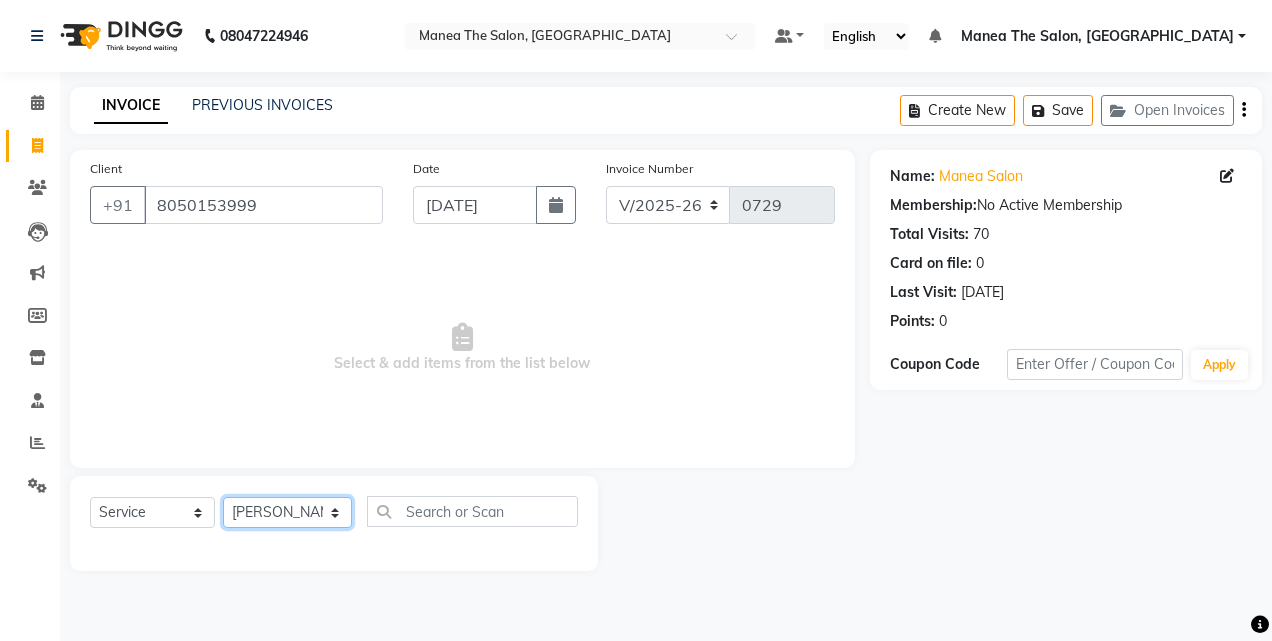 click on "Select Stylist aalam mahfuz aashu Adil  Manea The Salon, Belagavi miraj nadir usman" 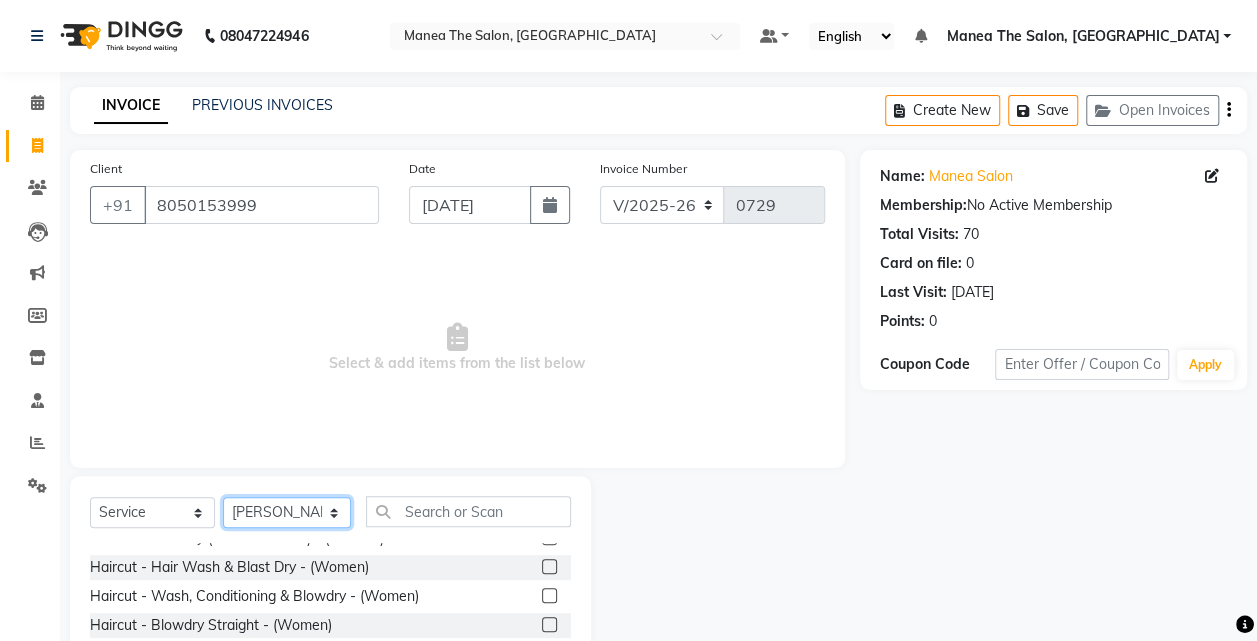 scroll, scrollTop: 216, scrollLeft: 0, axis: vertical 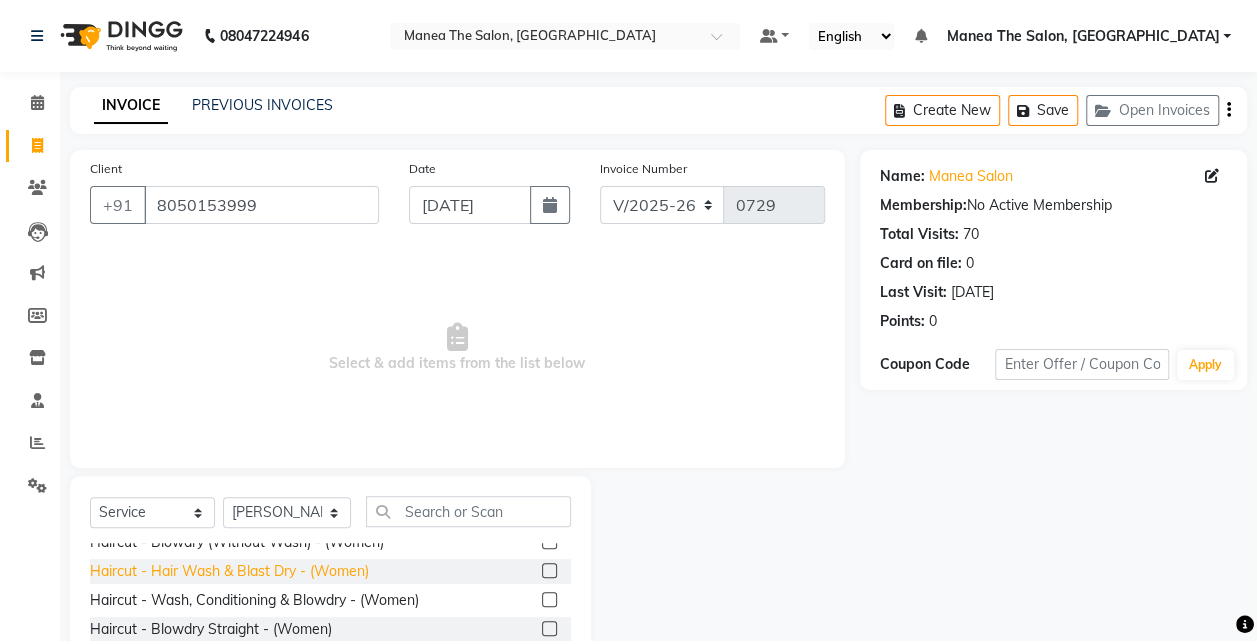 click on "Haircut - Hair Wash & Blast Dry - (Women)" 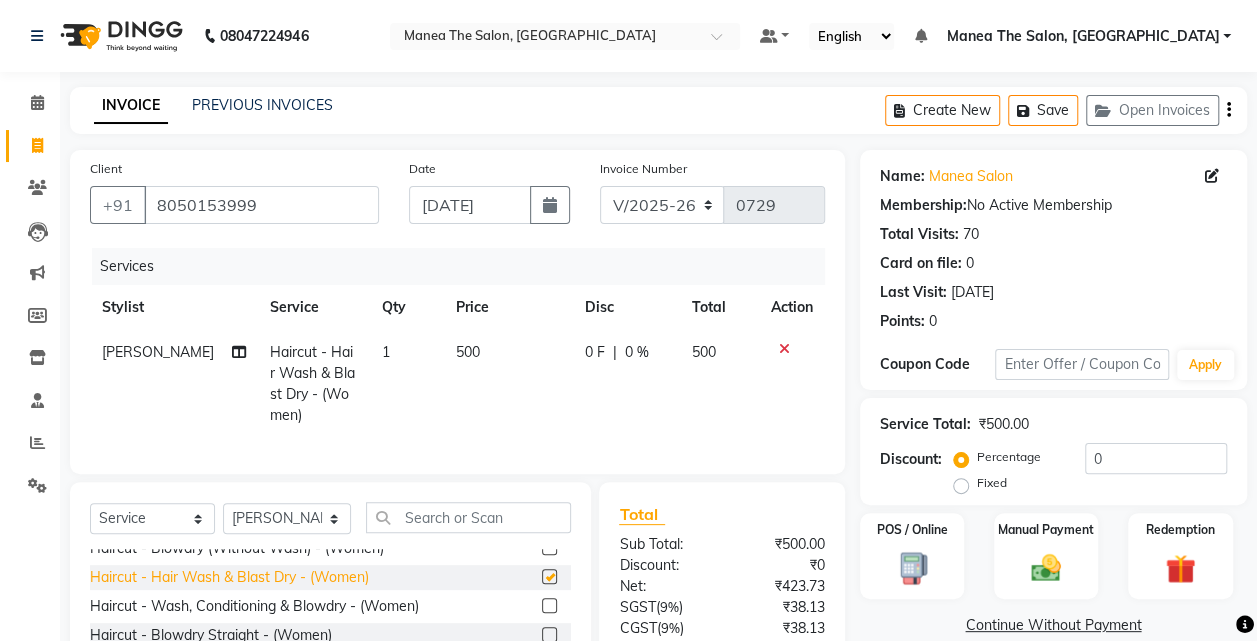 checkbox on "false" 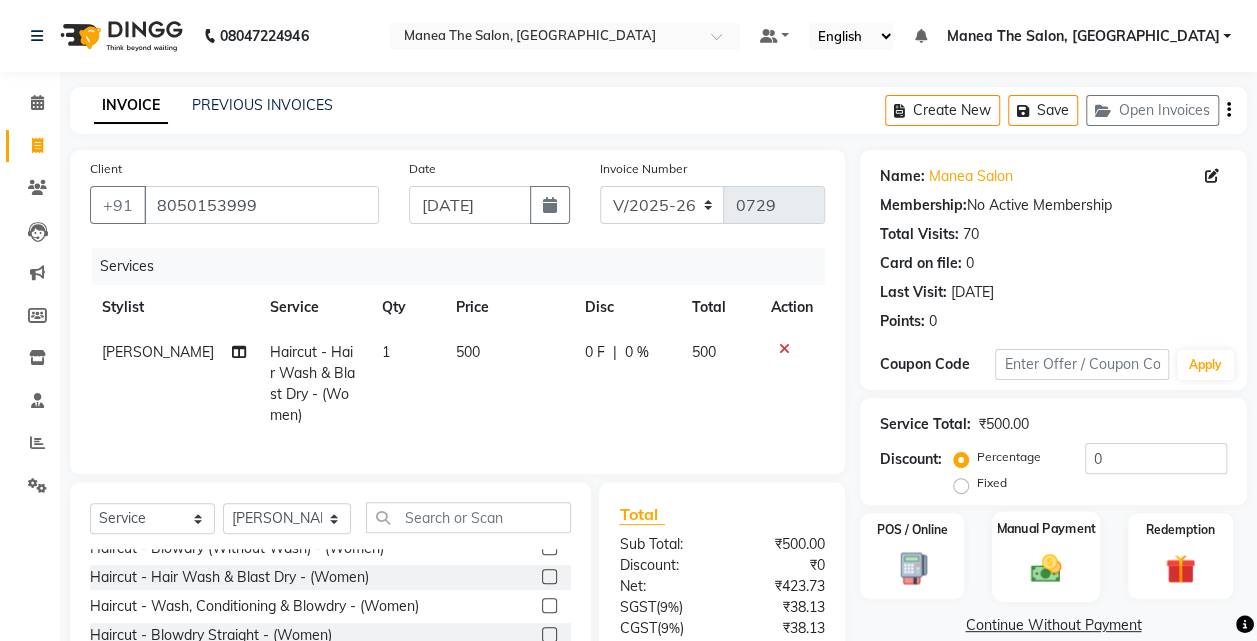 click on "Manual Payment" 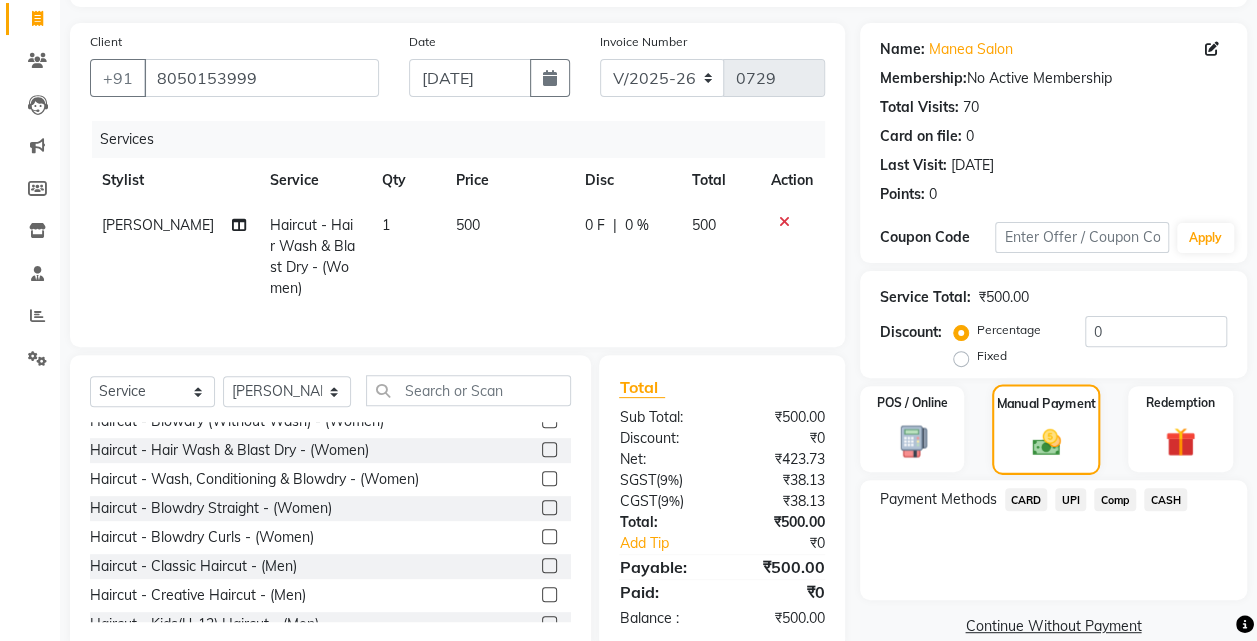 scroll, scrollTop: 180, scrollLeft: 0, axis: vertical 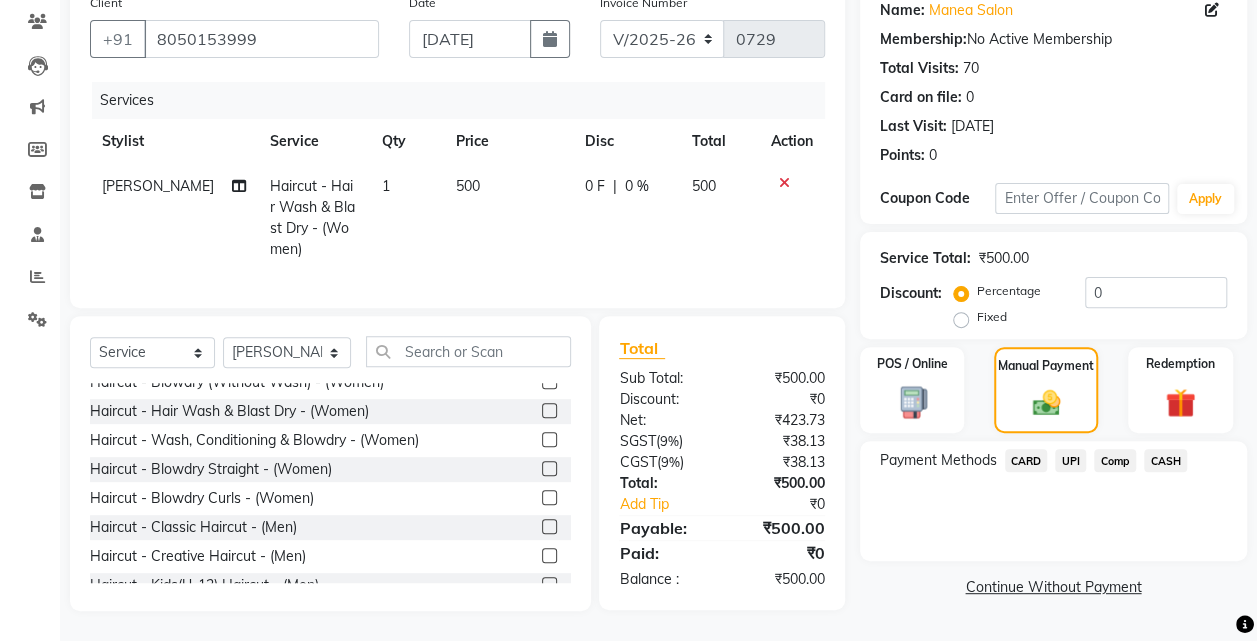 click on "UPI" 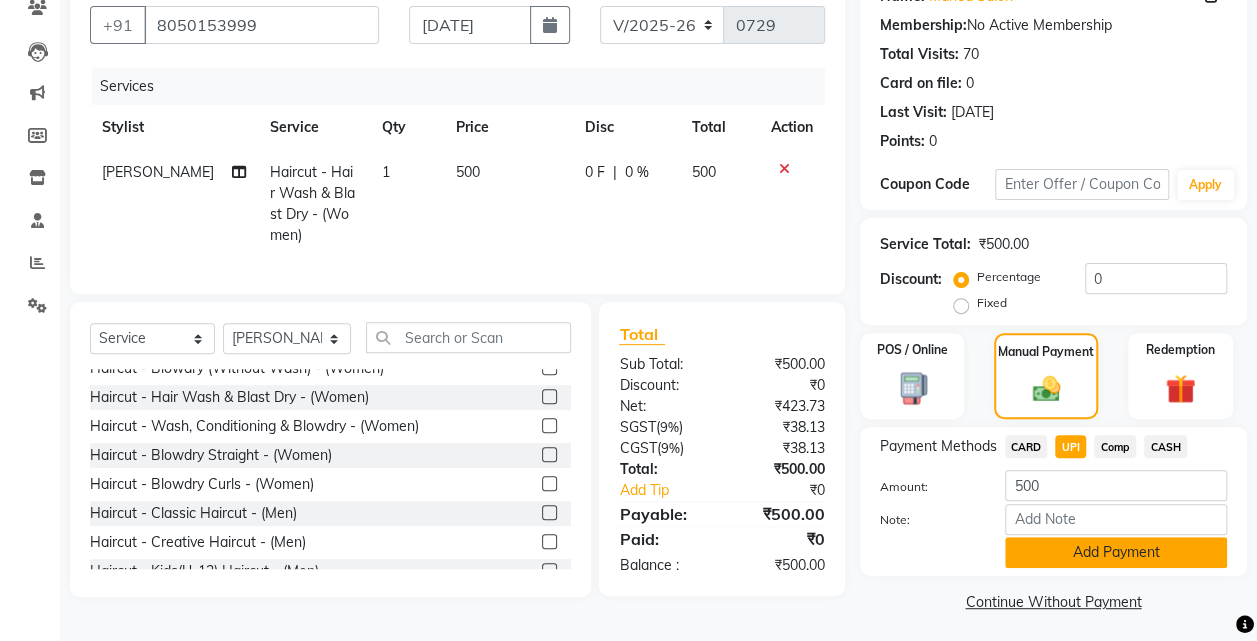 click on "Add Payment" 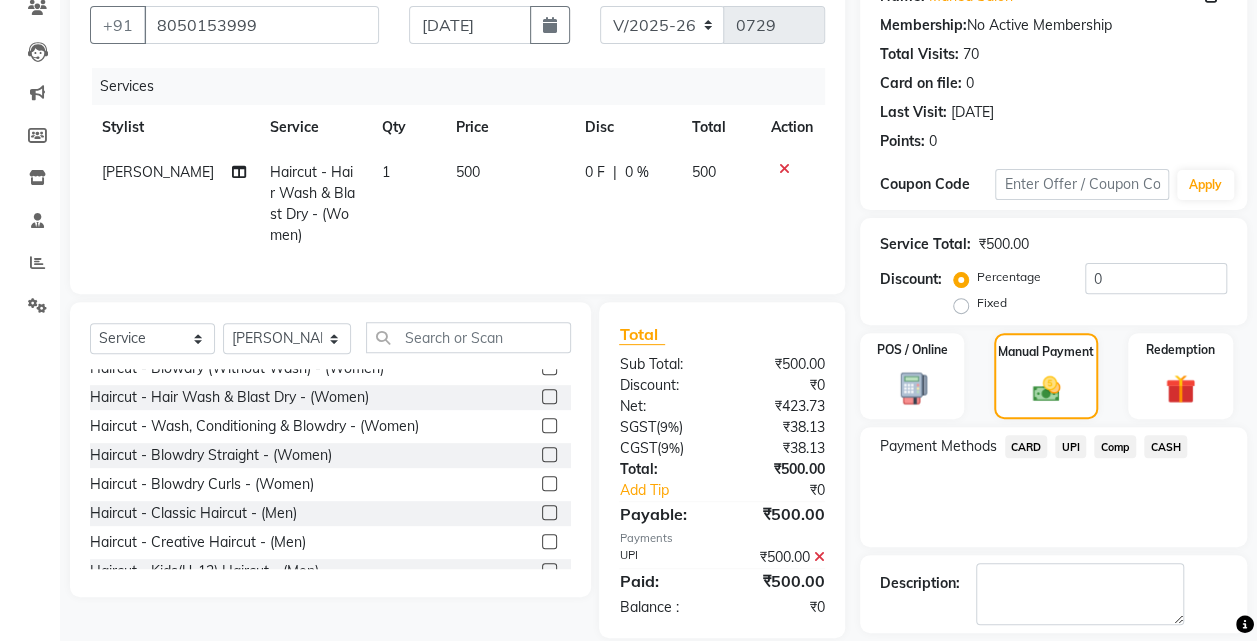 scroll, scrollTop: 268, scrollLeft: 0, axis: vertical 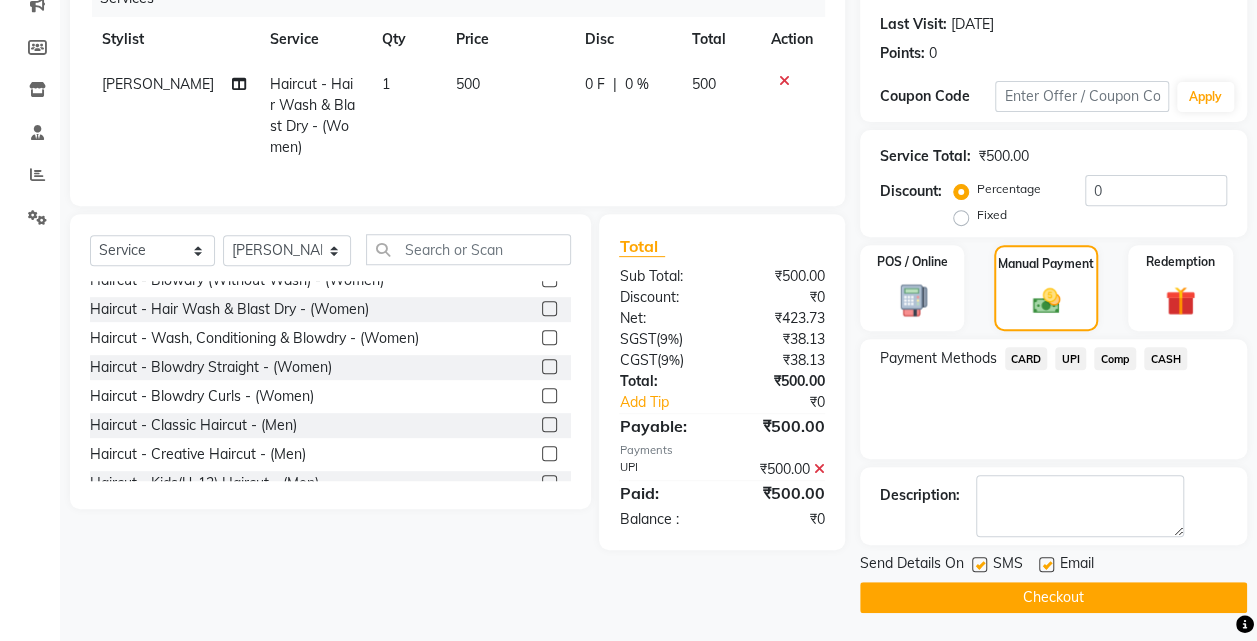 click on "Checkout" 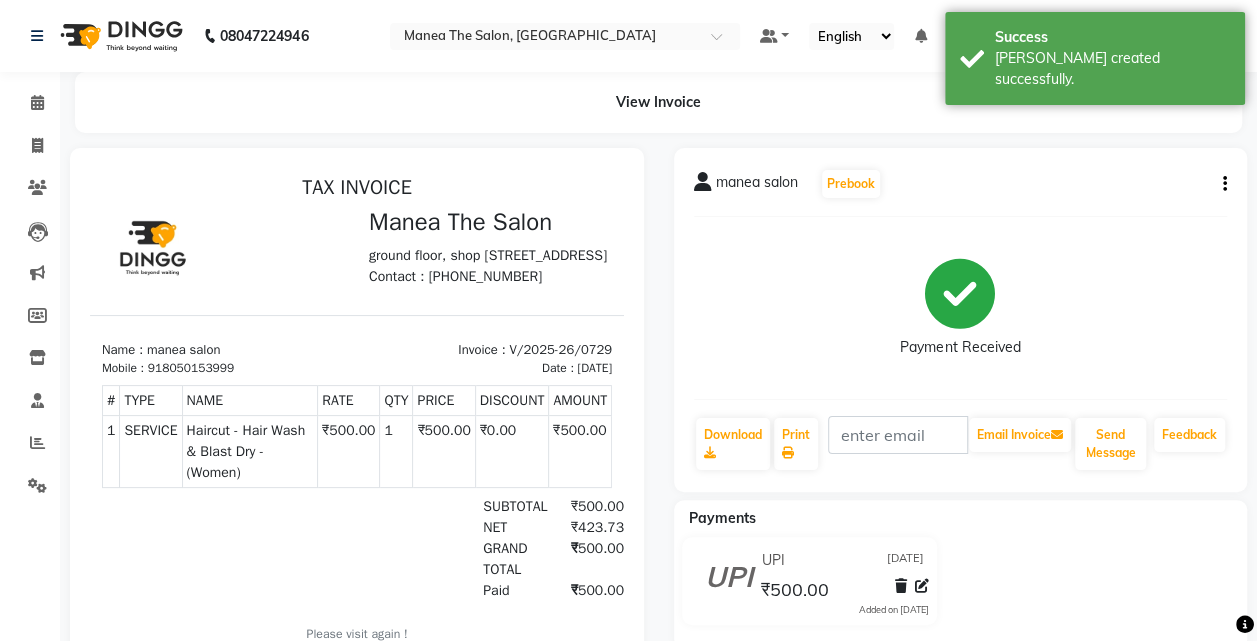 scroll, scrollTop: 0, scrollLeft: 0, axis: both 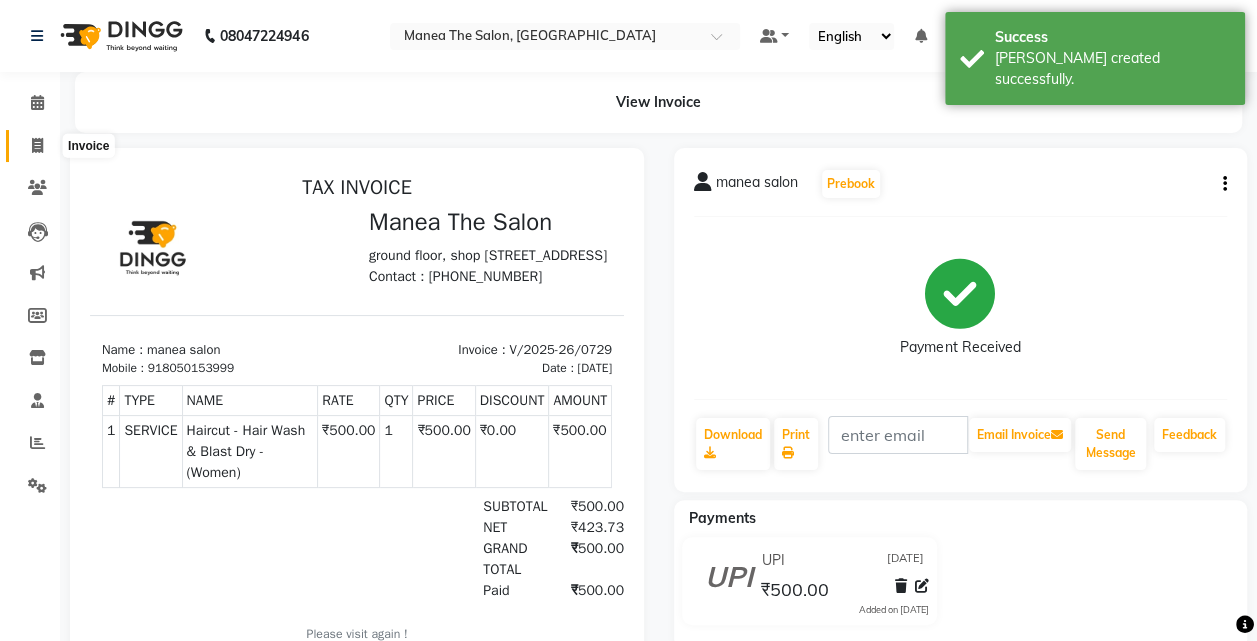 click 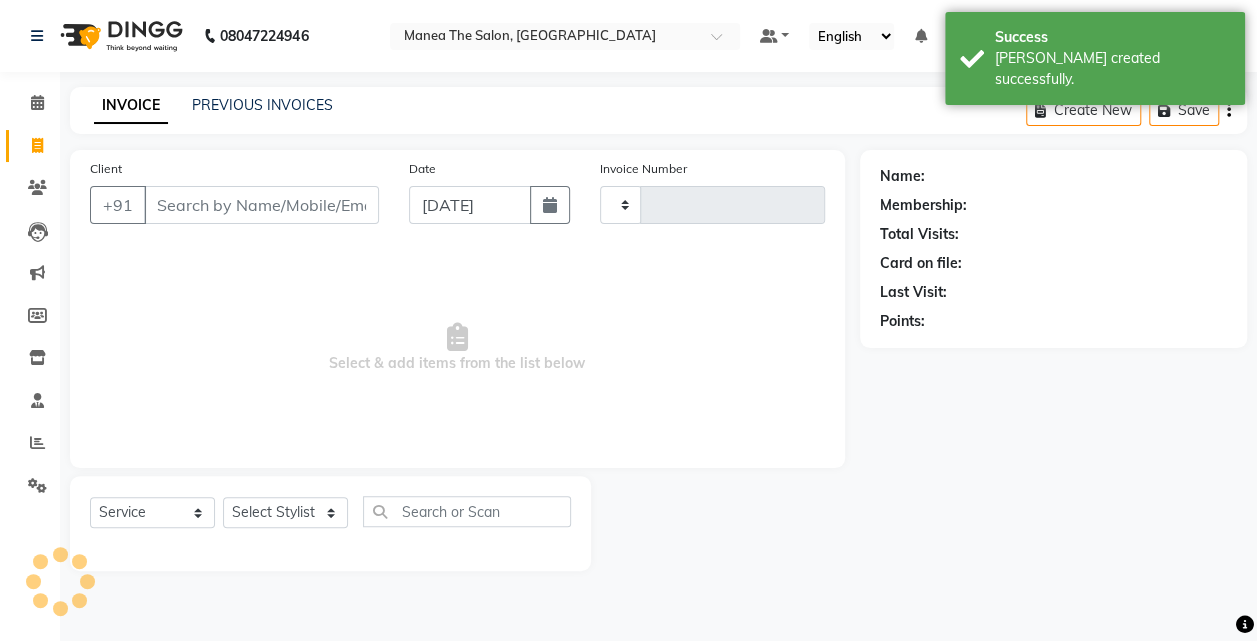 type on "0730" 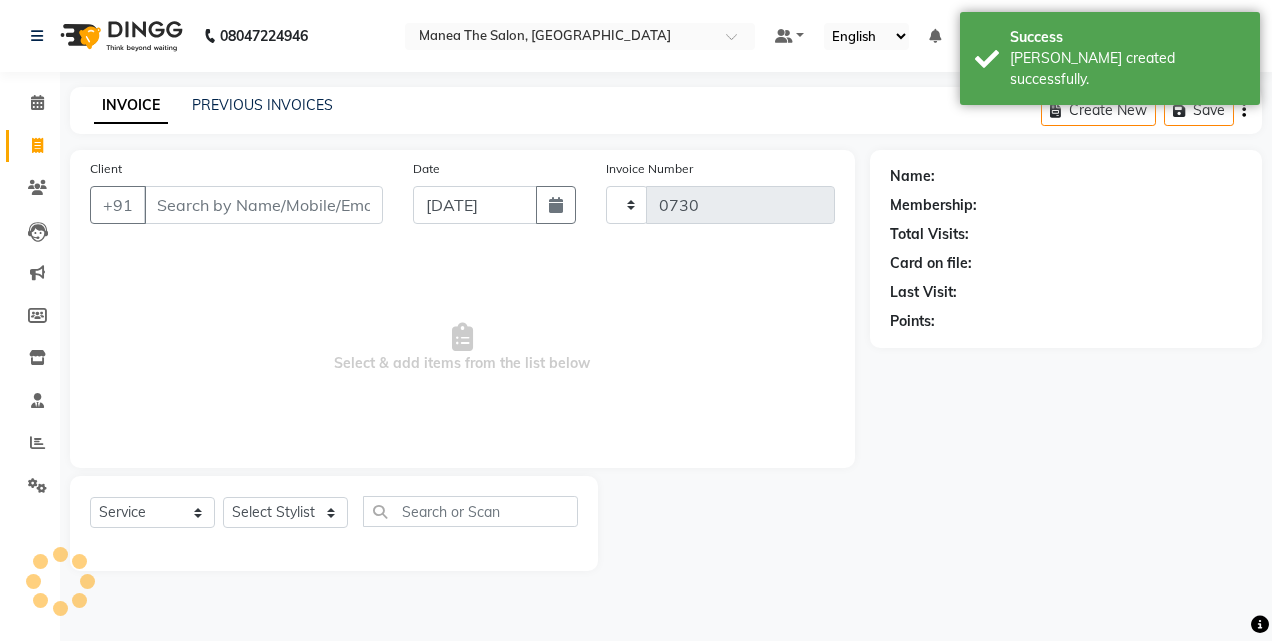 select on "7688" 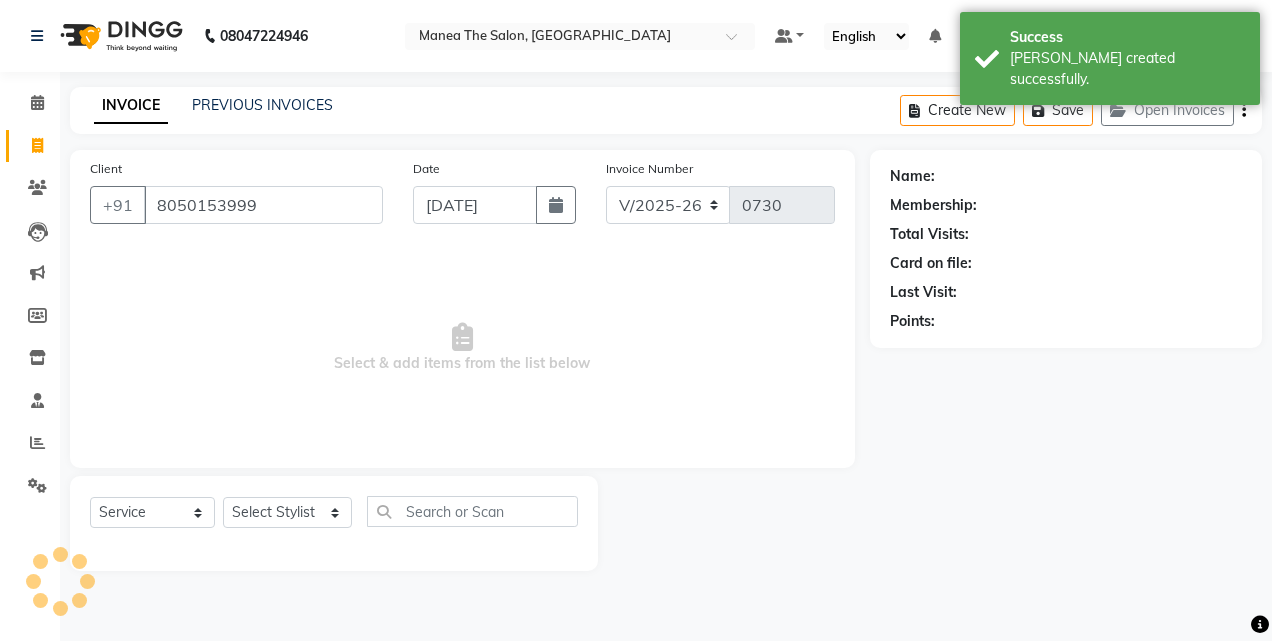 type on "8050153999" 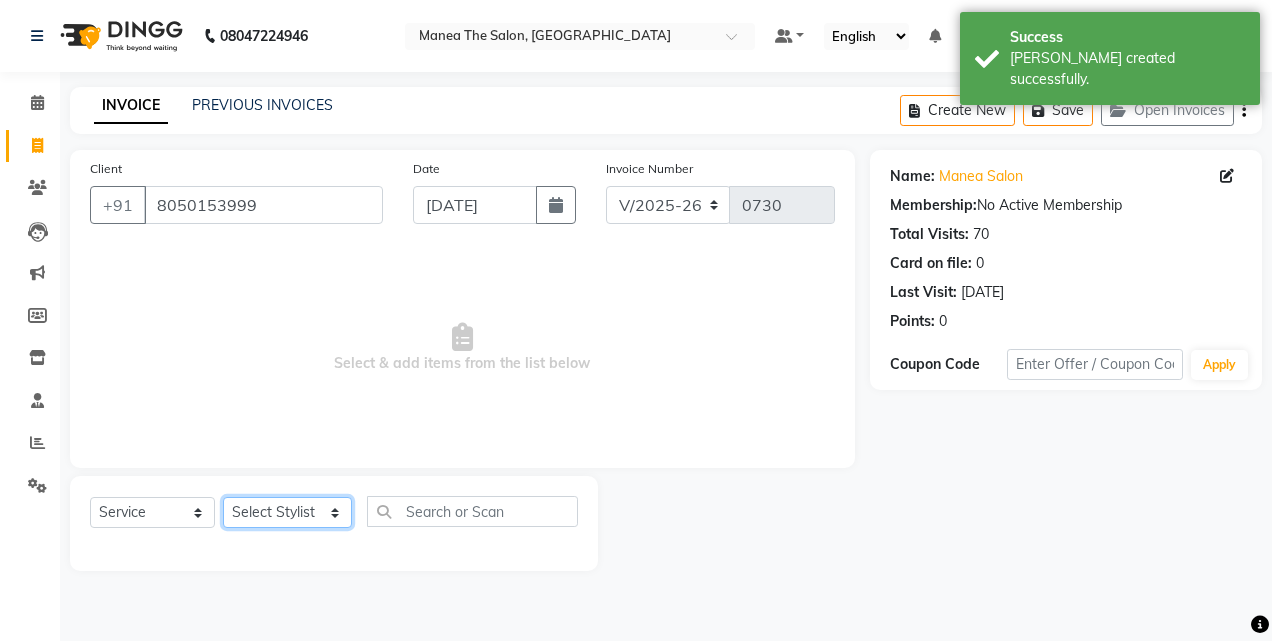 click on "Select Stylist aalam mahfuz aashu Adil  Manea The Salon, Belagavi miraj nadir usman" 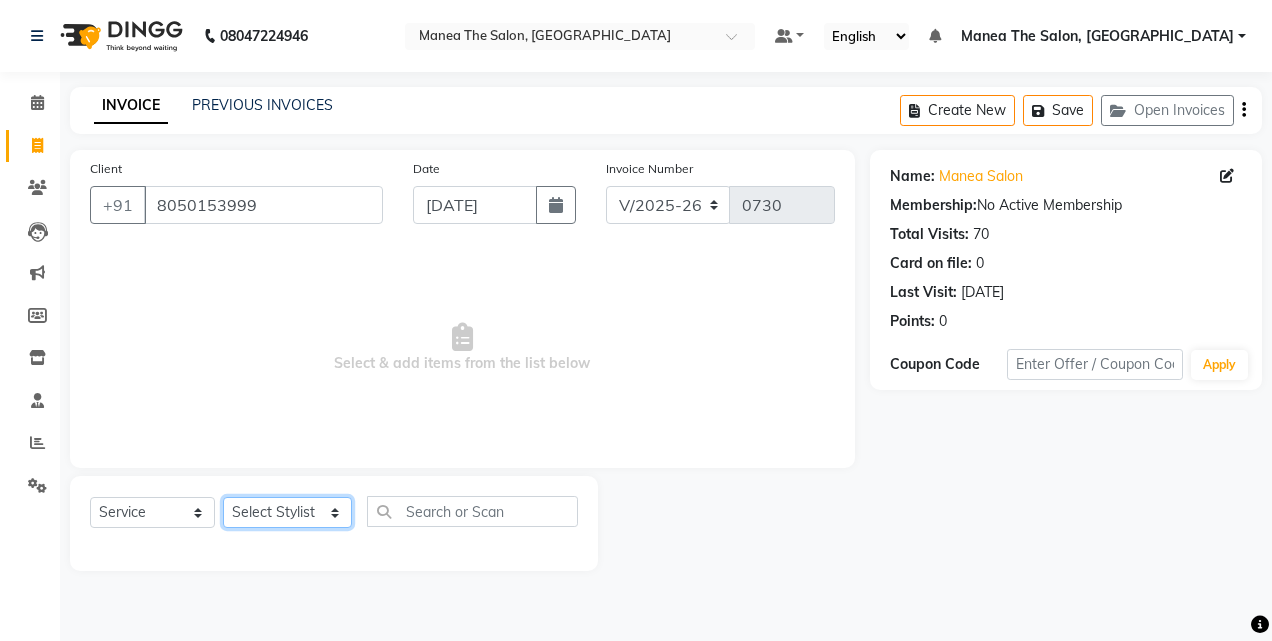 select on "68364" 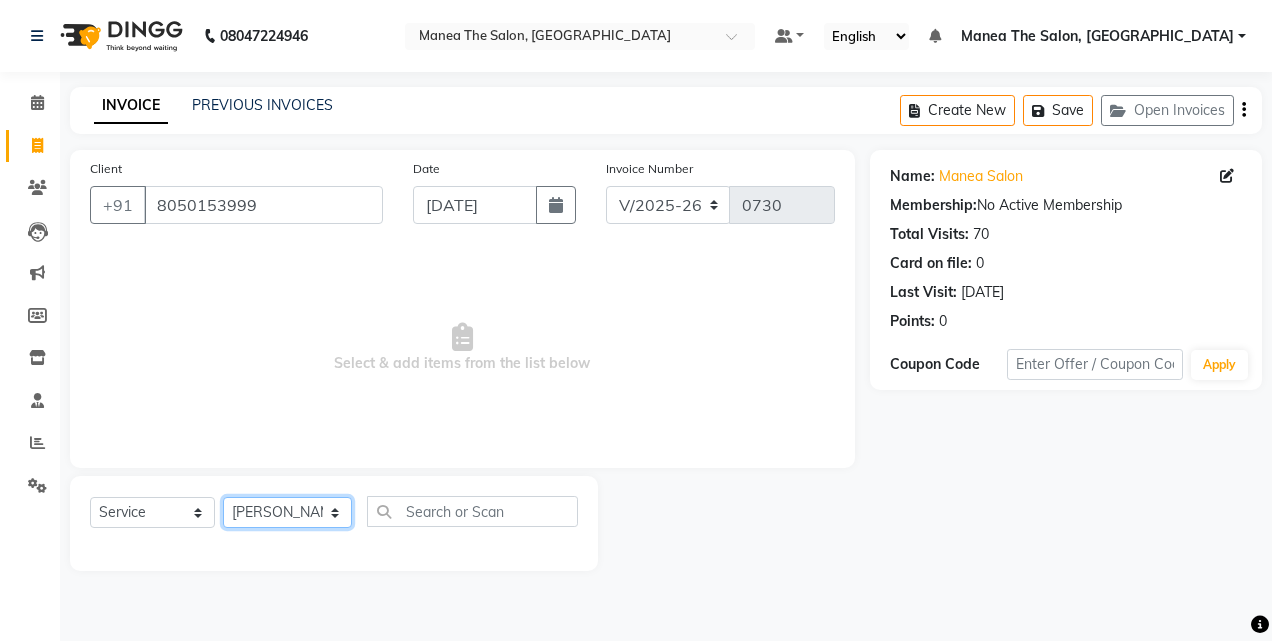 click on "Select Stylist aalam mahfuz aashu Adil  Manea The Salon, Belagavi miraj nadir usman" 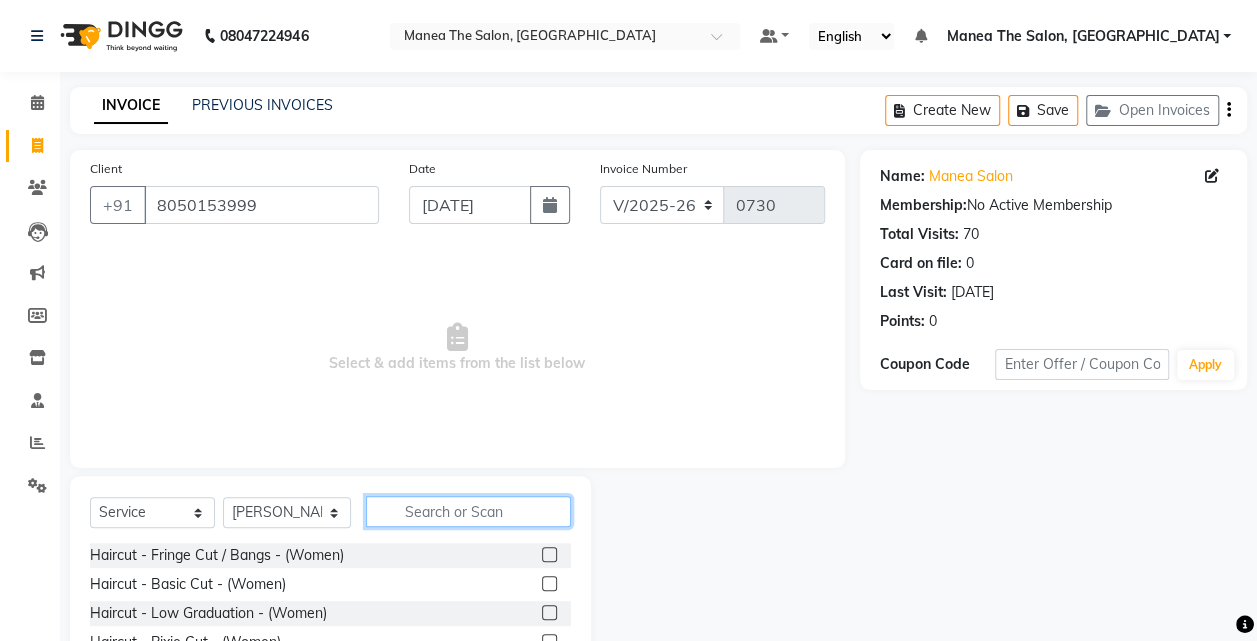 click 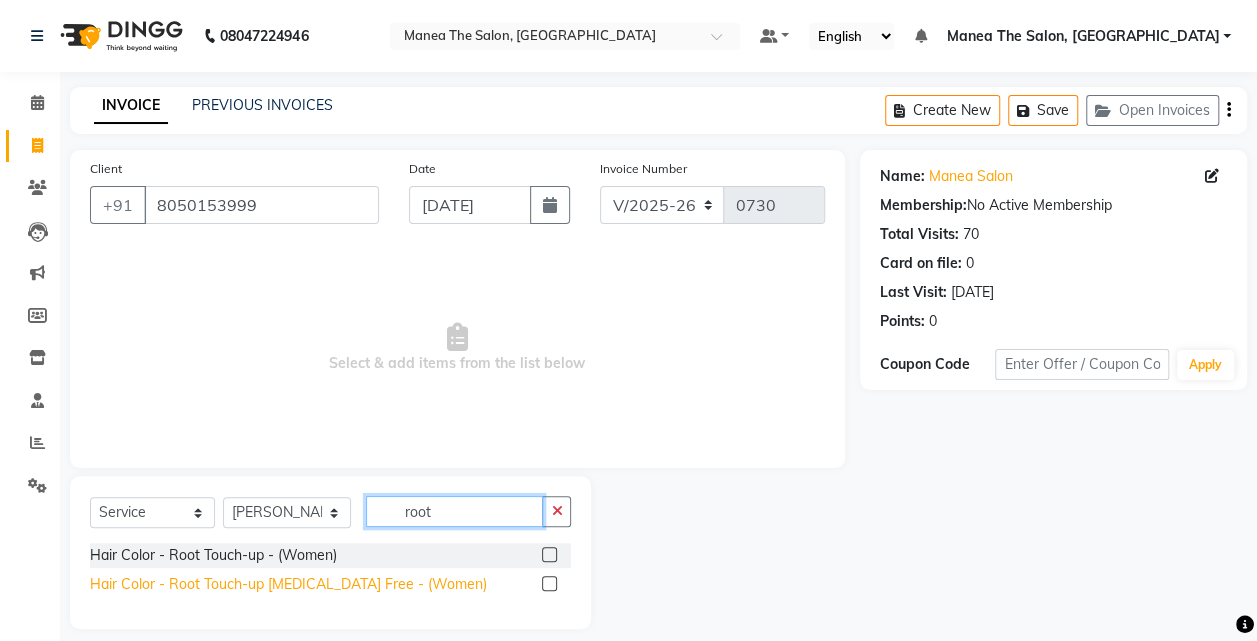 type on "root" 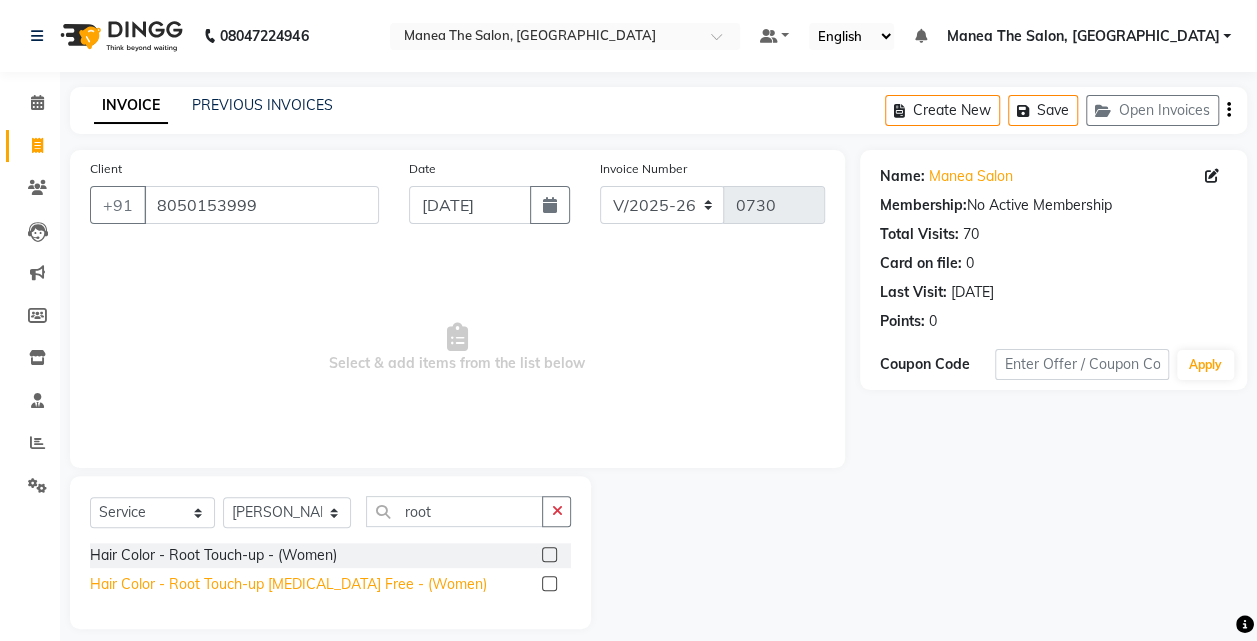 click on "Hair Color - Root Touch-up Ammonia Free - (Women)" 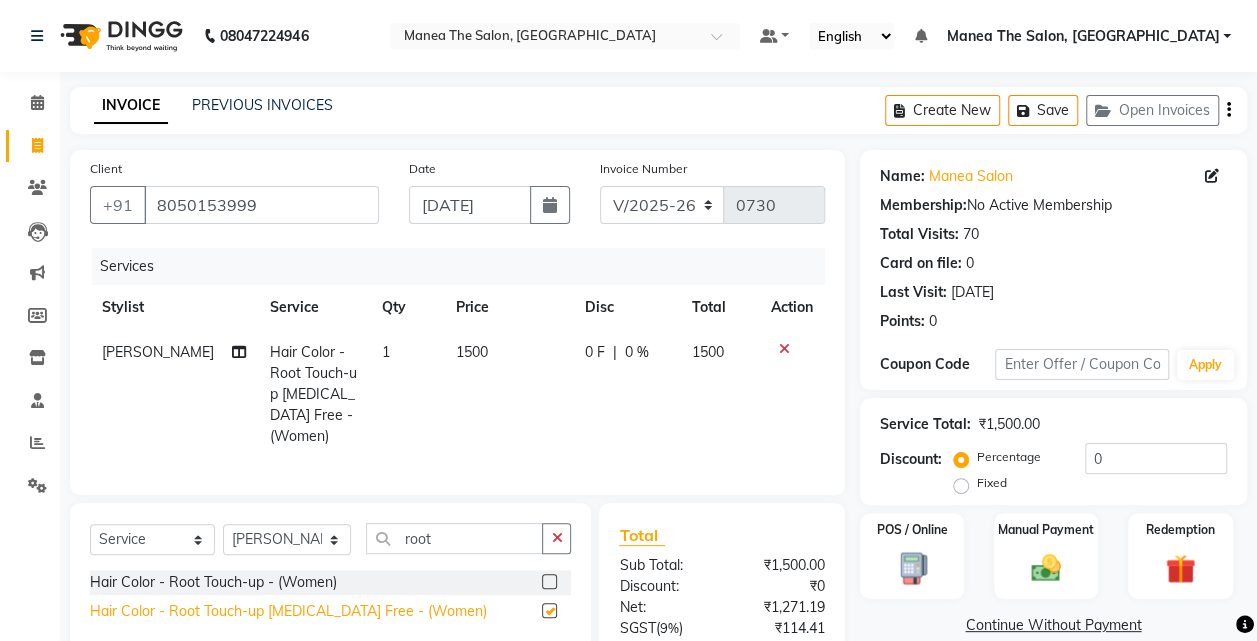 checkbox on "false" 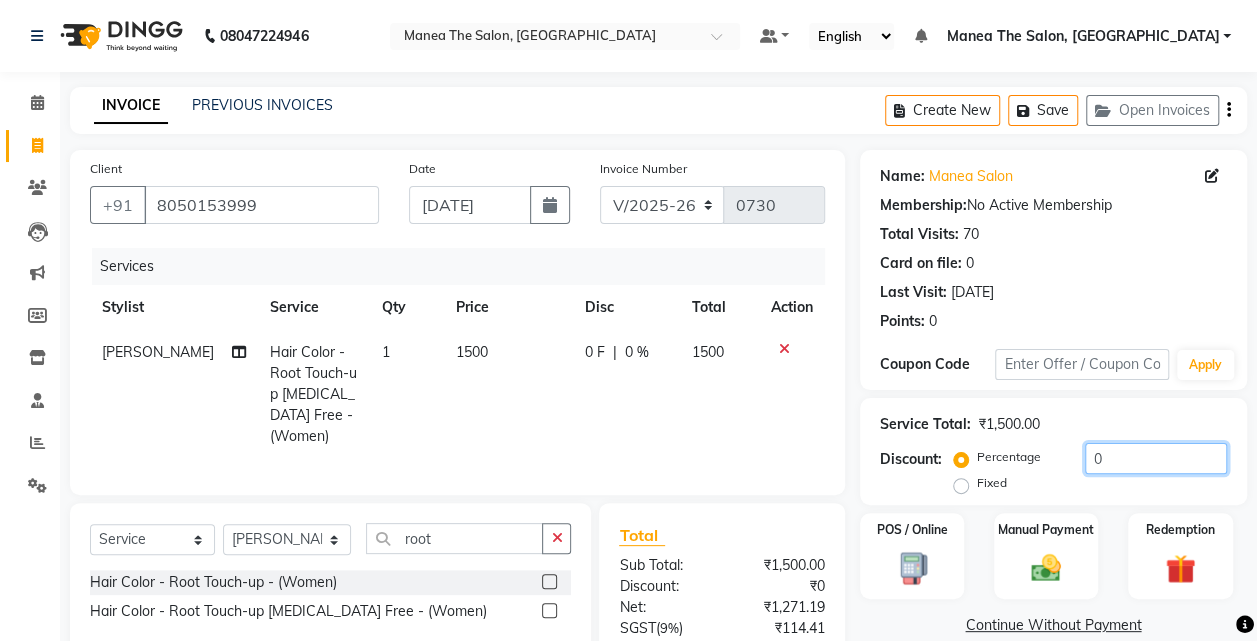 click on "0" 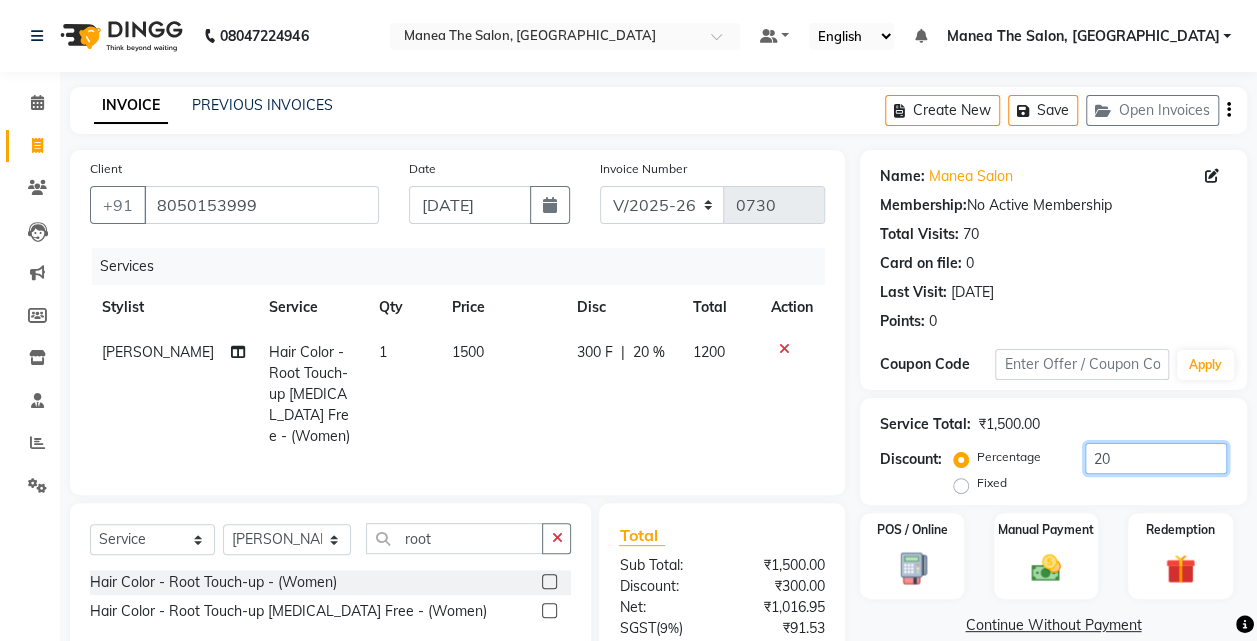 scroll, scrollTop: 178, scrollLeft: 0, axis: vertical 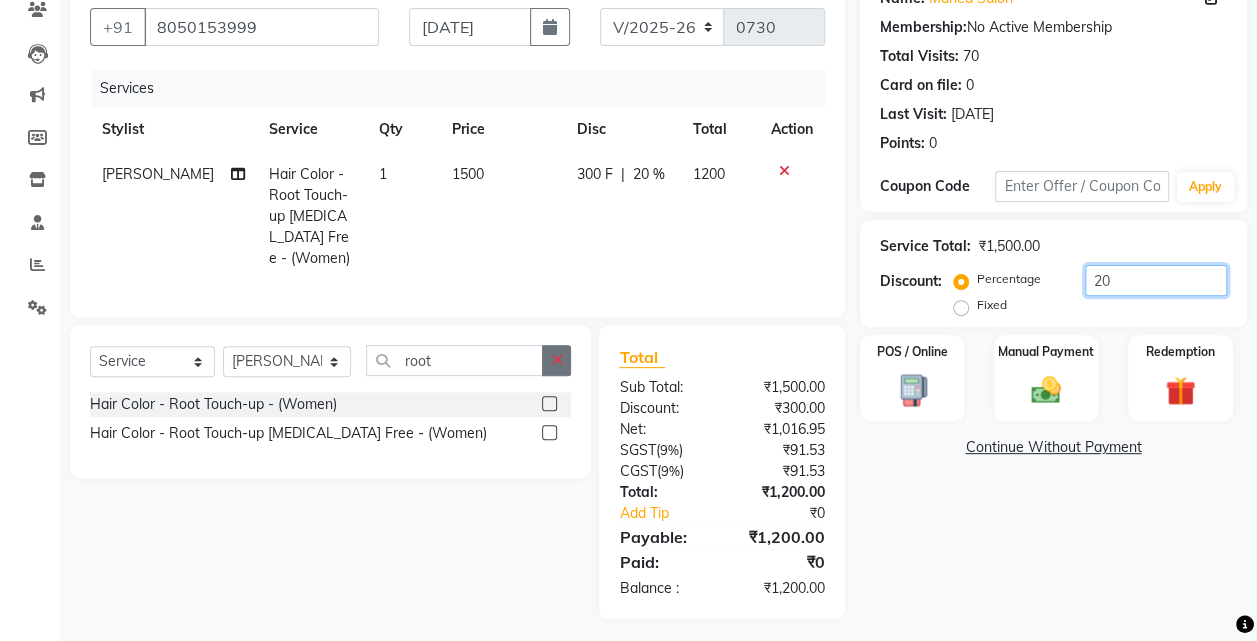 type on "20" 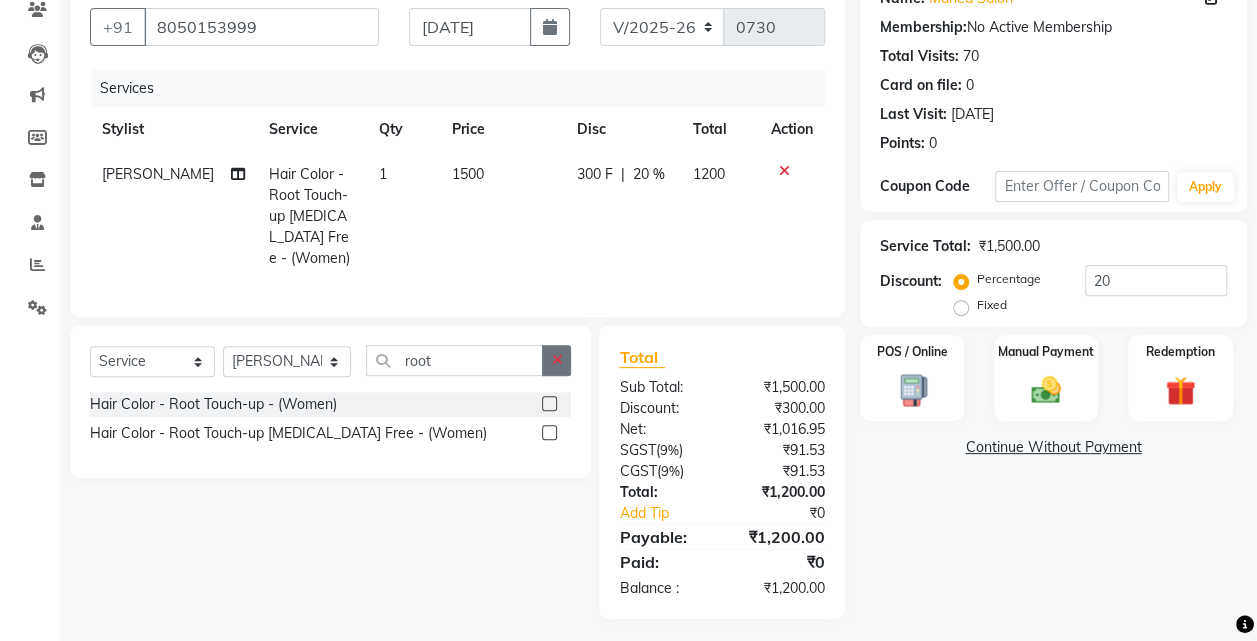 click 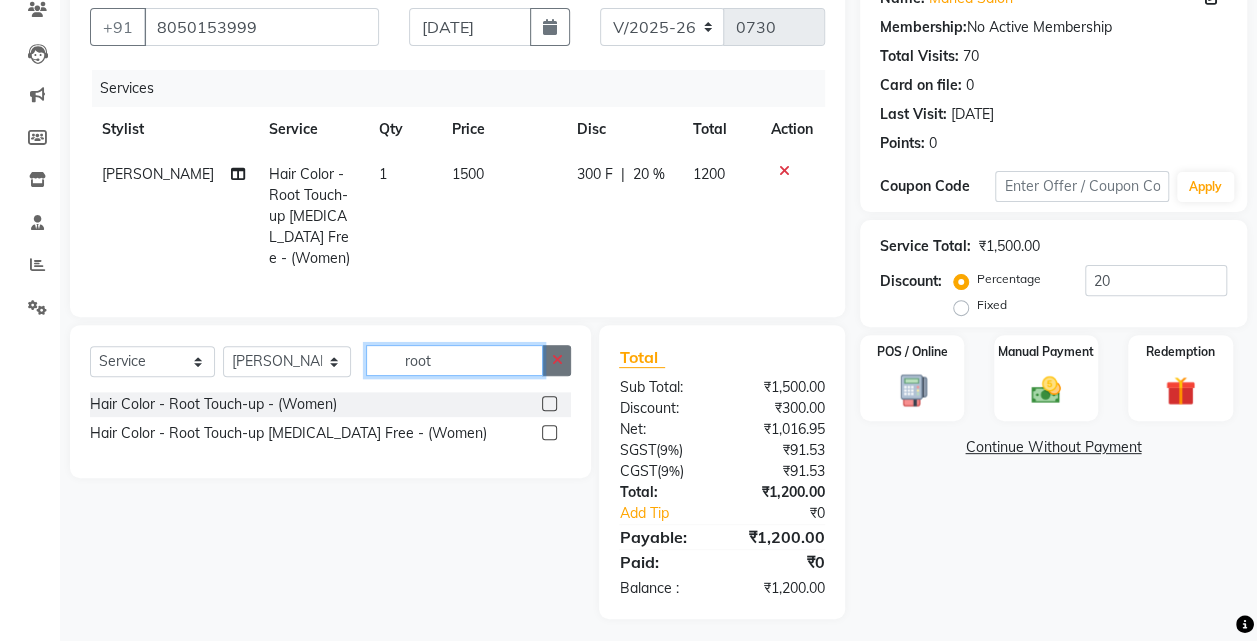 type 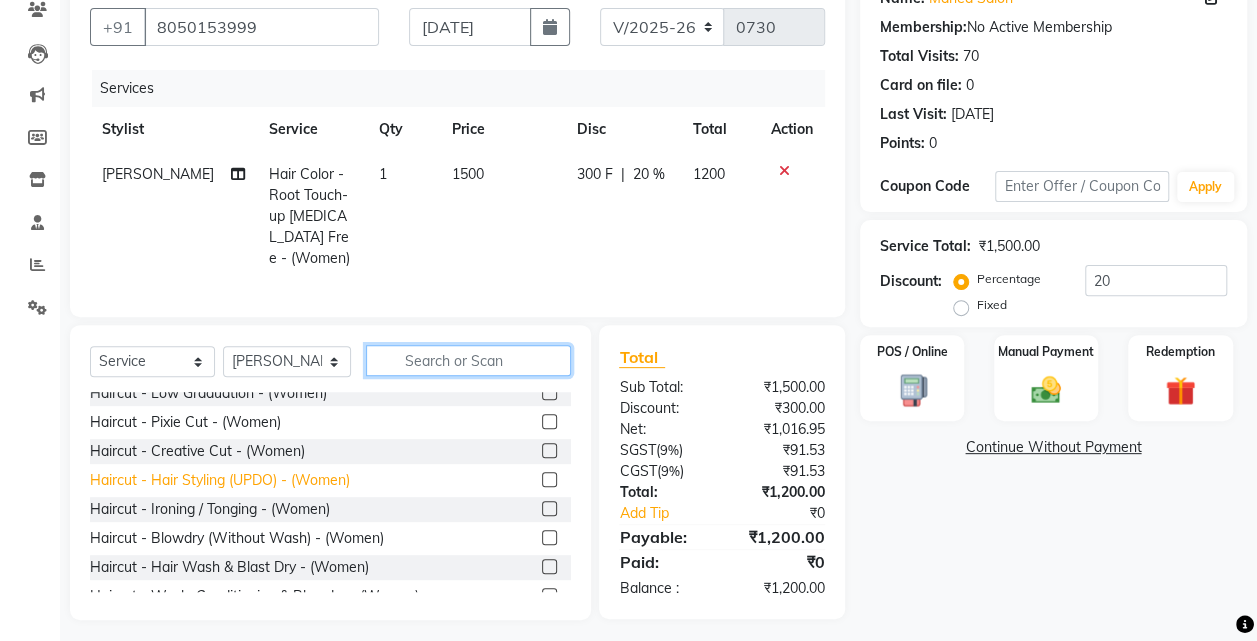 scroll, scrollTop: 70, scrollLeft: 0, axis: vertical 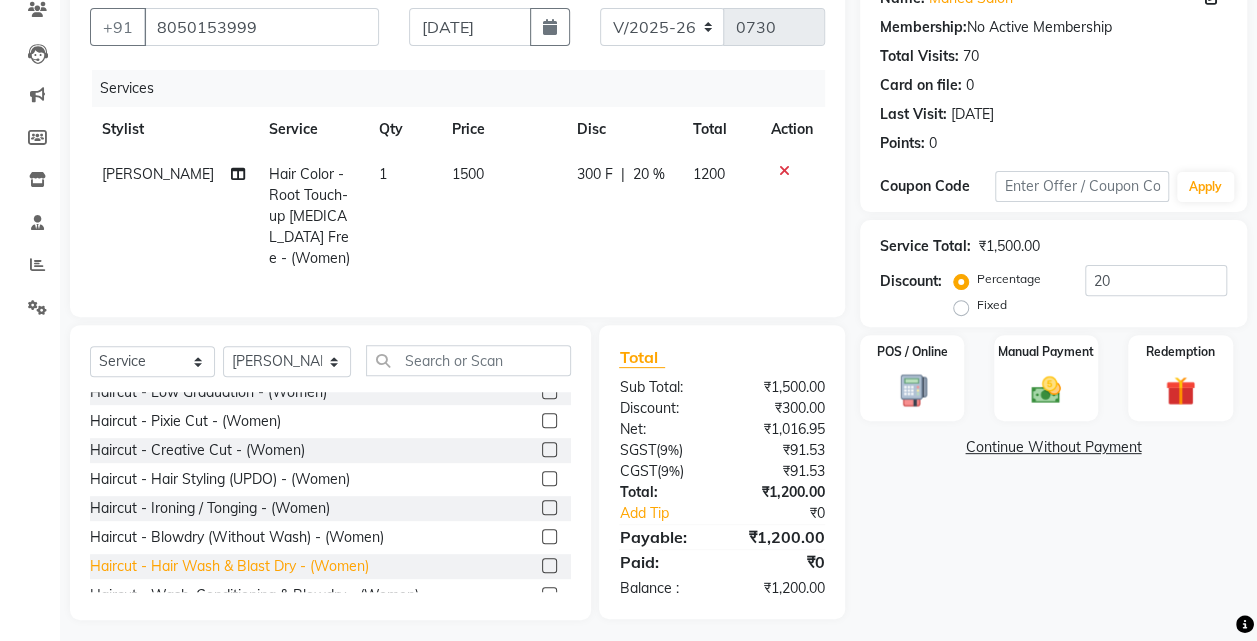 click on "Haircut - Hair Wash & Blast Dry - (Women)" 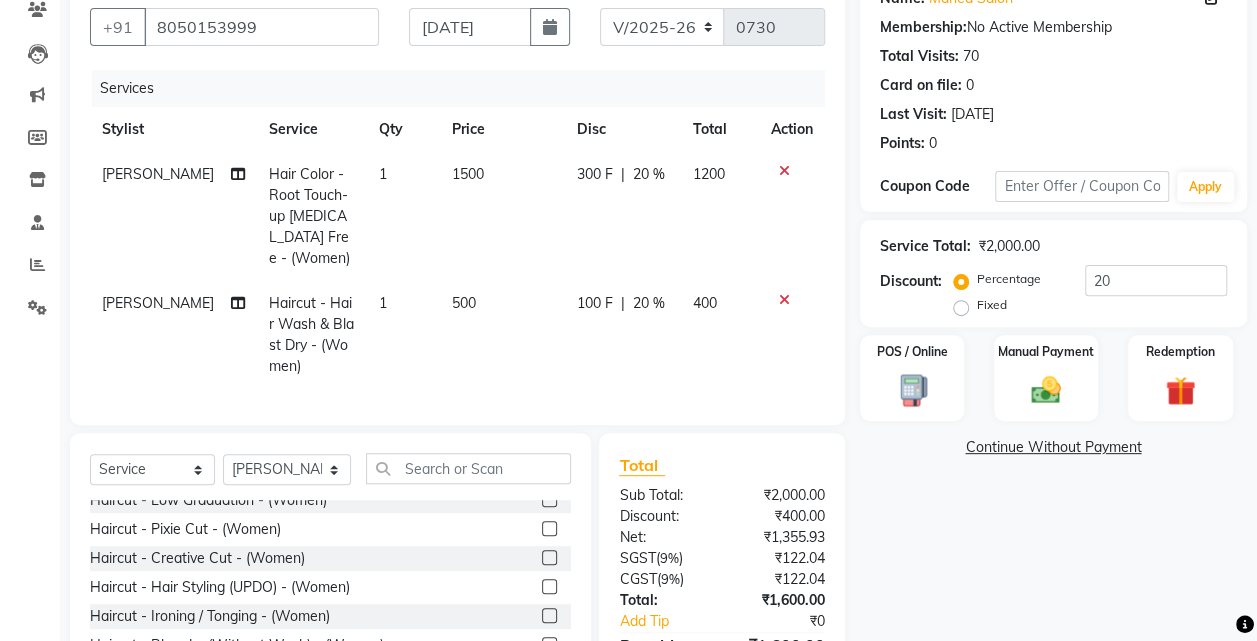 checkbox on "false" 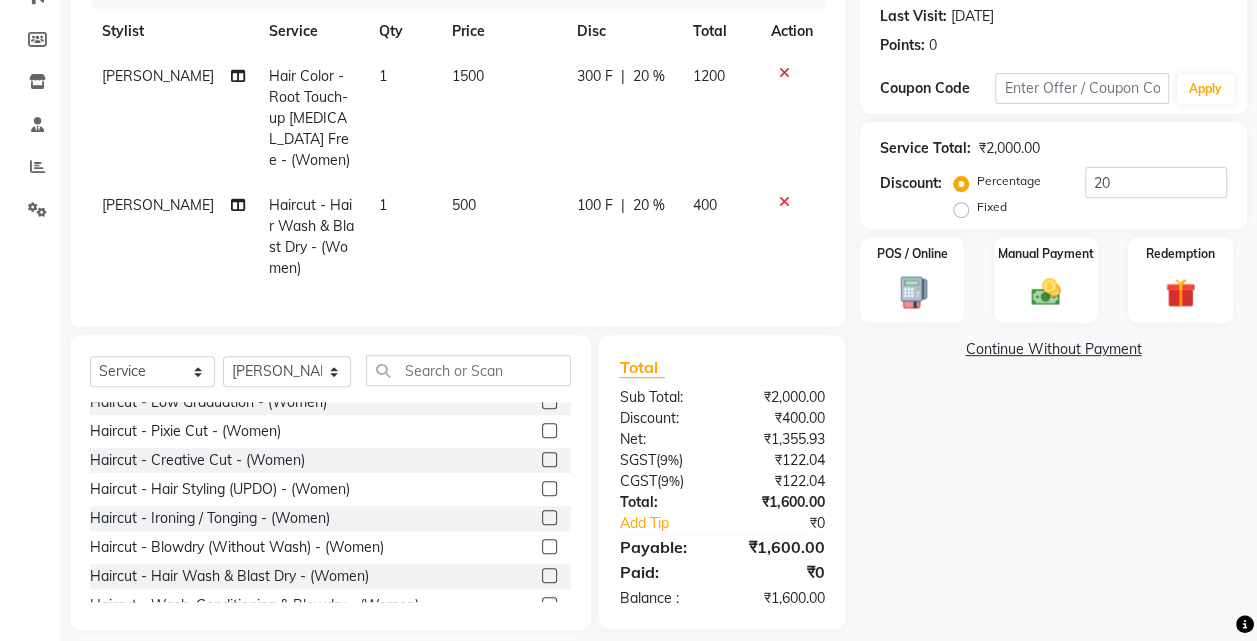 scroll, scrollTop: 276, scrollLeft: 0, axis: vertical 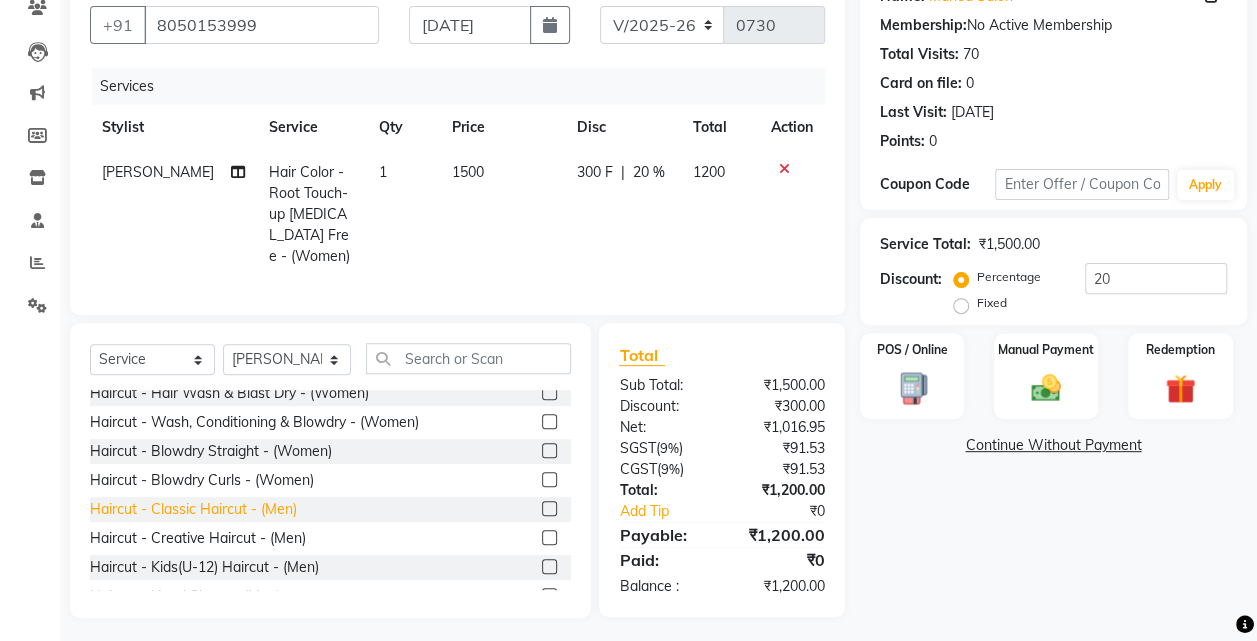 click on "Haircut - Classic Haircut - (Men)" 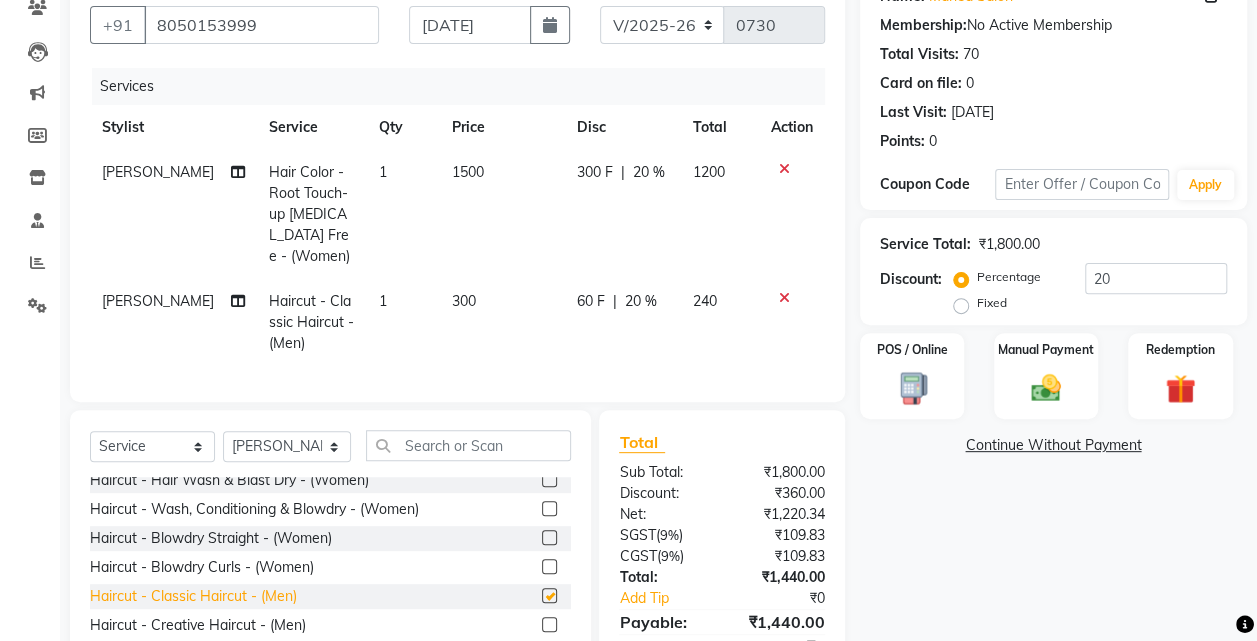 checkbox on "false" 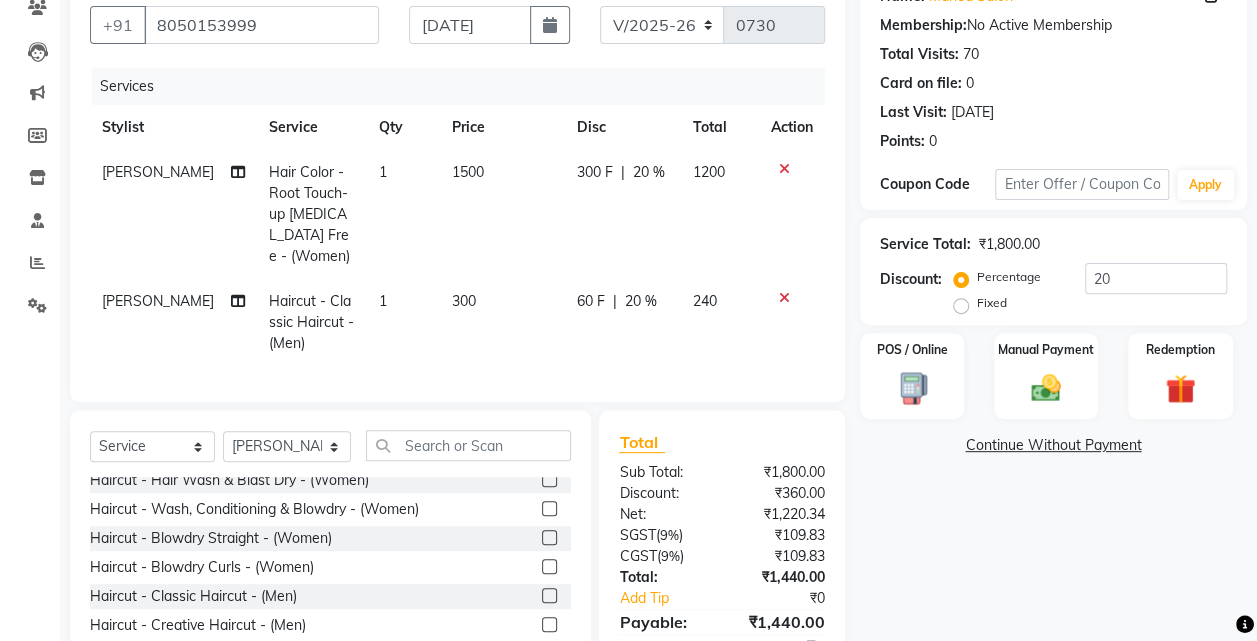 scroll, scrollTop: 267, scrollLeft: 0, axis: vertical 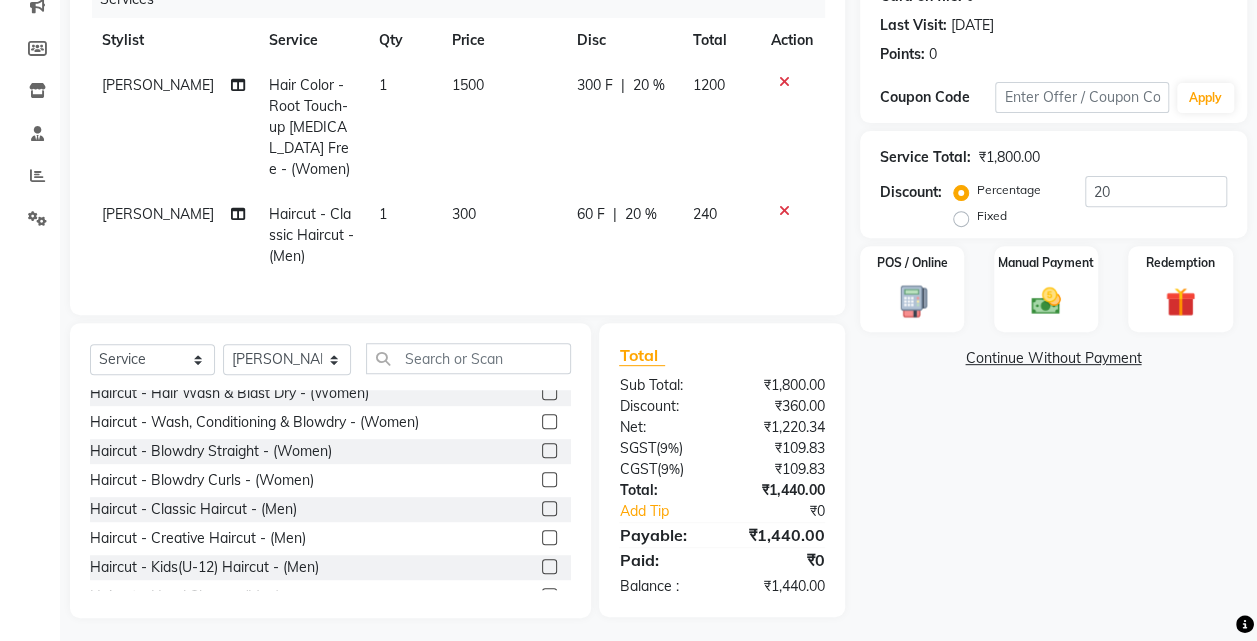 click 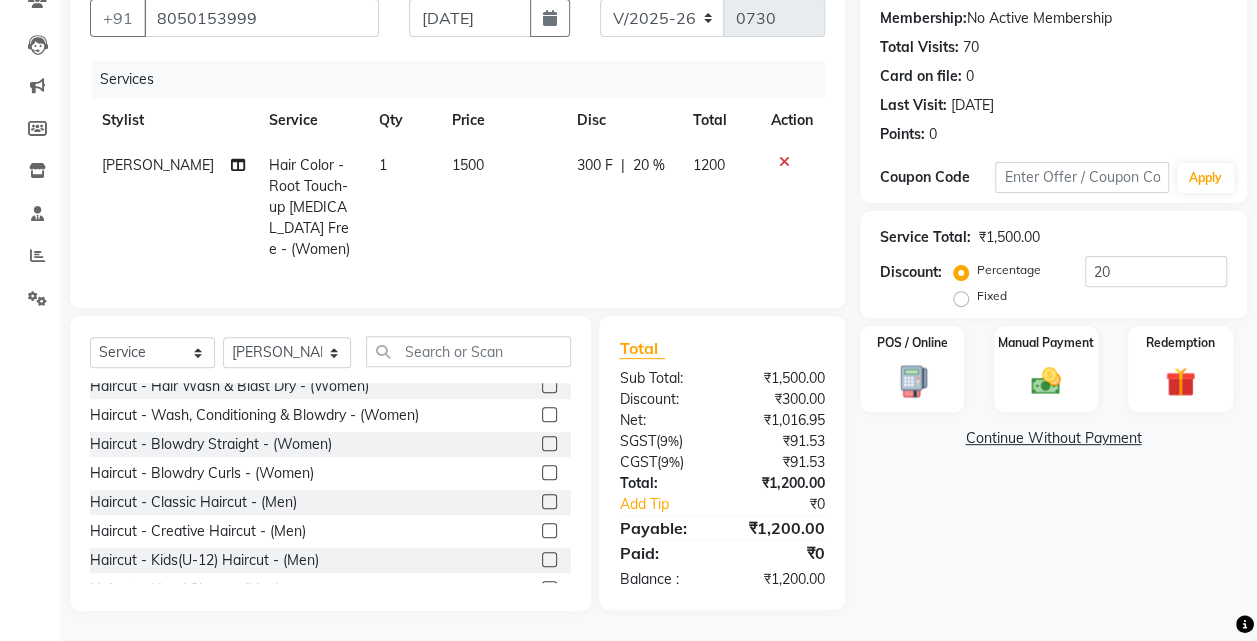 scroll, scrollTop: 180, scrollLeft: 0, axis: vertical 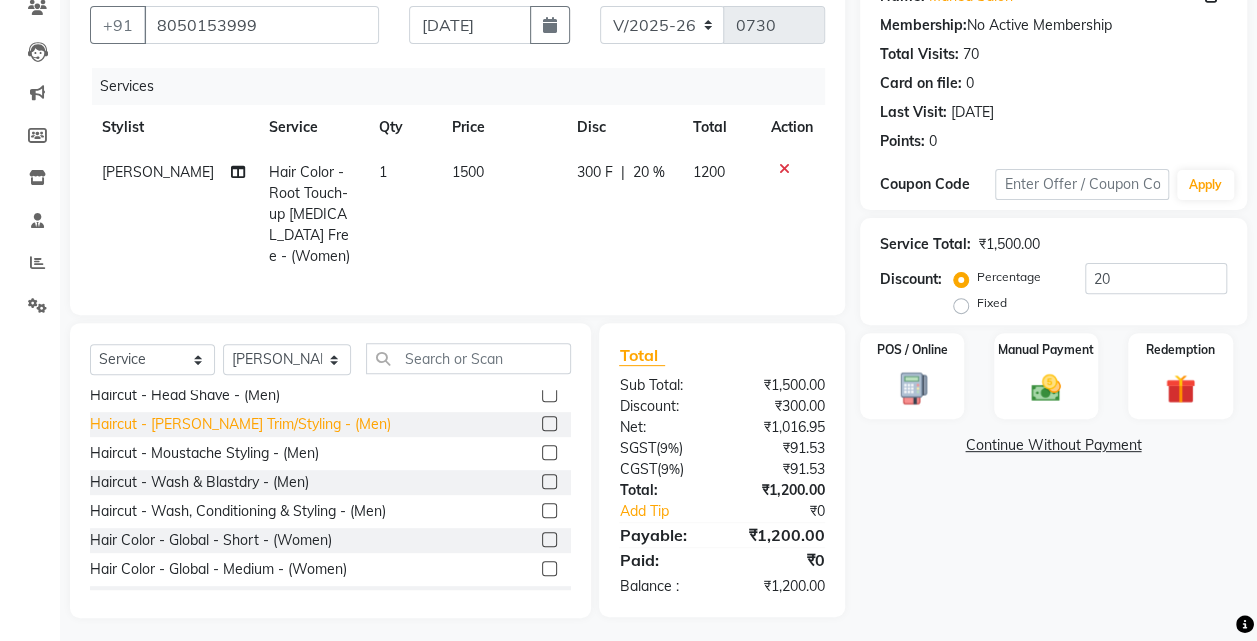 click on "Haircut - Beard Trim/Styling - (Men)" 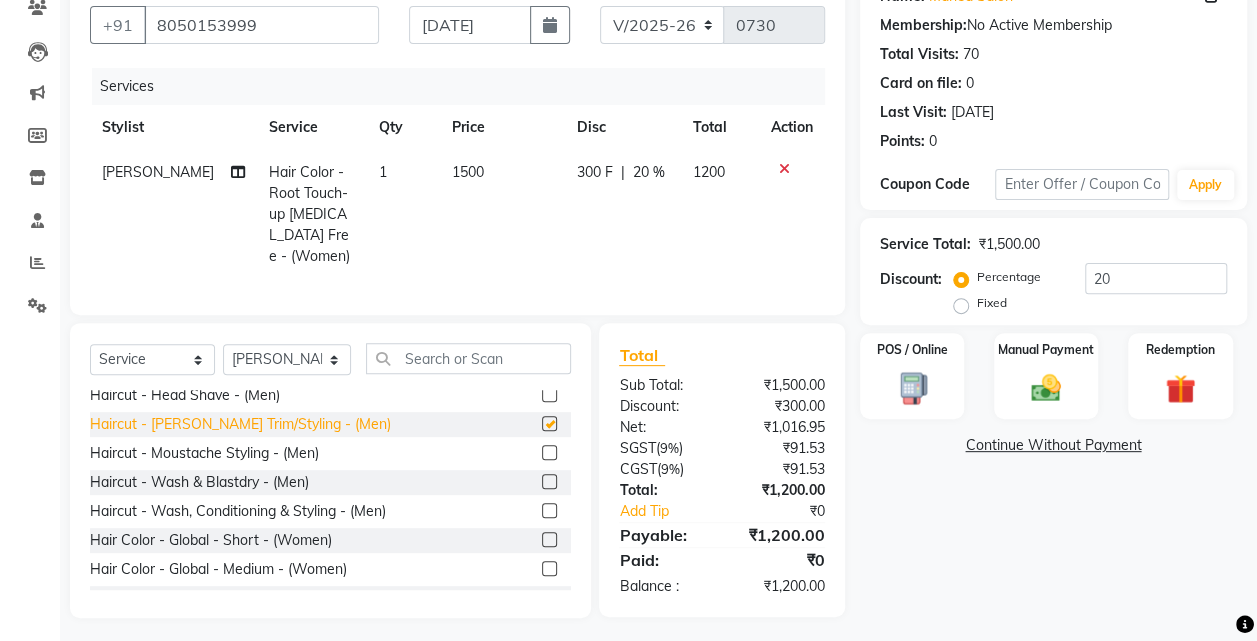 checkbox on "false" 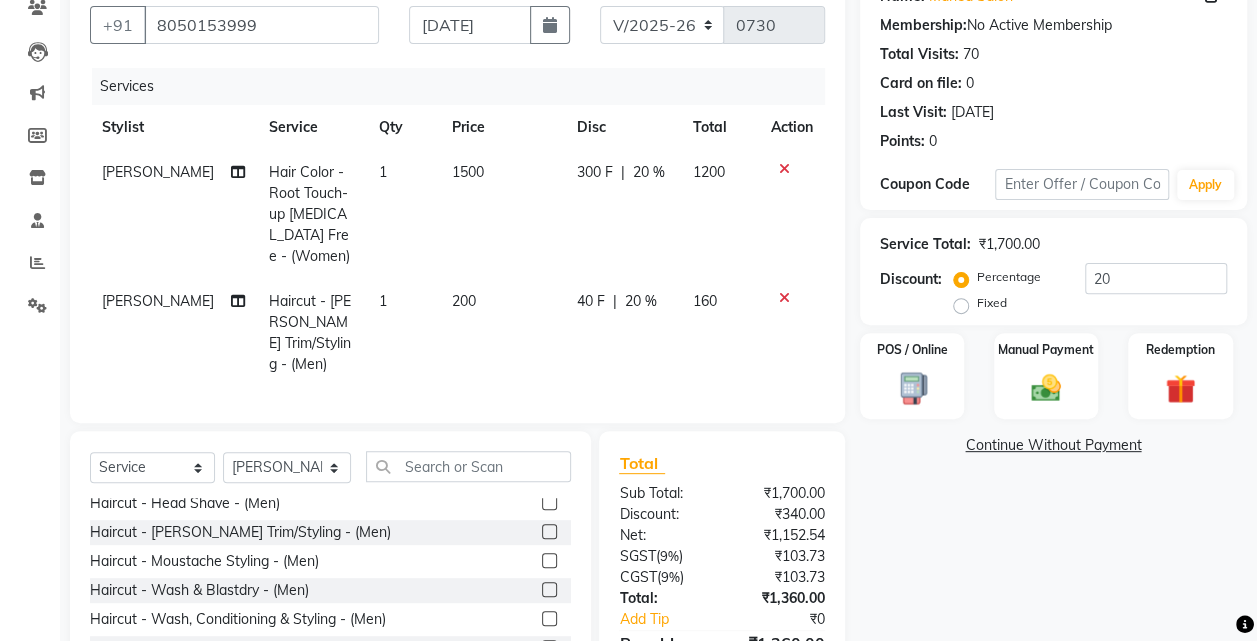 click 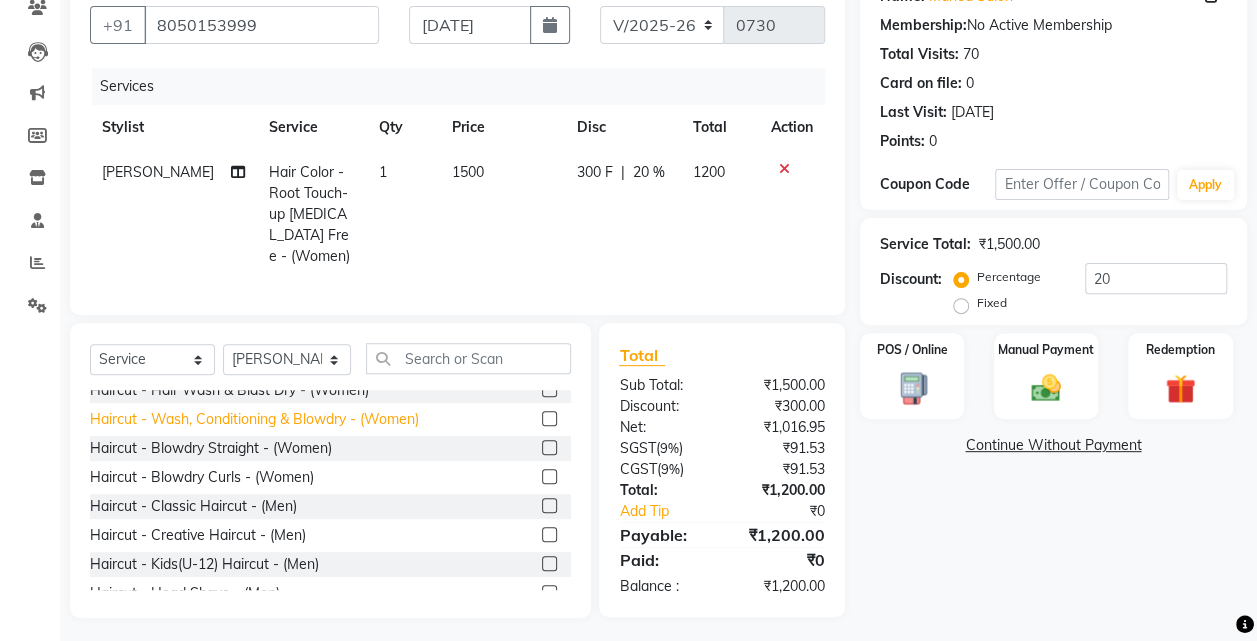 scroll, scrollTop: 247, scrollLeft: 0, axis: vertical 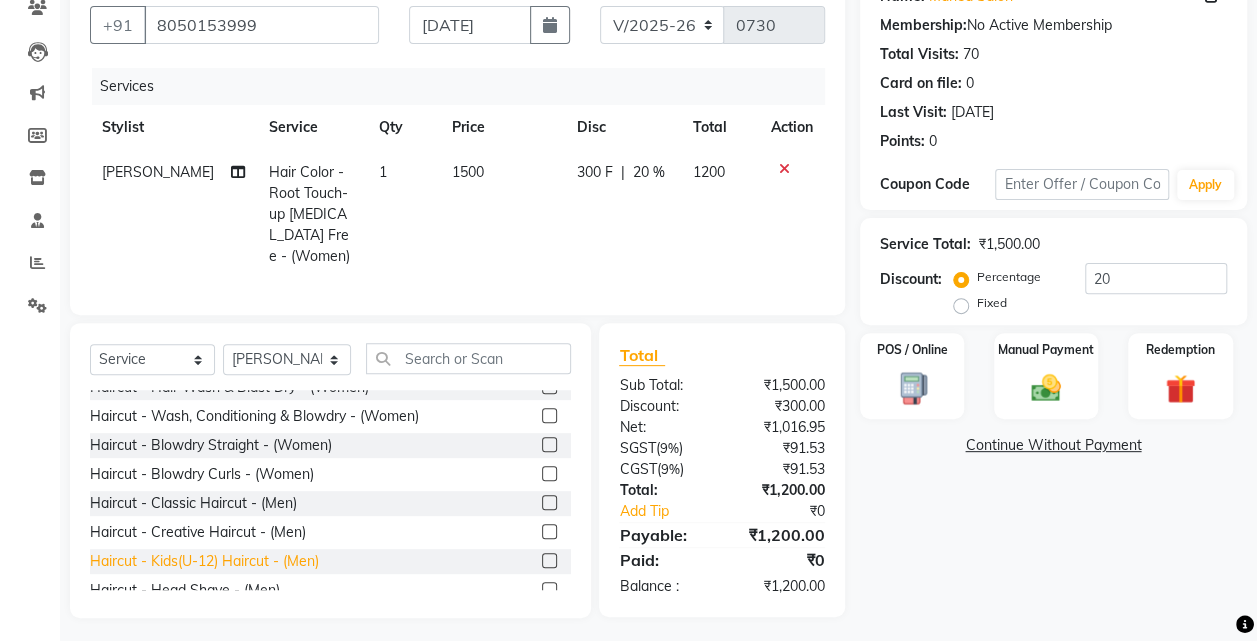click on "Haircut - Kids(U-12) Haircut - (Men)" 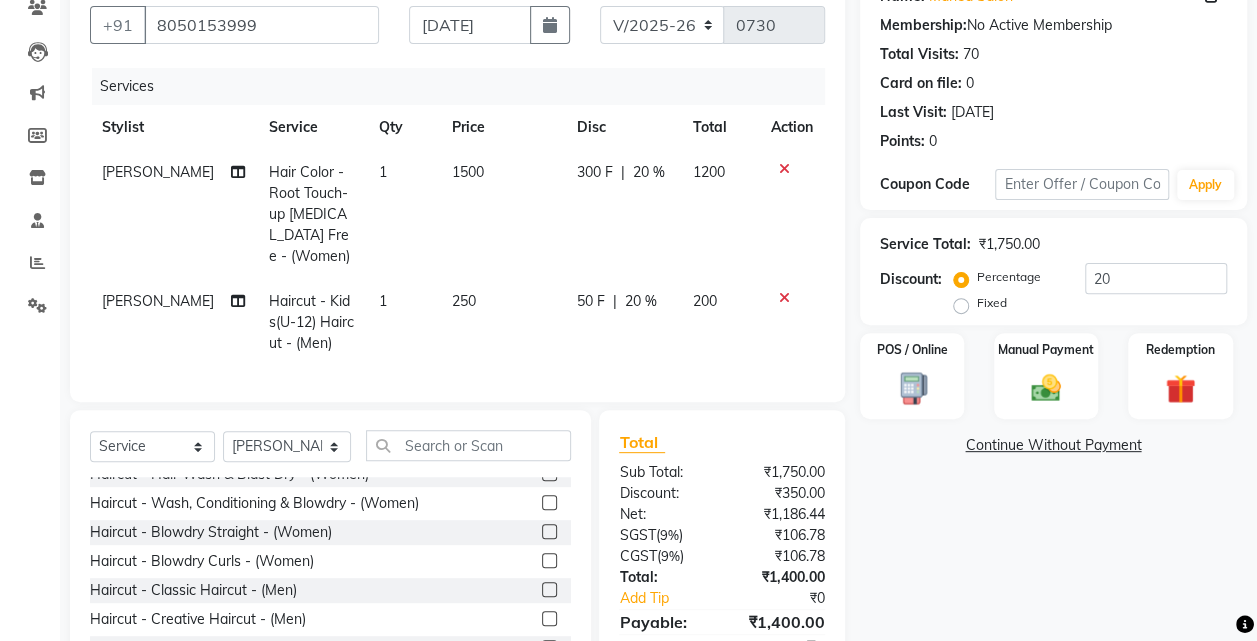 checkbox on "false" 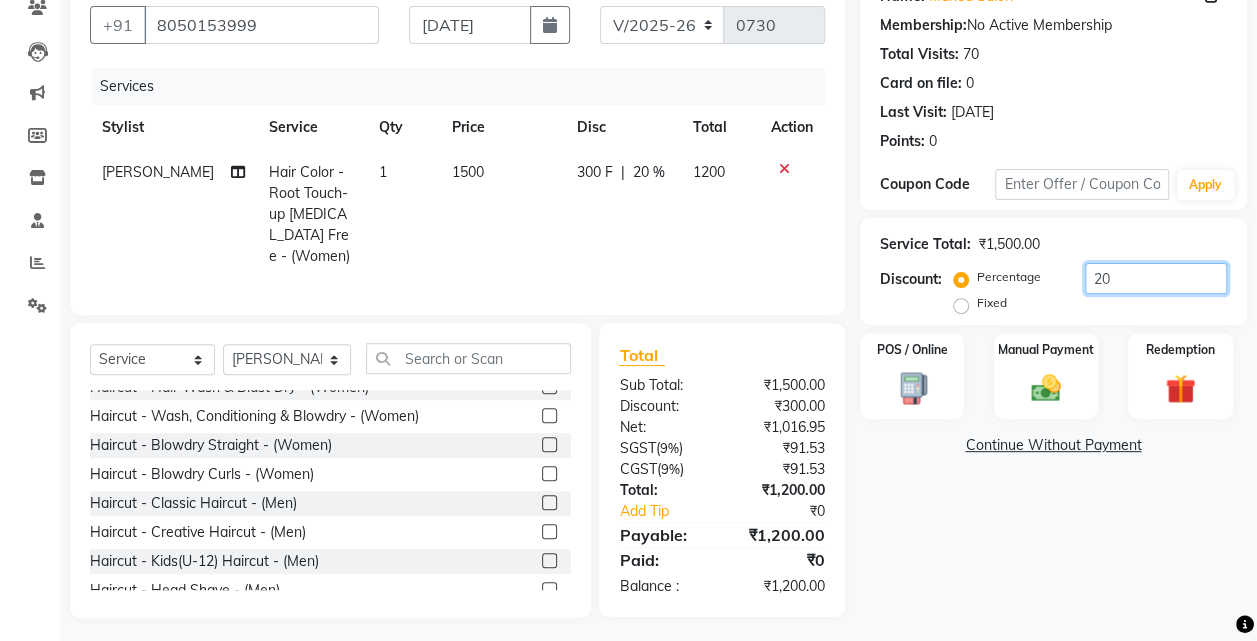 click on "20" 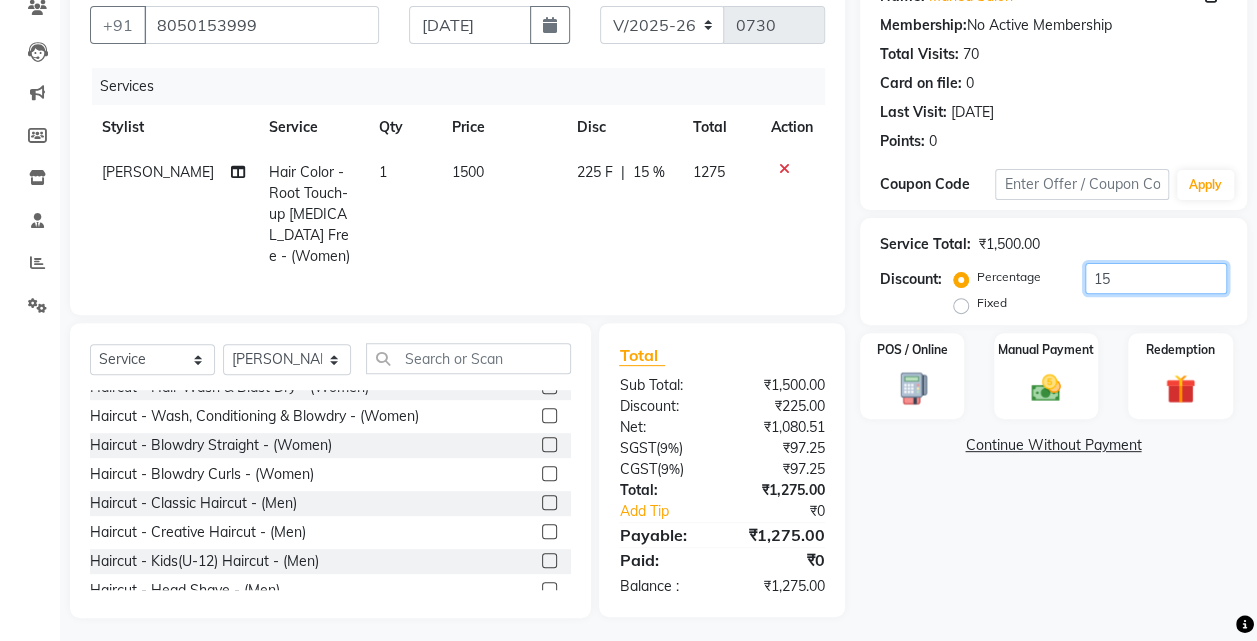 type on "1" 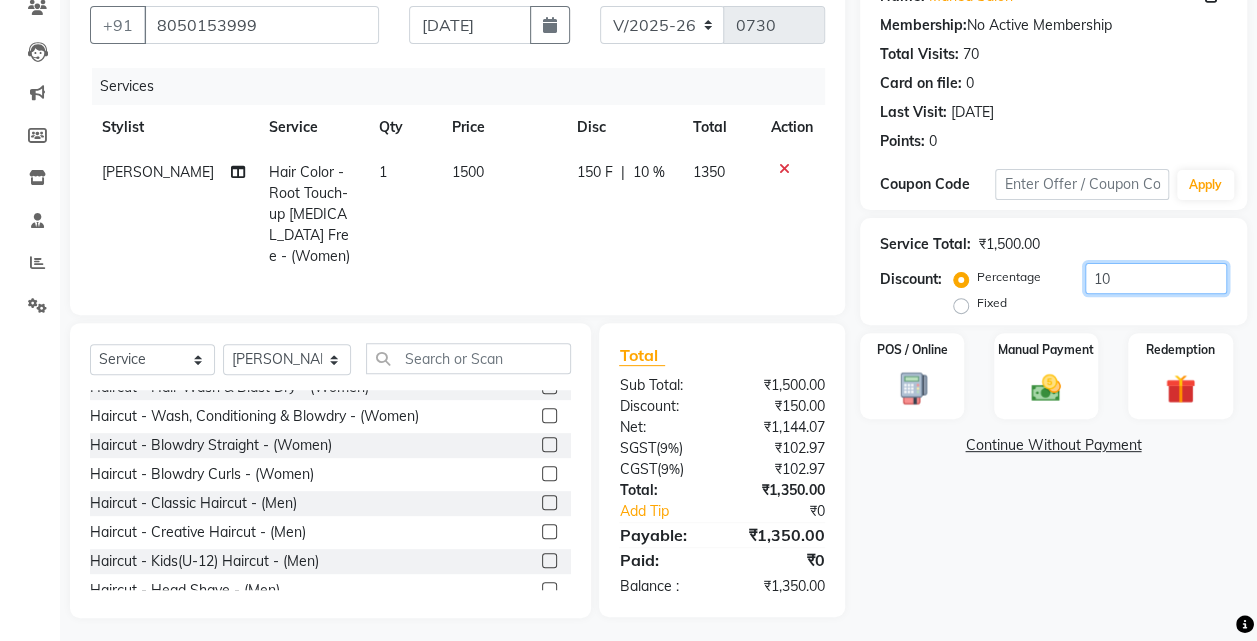 type on "1" 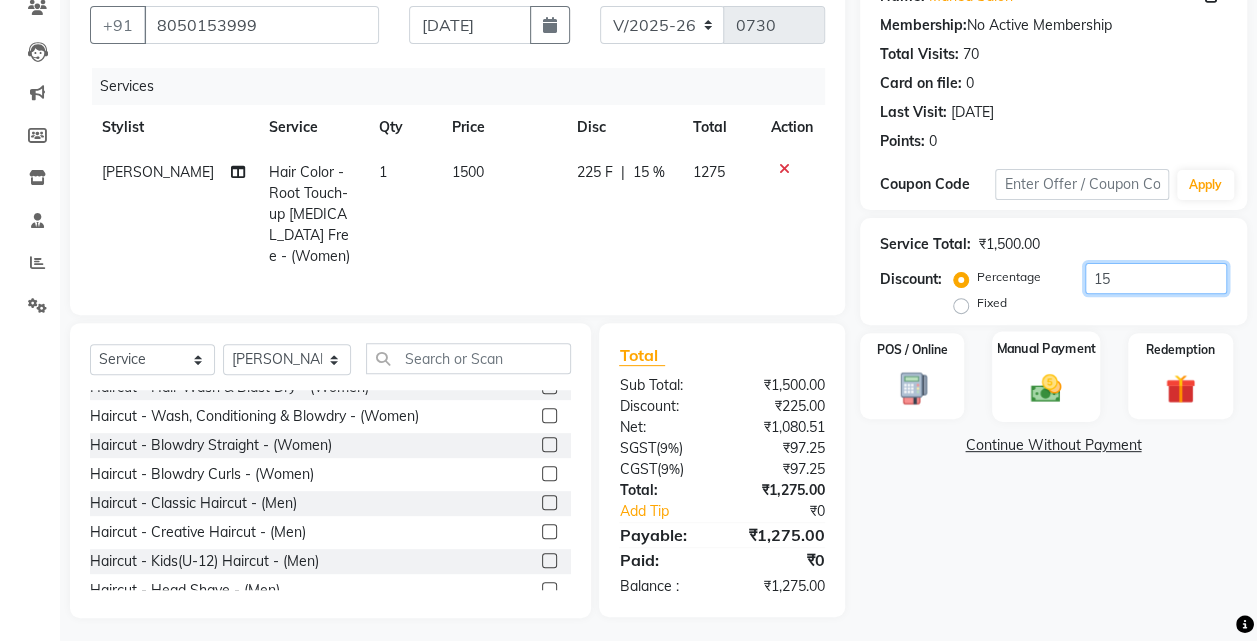 type on "15" 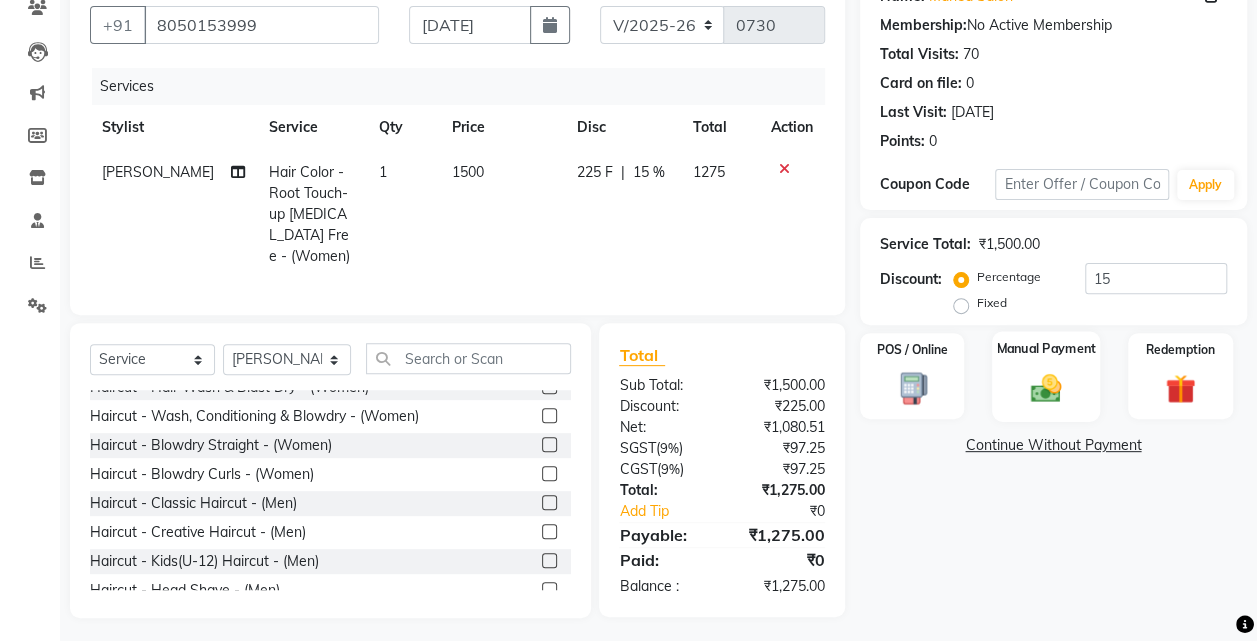 click 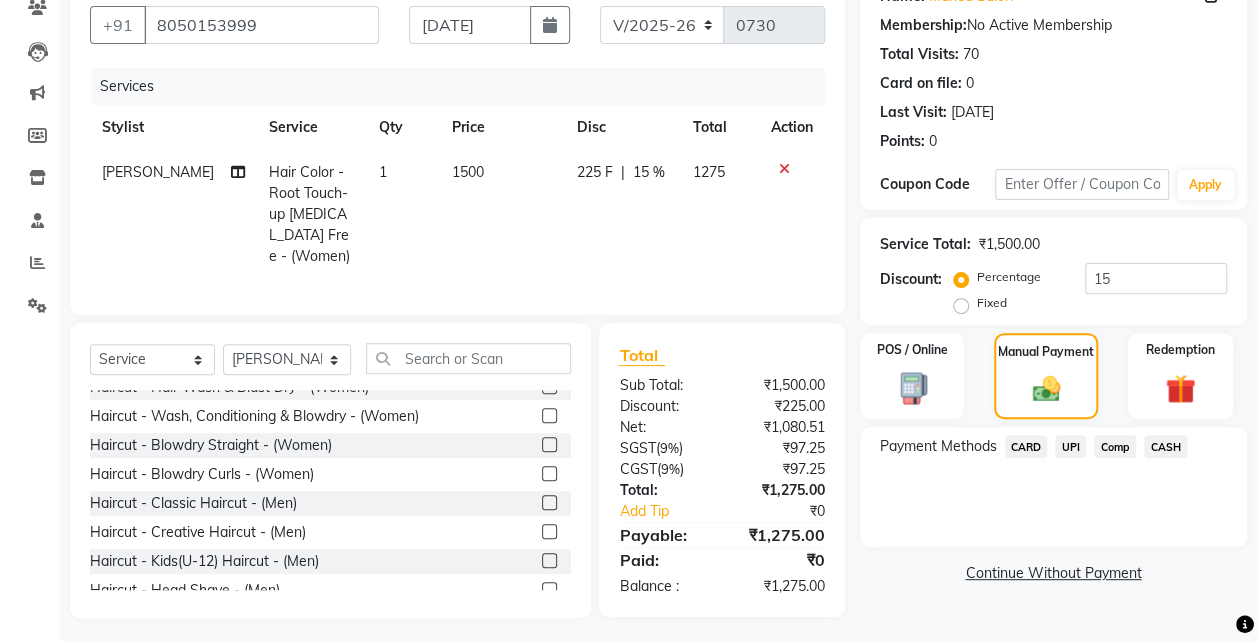 click on "UPI" 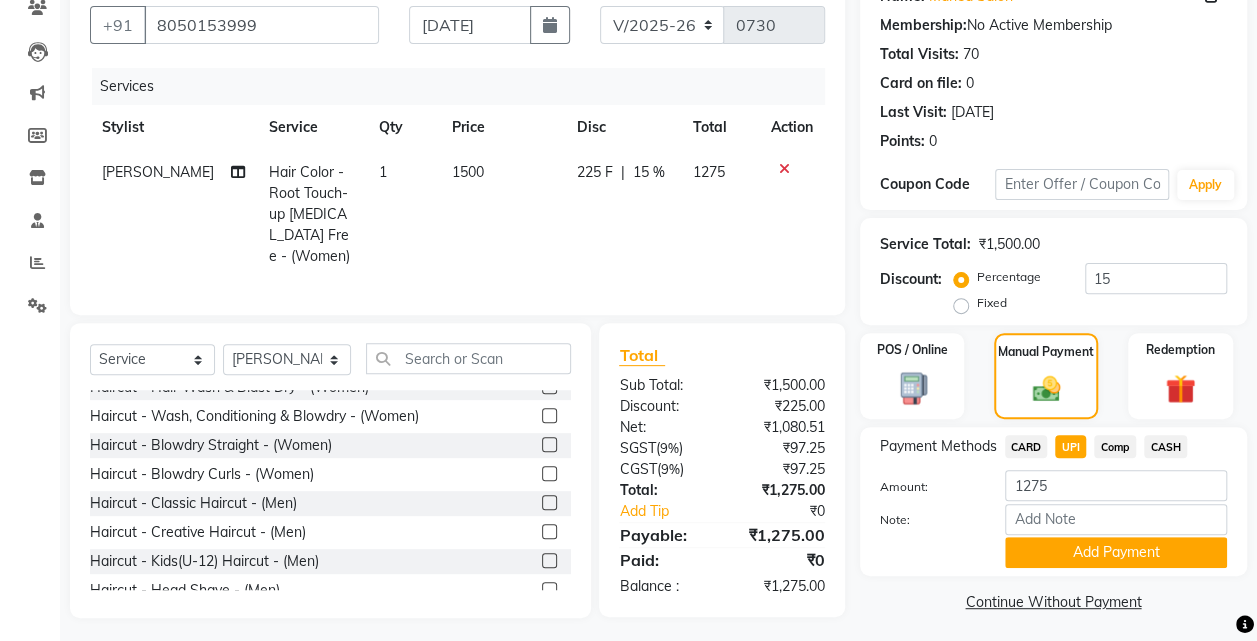 click on "CASH" 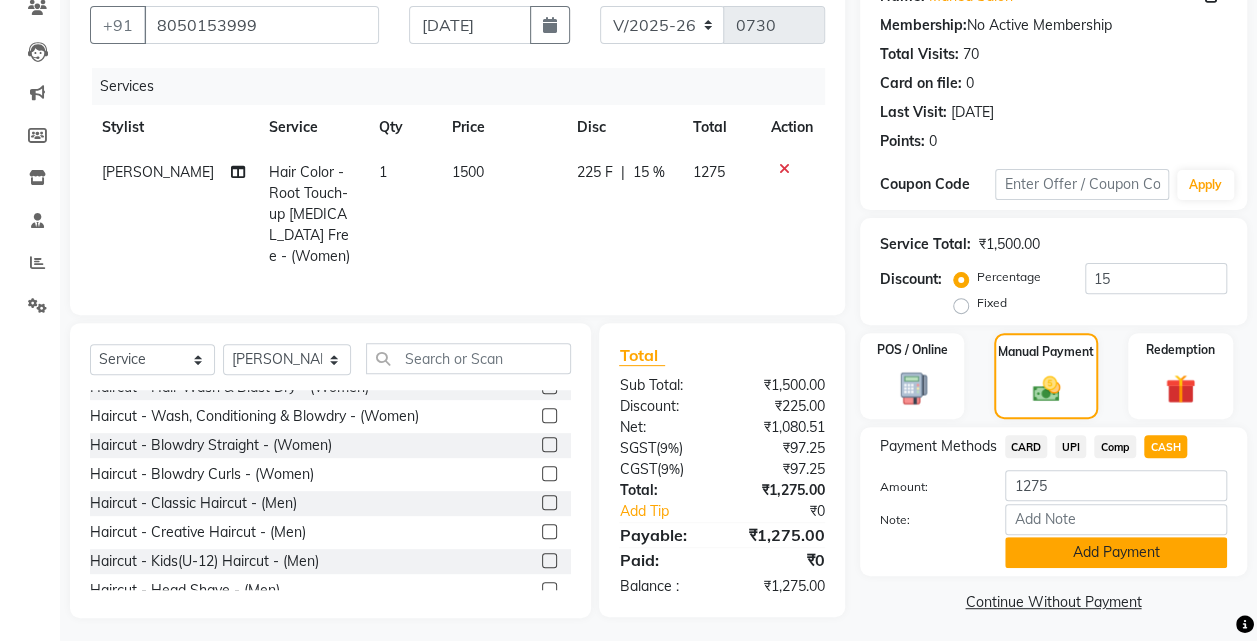 click on "Add Payment" 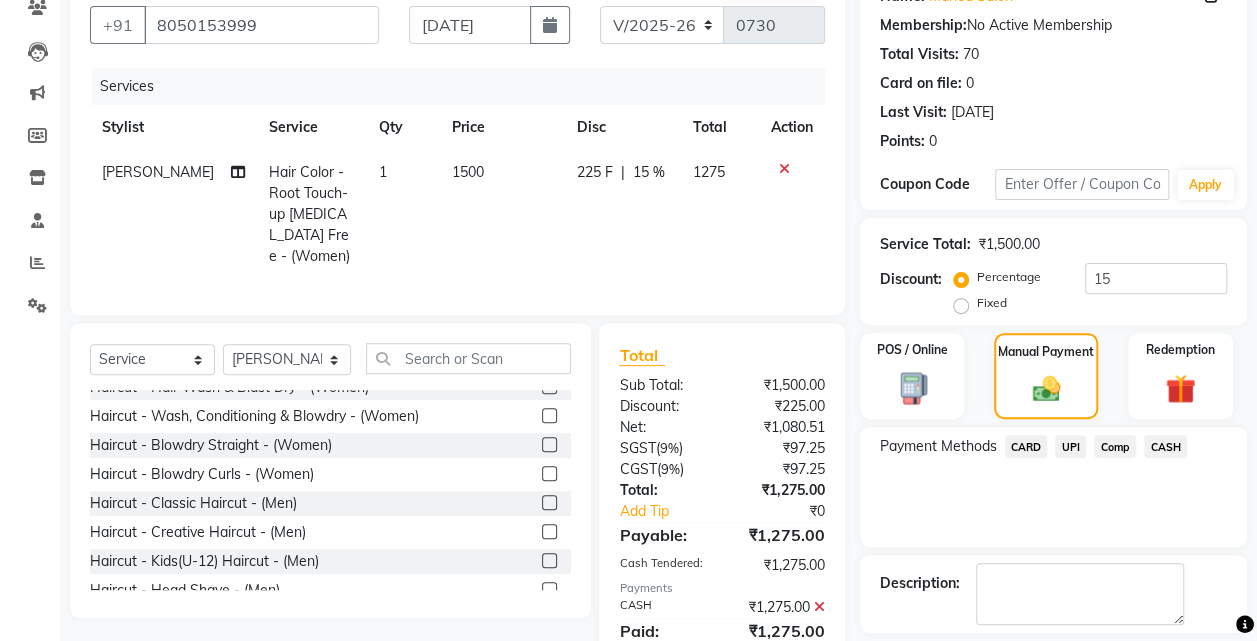 scroll, scrollTop: 268, scrollLeft: 0, axis: vertical 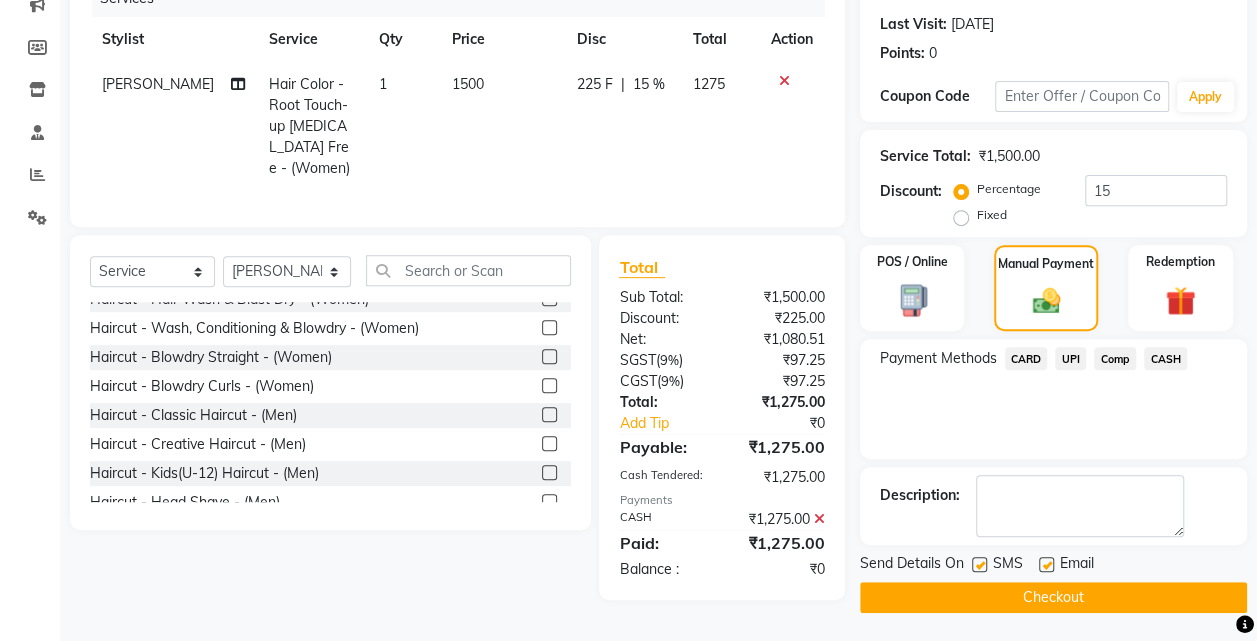 click on "Checkout" 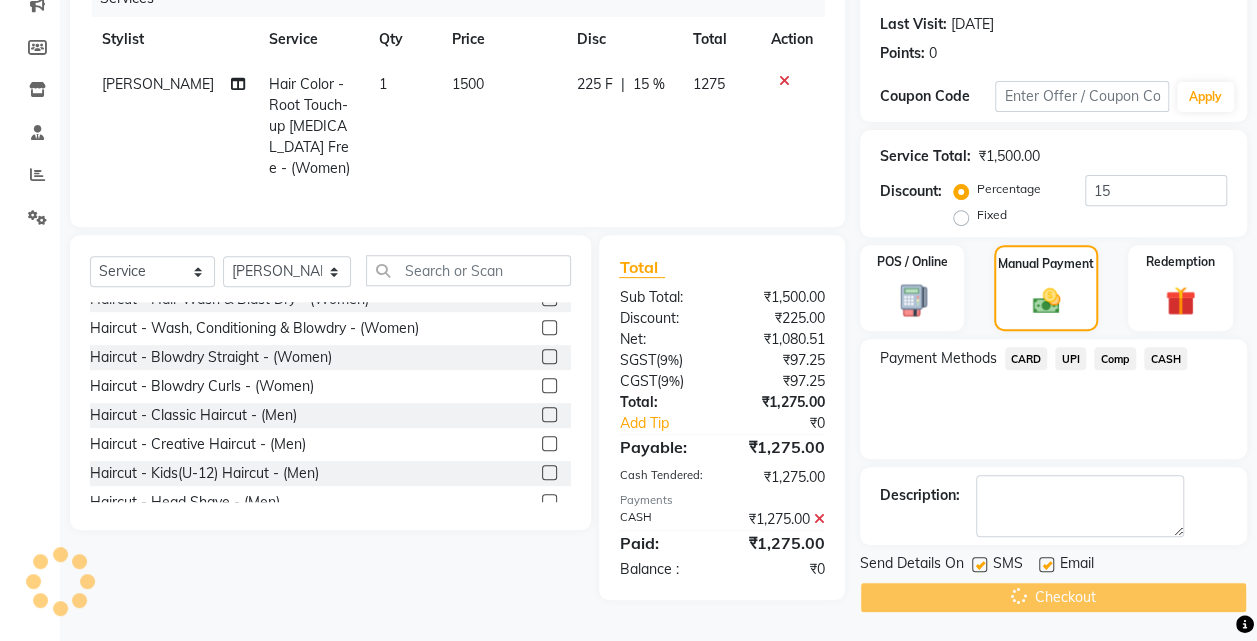 scroll, scrollTop: 0, scrollLeft: 0, axis: both 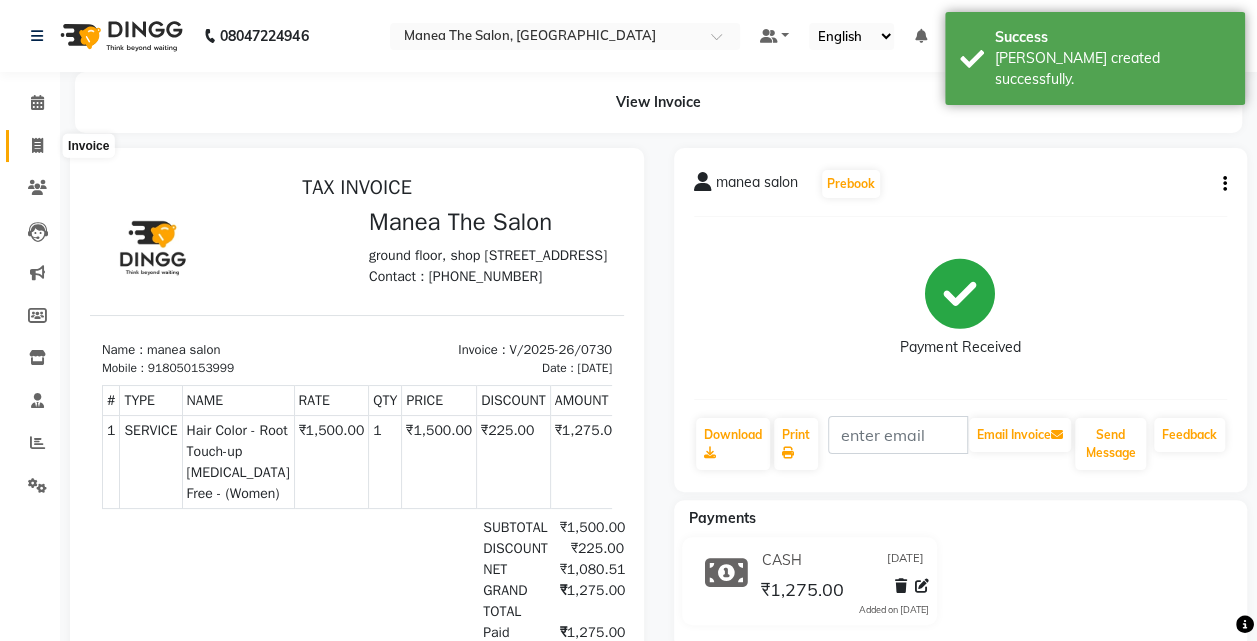 click 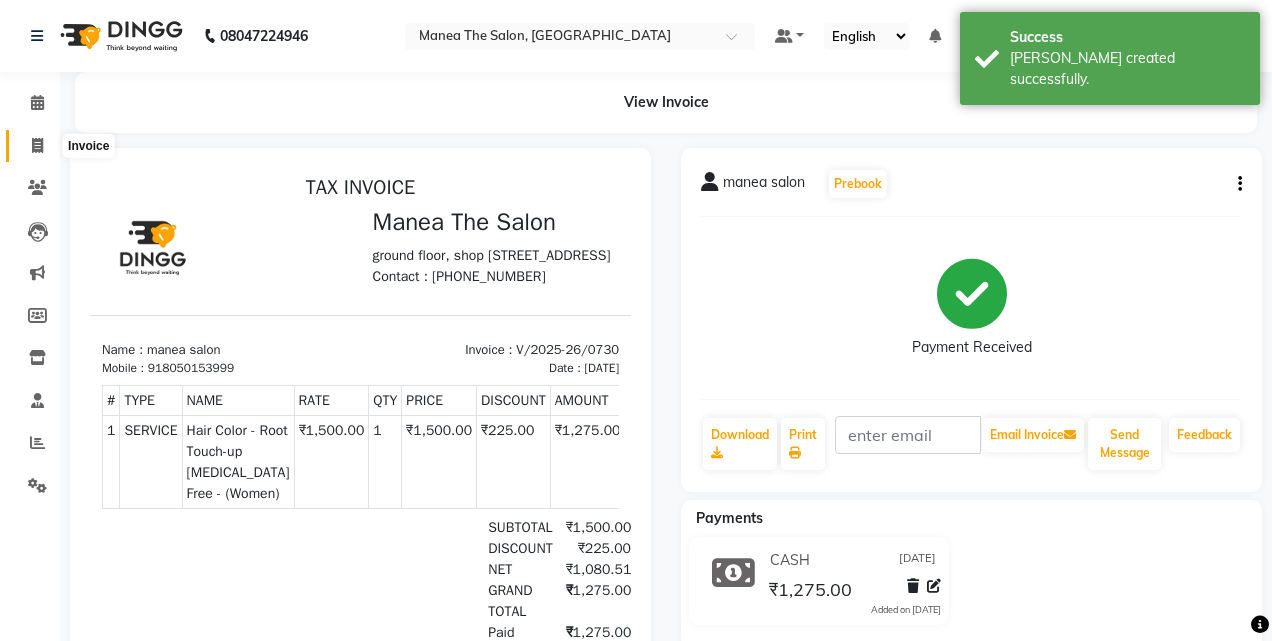select on "7688" 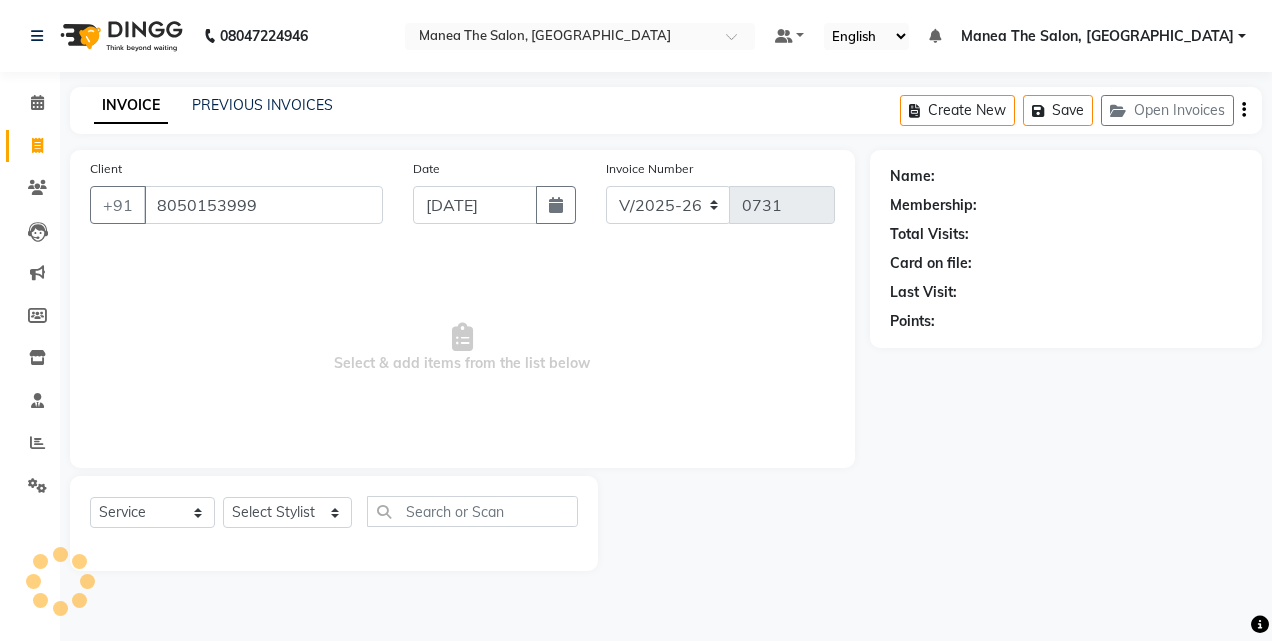 type on "8050153999" 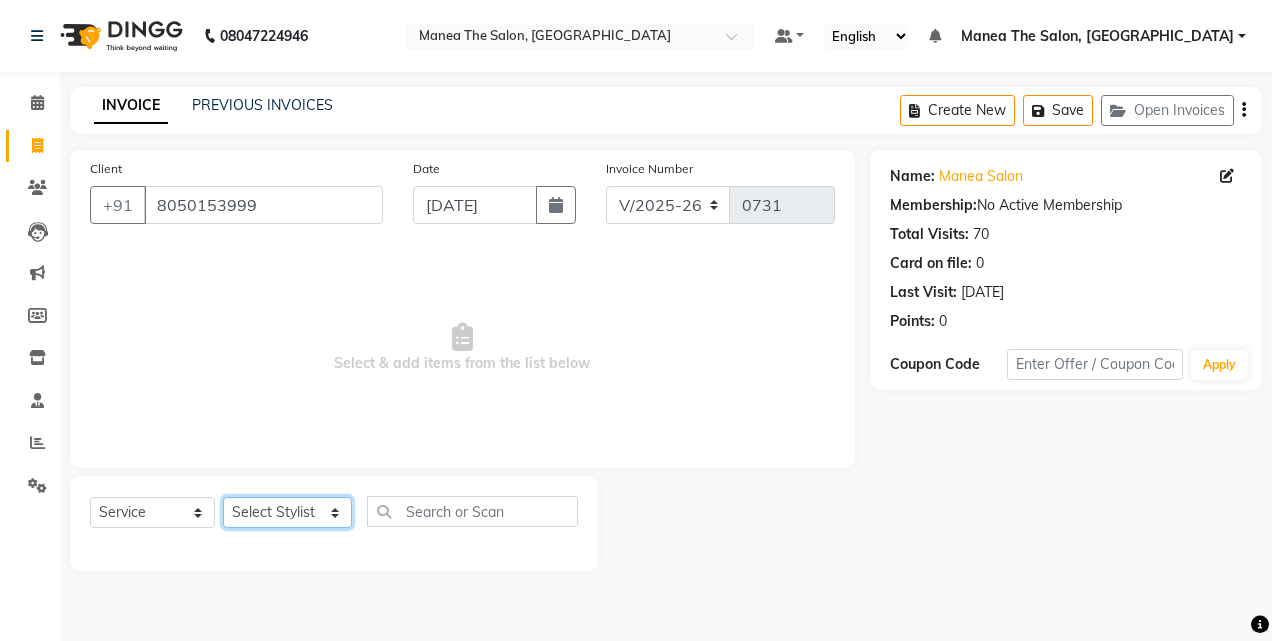 click on "Select Stylist aalam mahfuz aashu Adil  Manea The Salon, Belagavi miraj nadir usman" 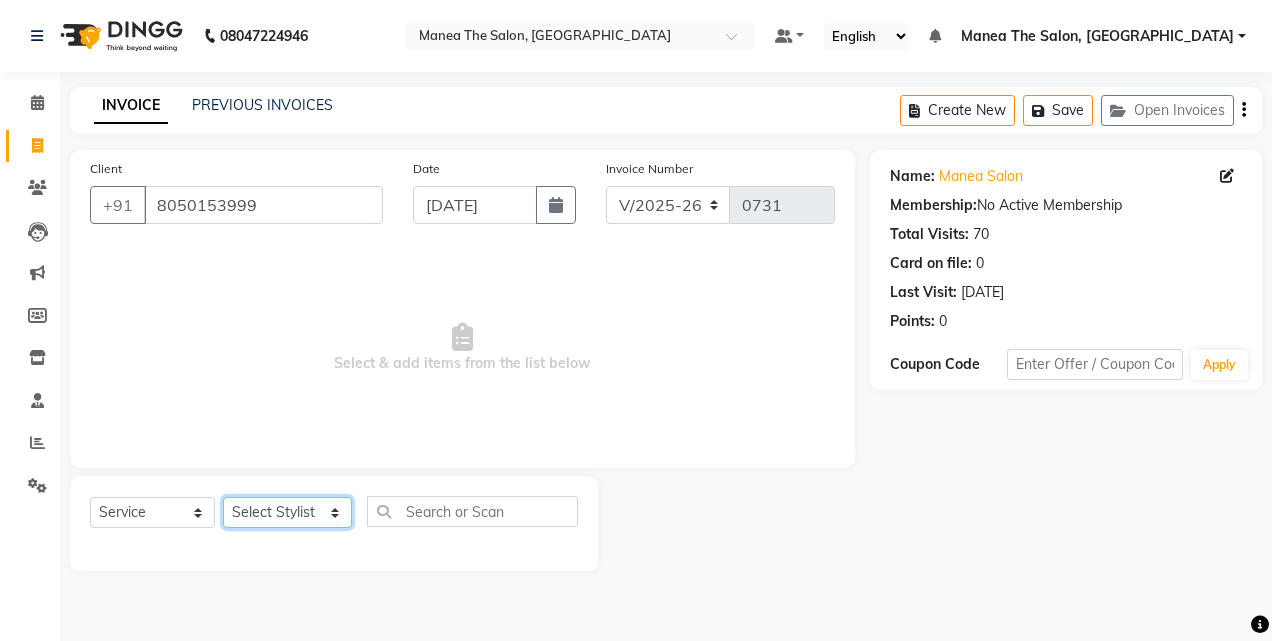 select on "80478" 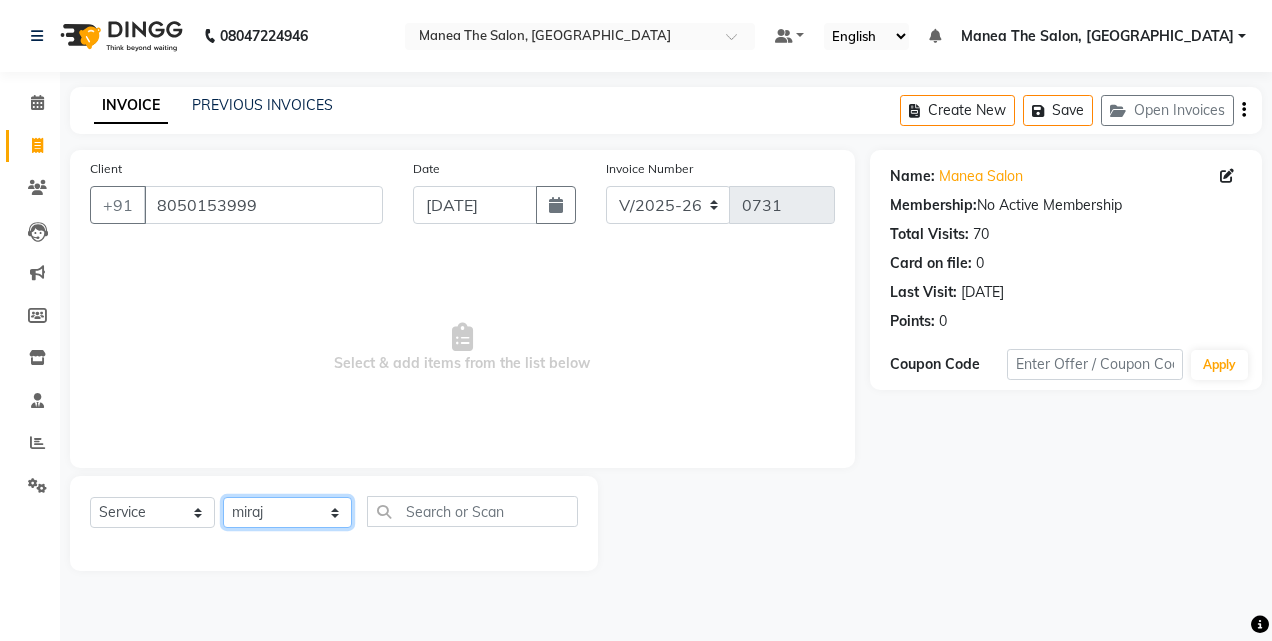 click on "Select Stylist aalam mahfuz aashu Adil  Manea The Salon, Belagavi miraj nadir usman" 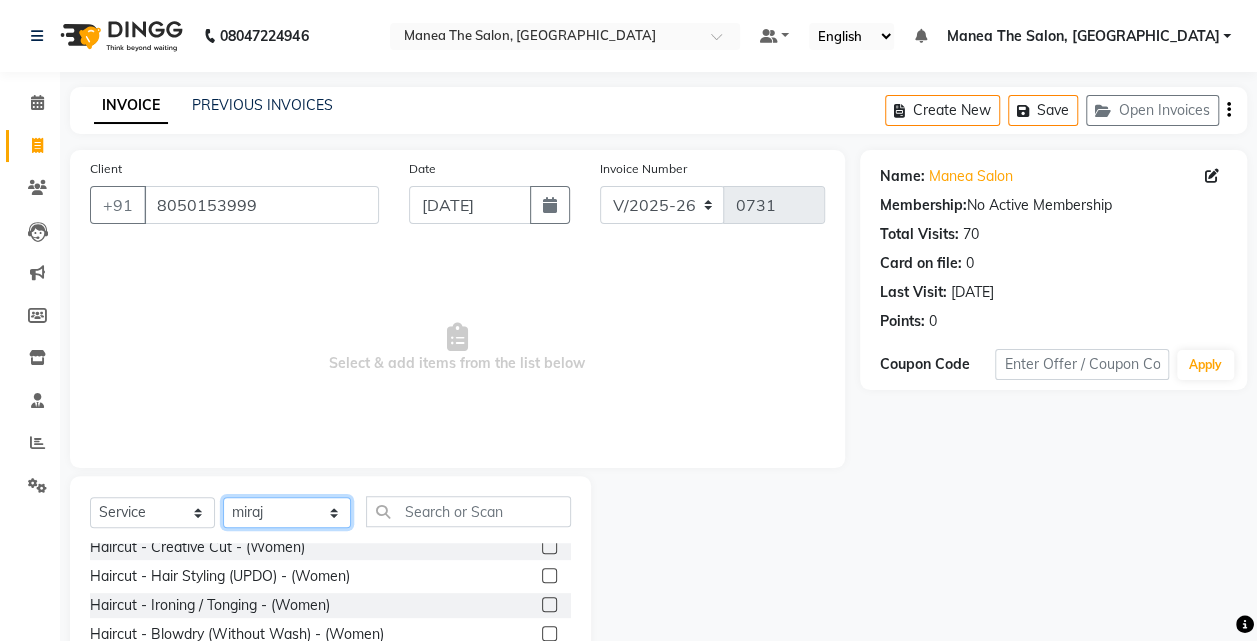 scroll, scrollTop: 125, scrollLeft: 0, axis: vertical 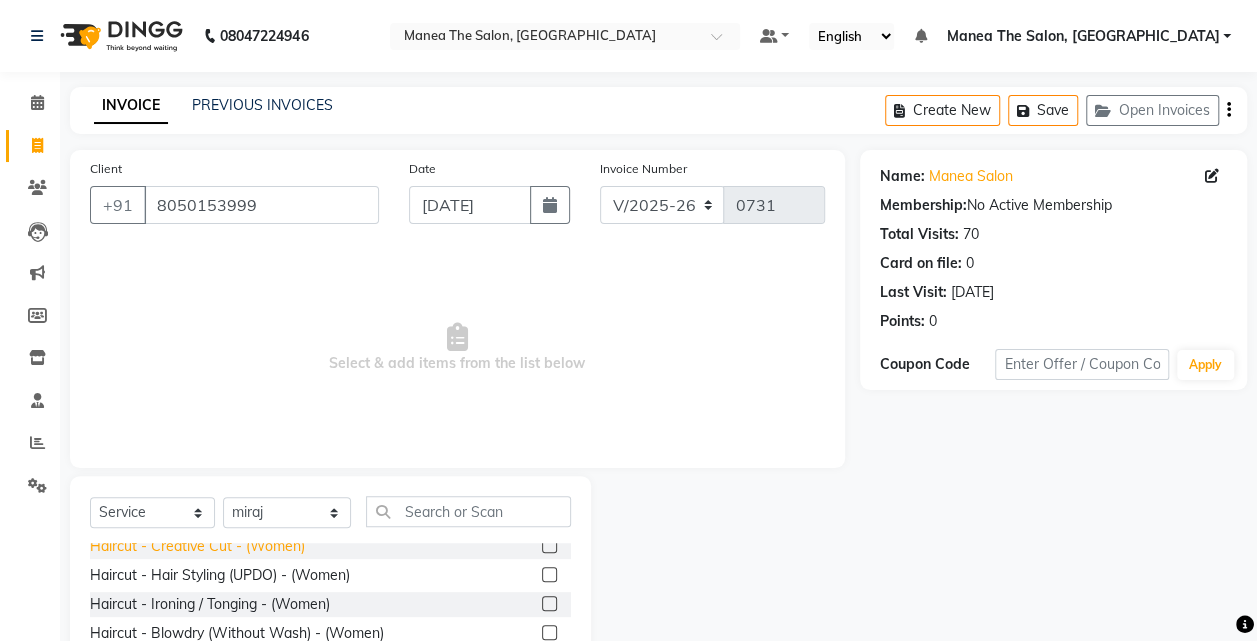 click on "Haircut - Creative Cut - (Women)" 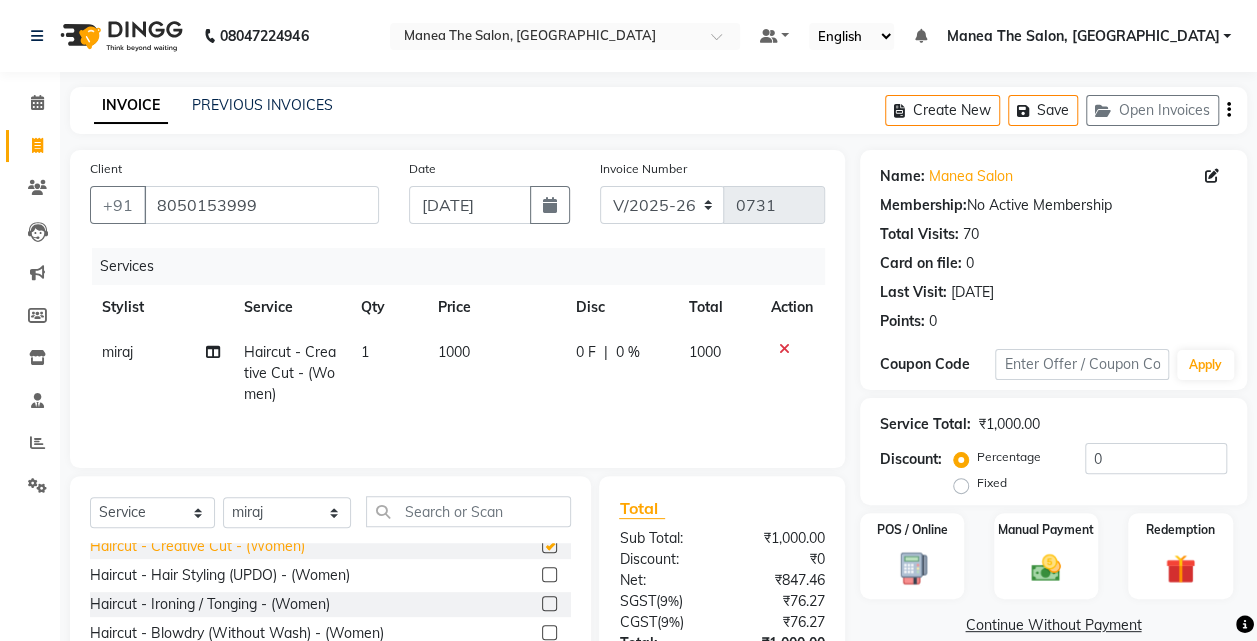 checkbox on "false" 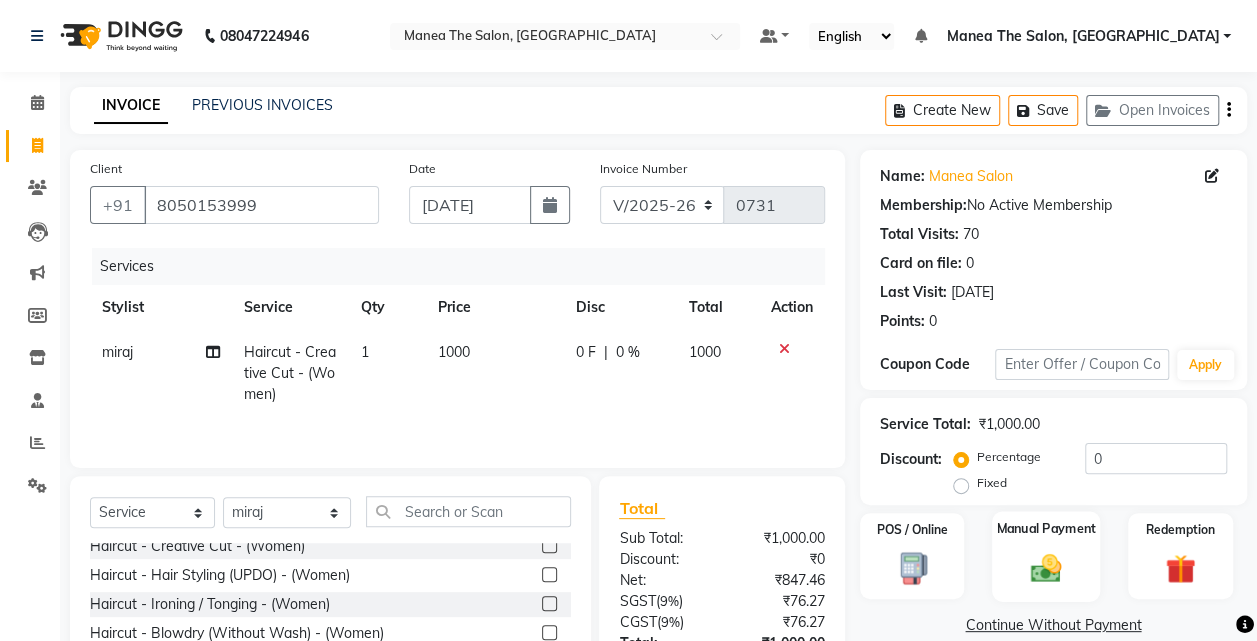 click 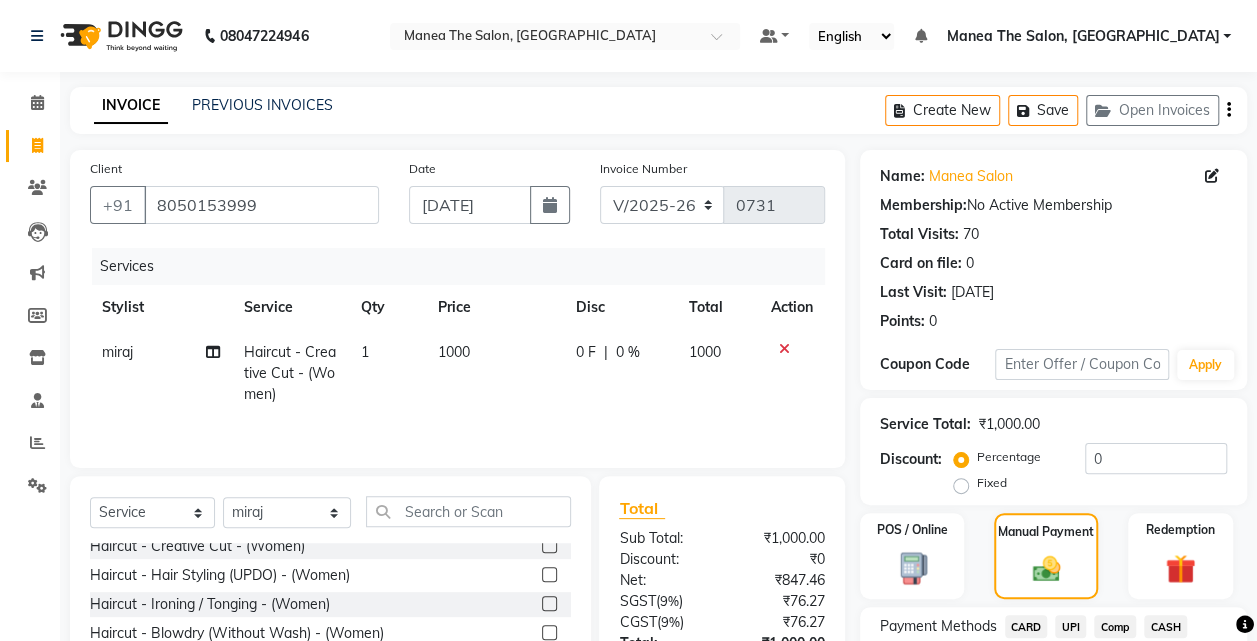 click on "CASH" 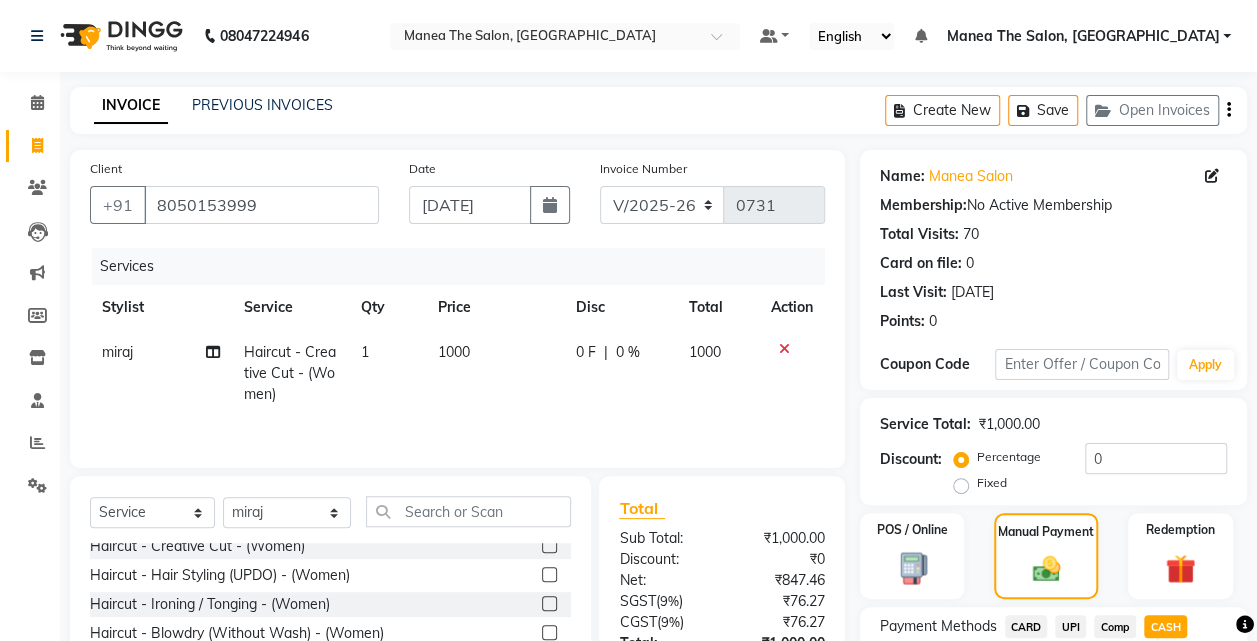 scroll, scrollTop: 185, scrollLeft: 0, axis: vertical 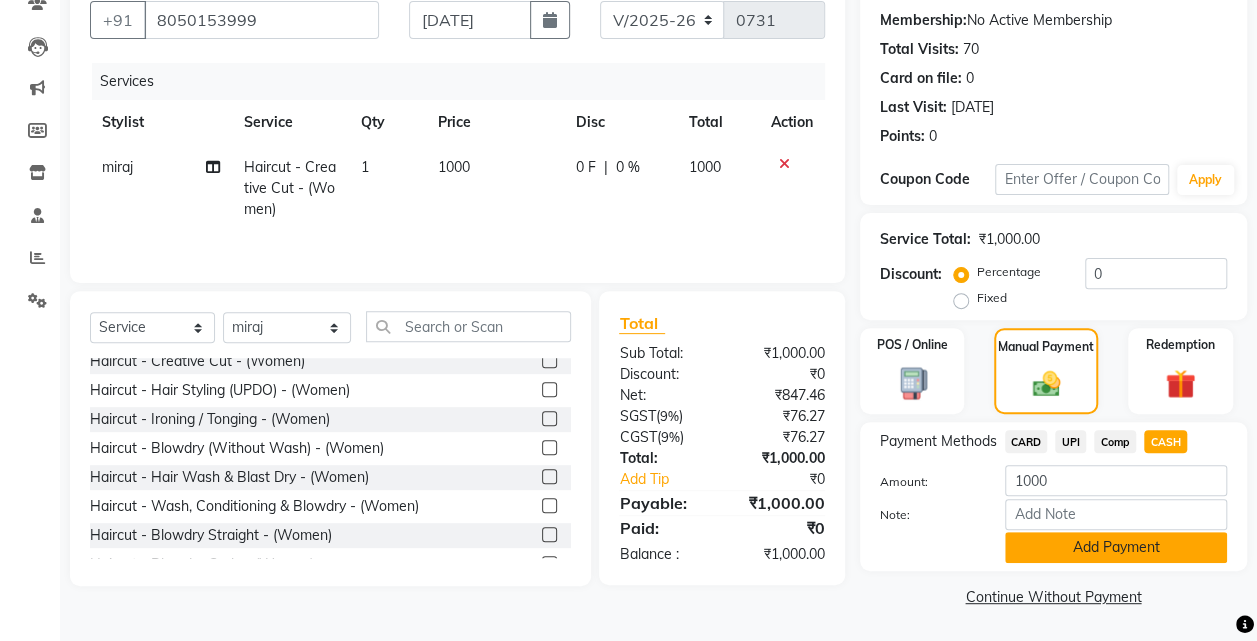 click on "Add Payment" 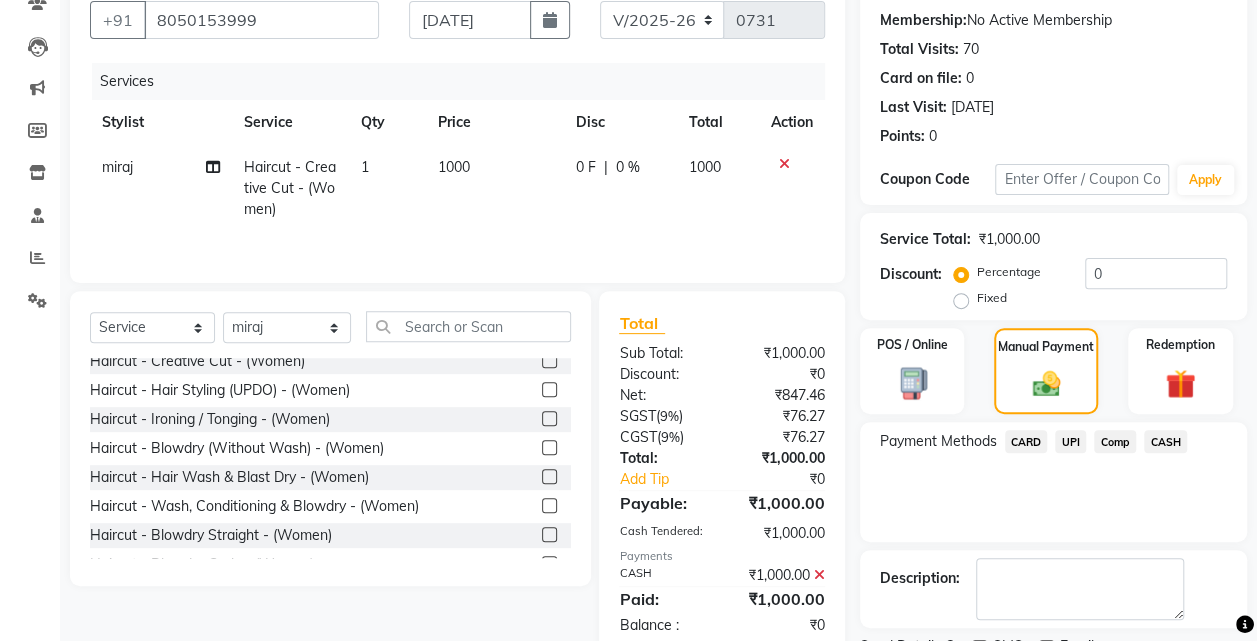 scroll, scrollTop: 268, scrollLeft: 0, axis: vertical 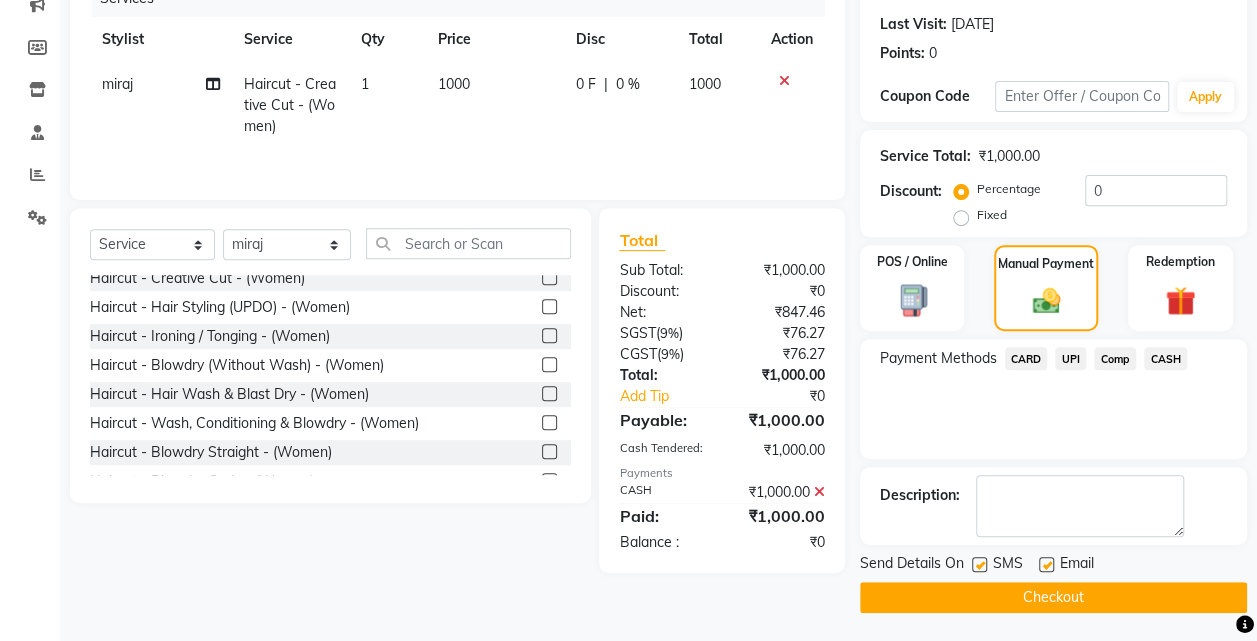 click on "Checkout" 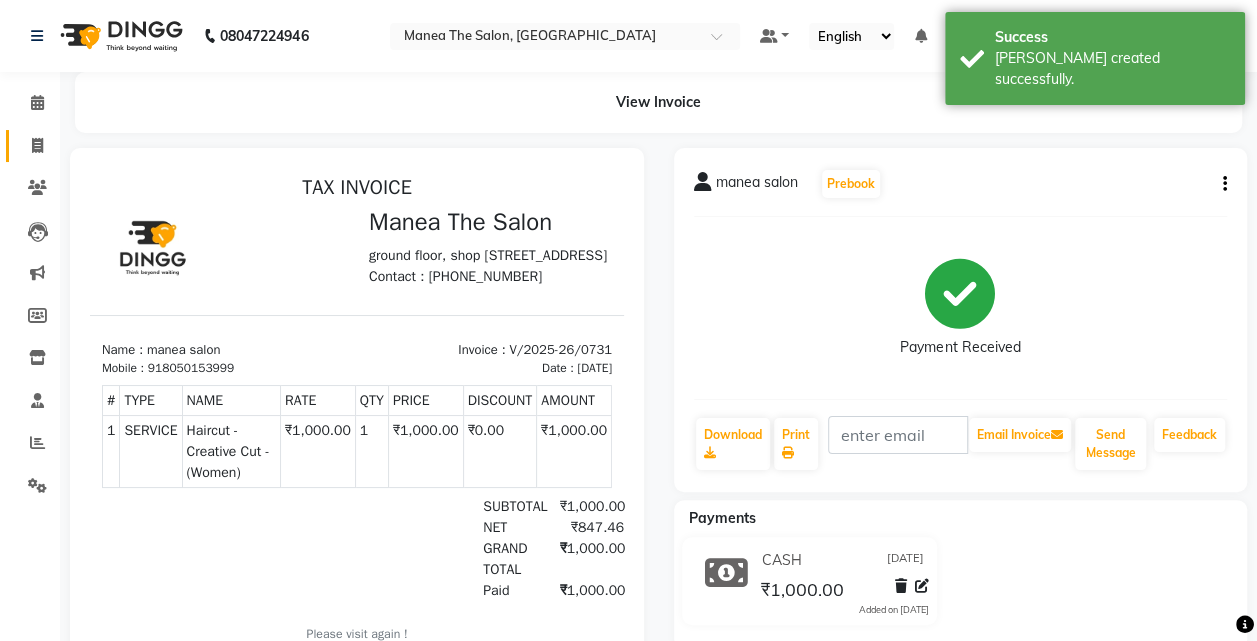 scroll, scrollTop: 0, scrollLeft: 0, axis: both 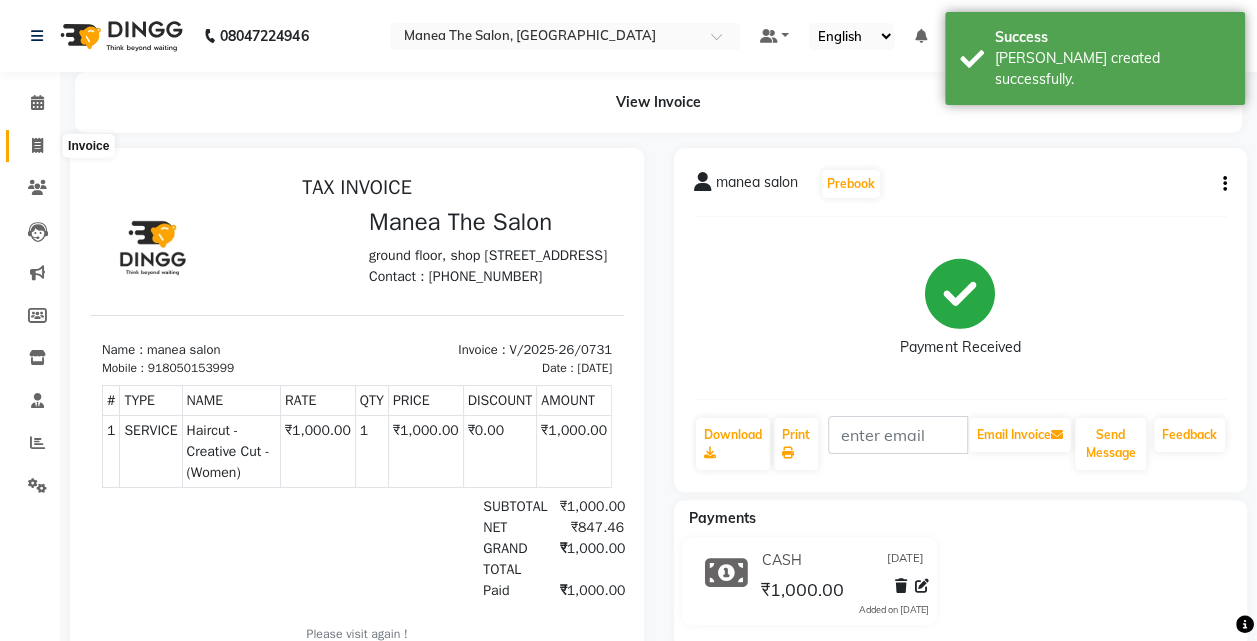 click 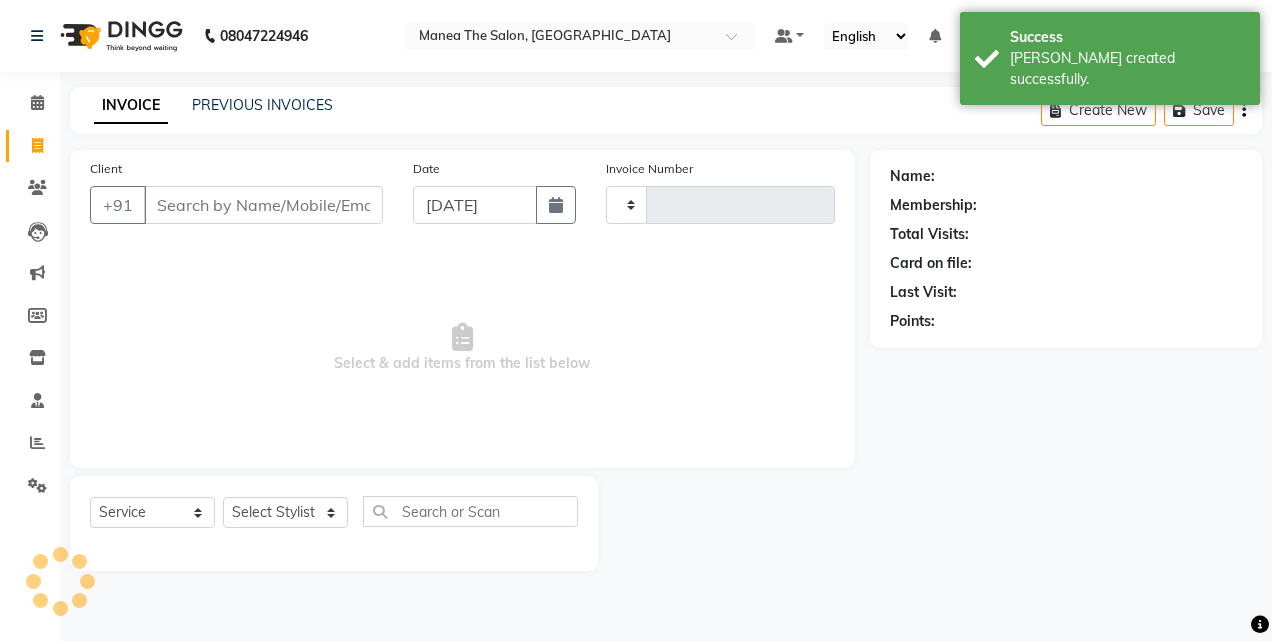 type on "0732" 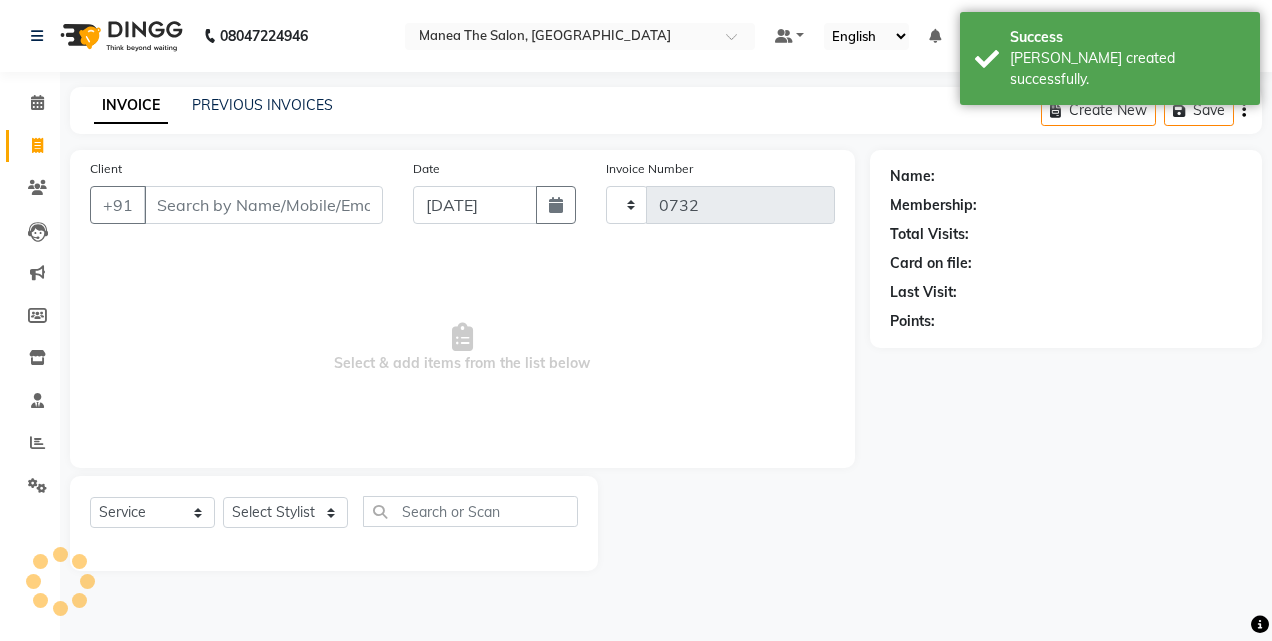 select on "7688" 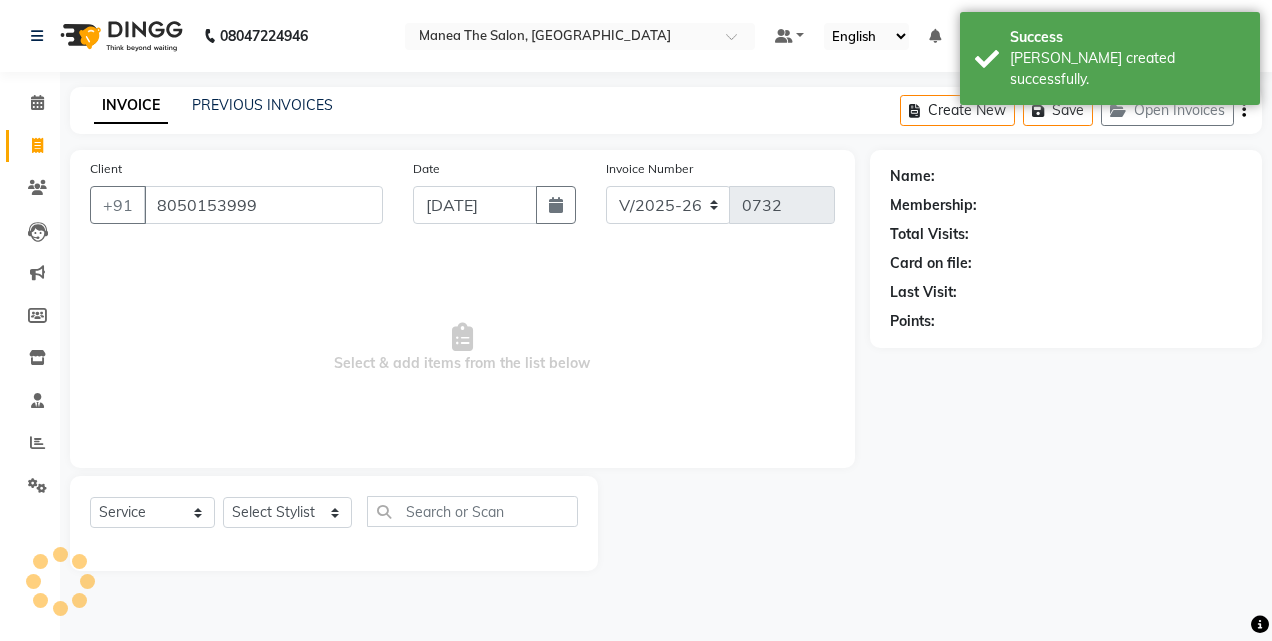 type on "8050153999" 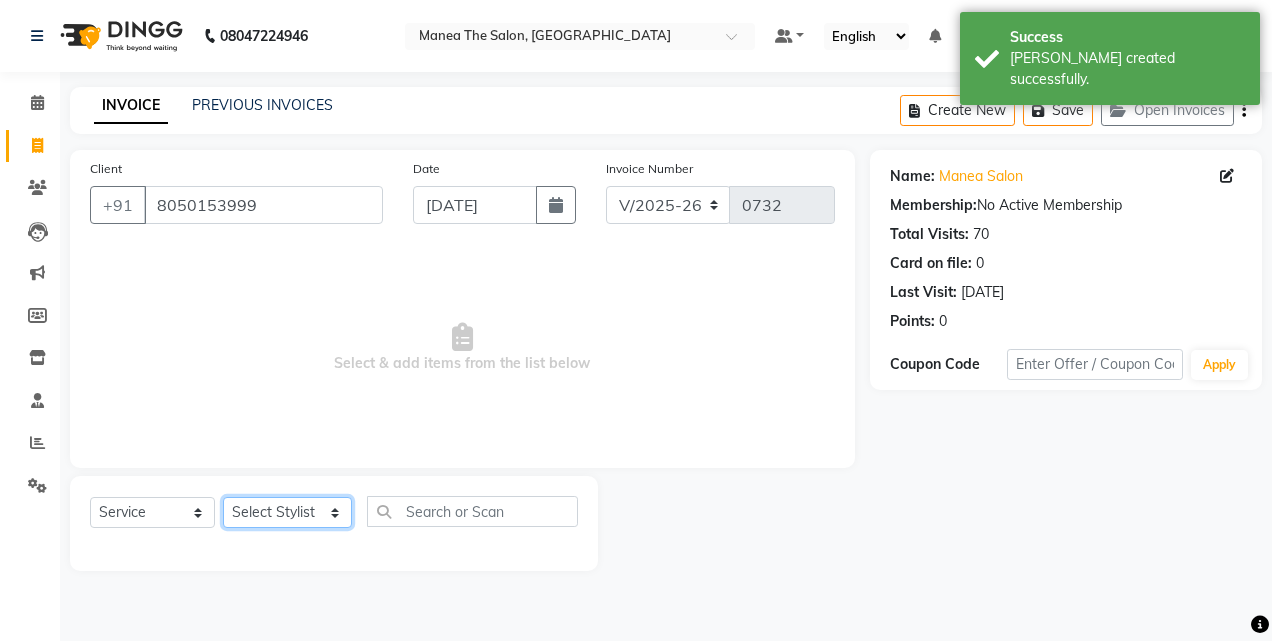 click on "Select Stylist aalam mahfuz aashu Adil  Manea The Salon, Belagavi miraj nadir usman" 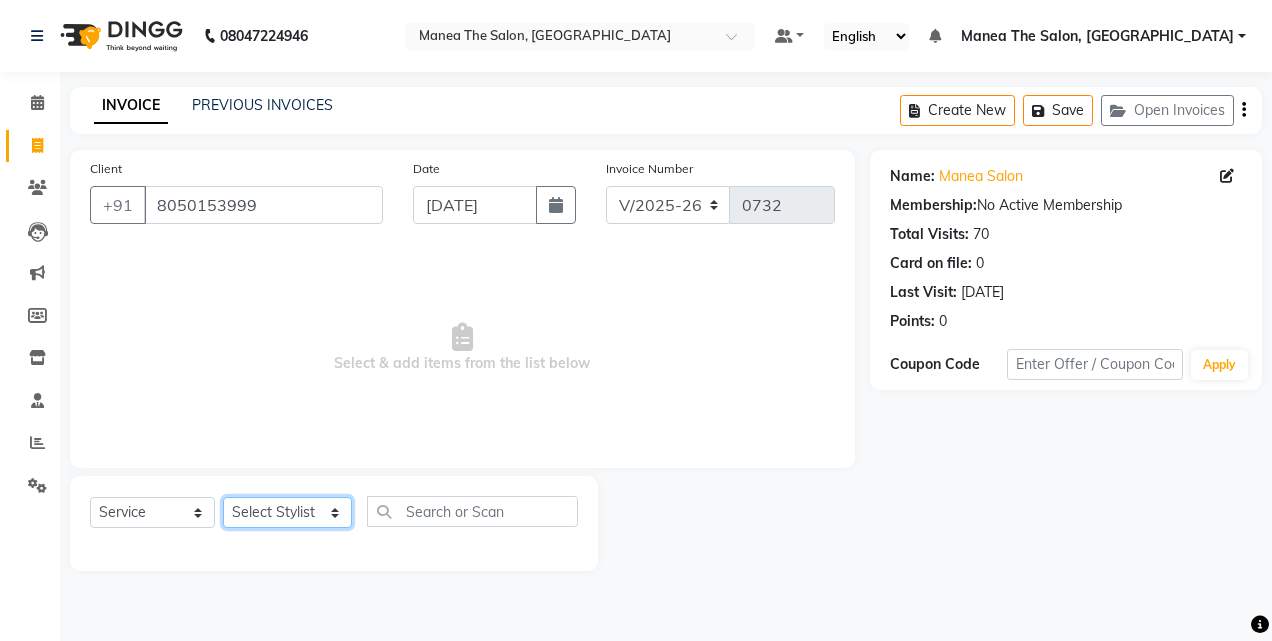 select on "76827" 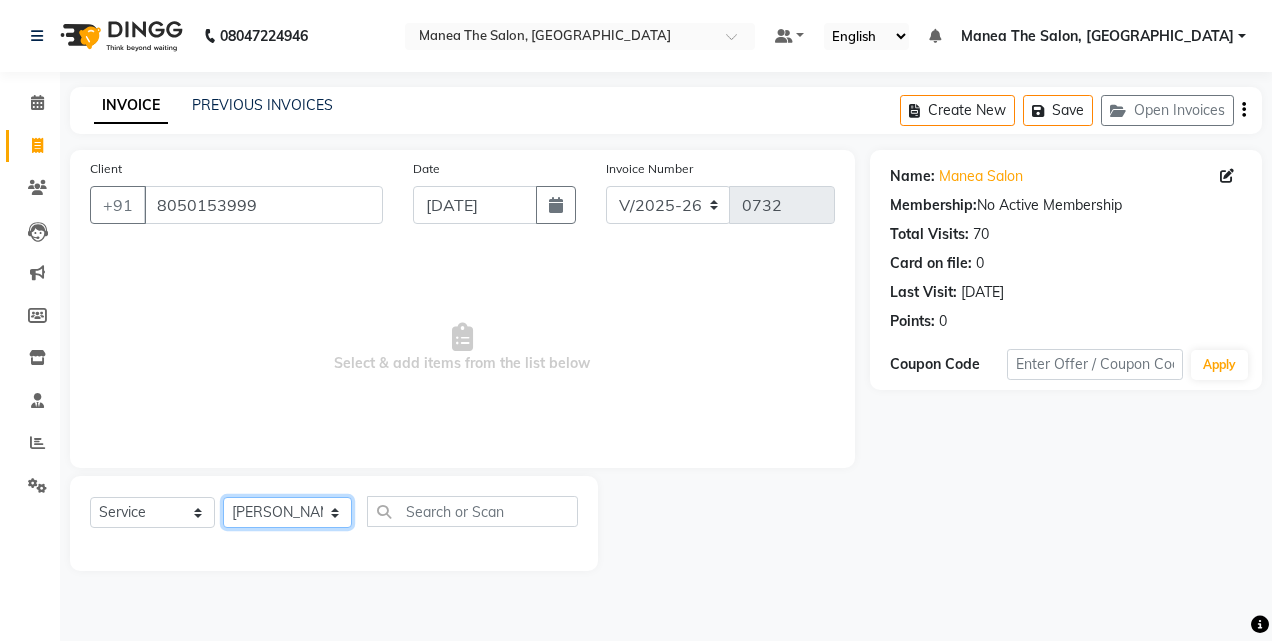click on "Select Stylist aalam mahfuz aashu Adil  Manea The Salon, Belagavi miraj nadir usman" 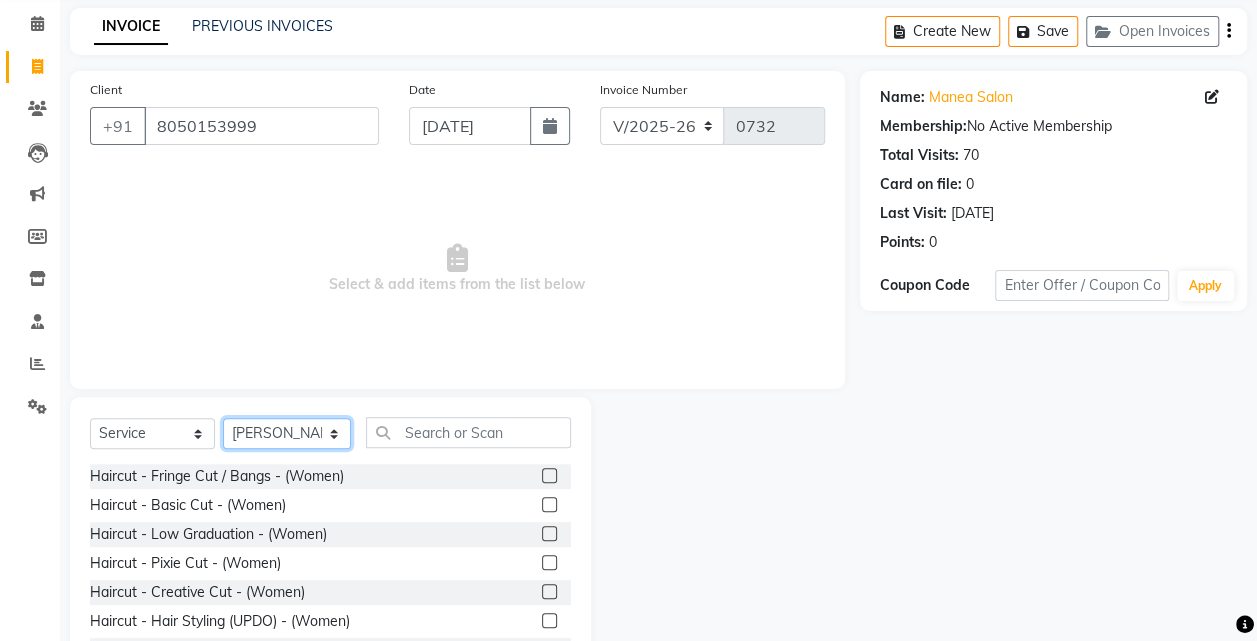 scroll, scrollTop: 97, scrollLeft: 0, axis: vertical 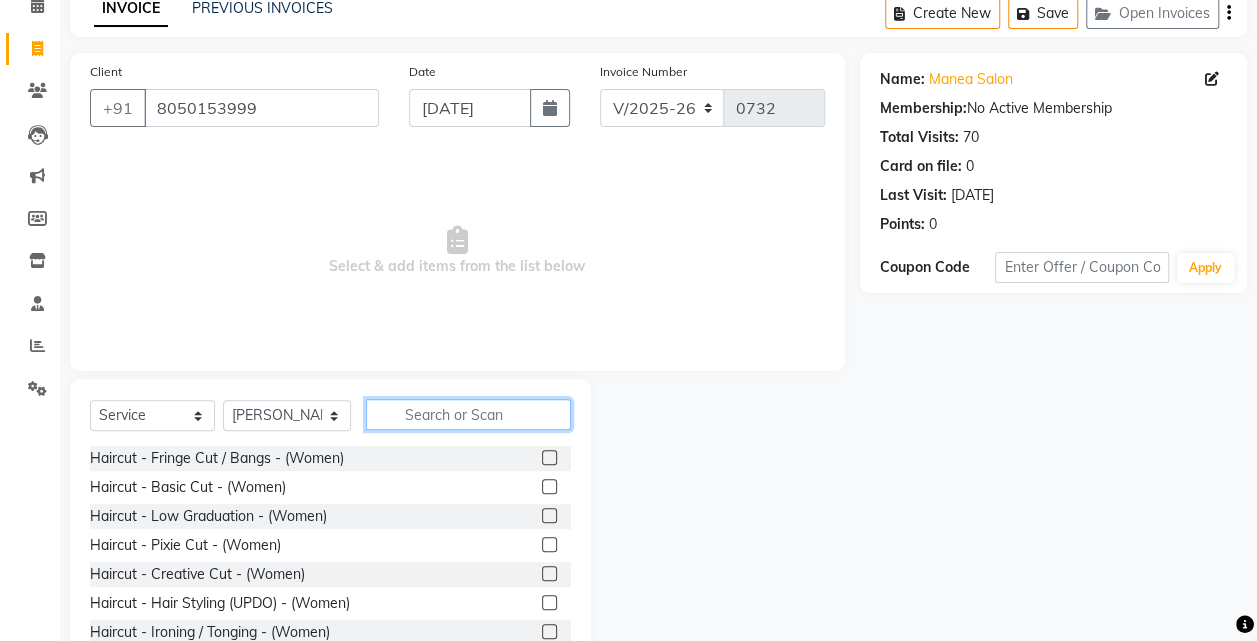 click 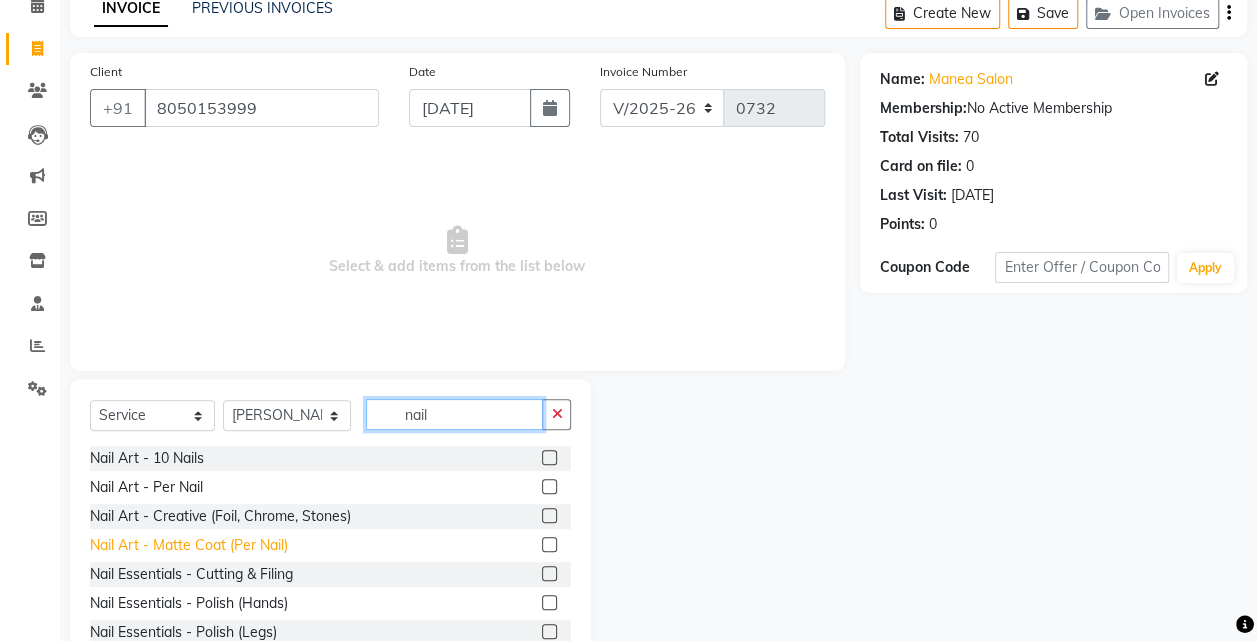 scroll, scrollTop: 32, scrollLeft: 0, axis: vertical 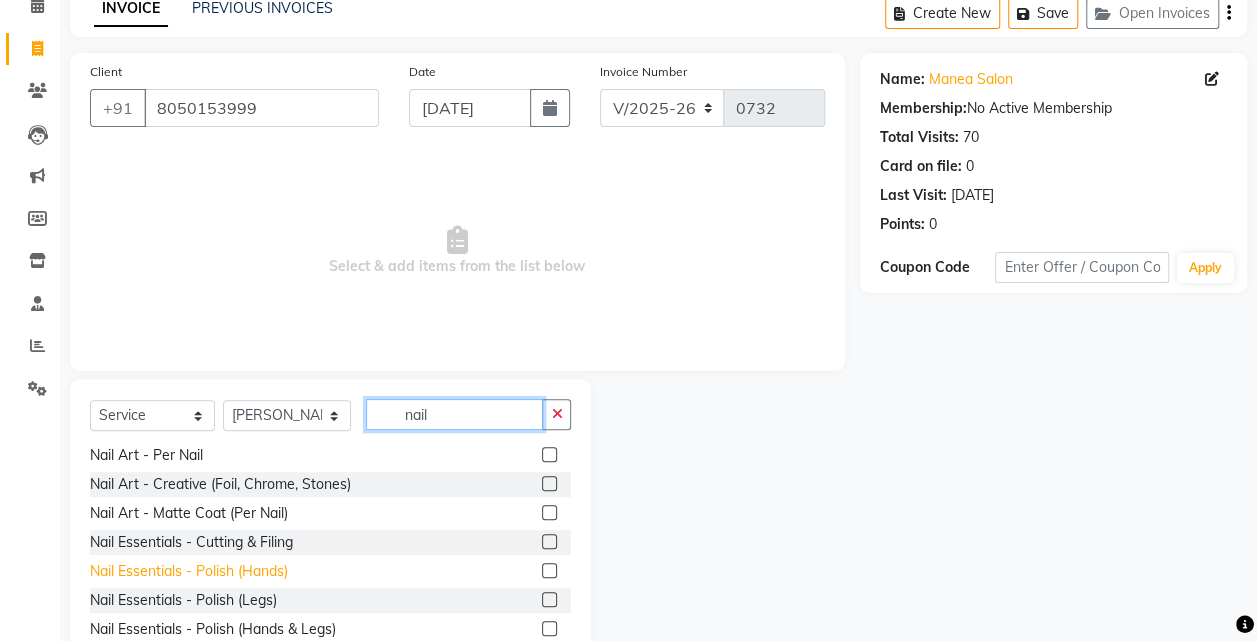 type on "nail" 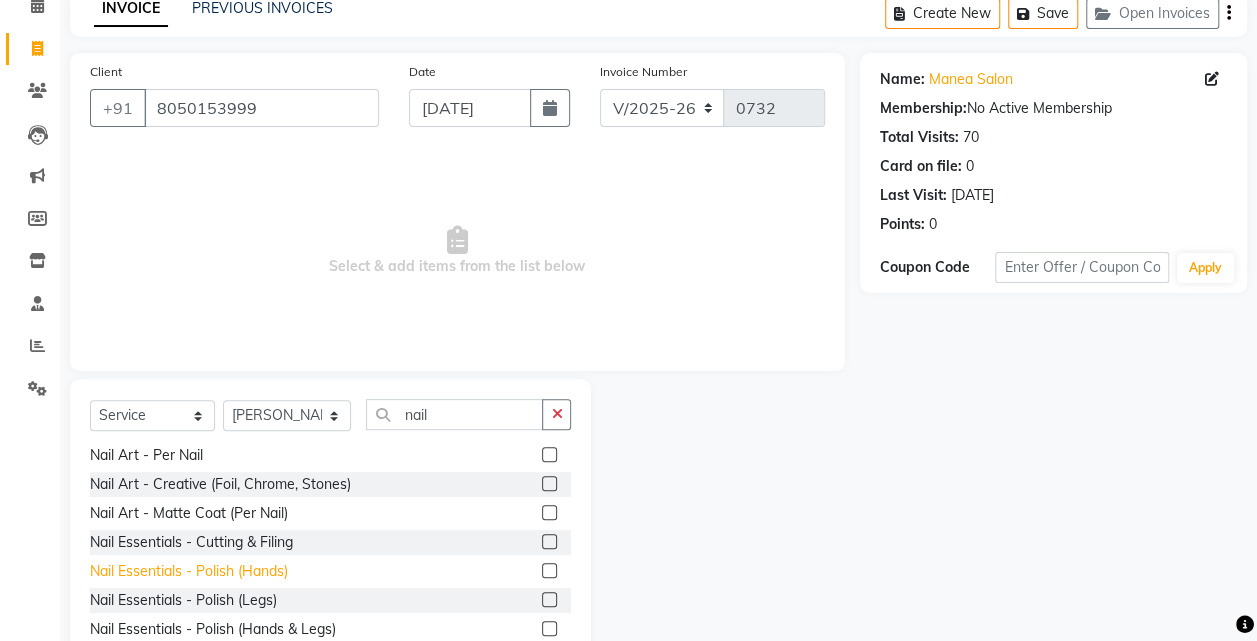 click on "Nail Essentials - Polish (Hands)" 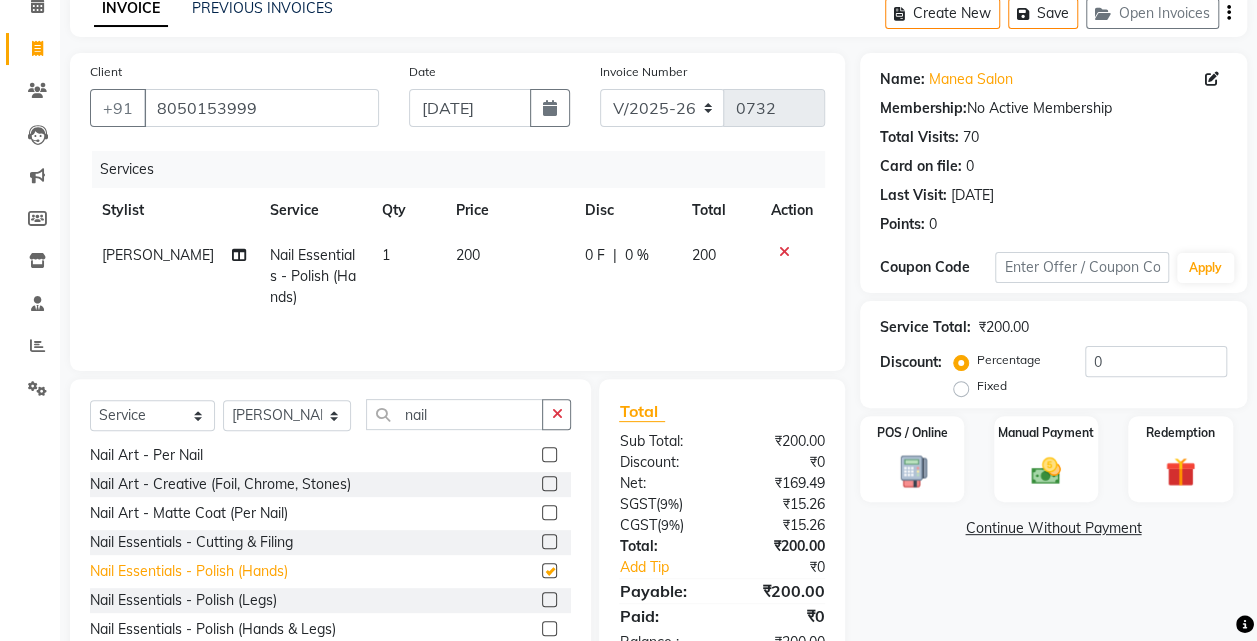 checkbox on "false" 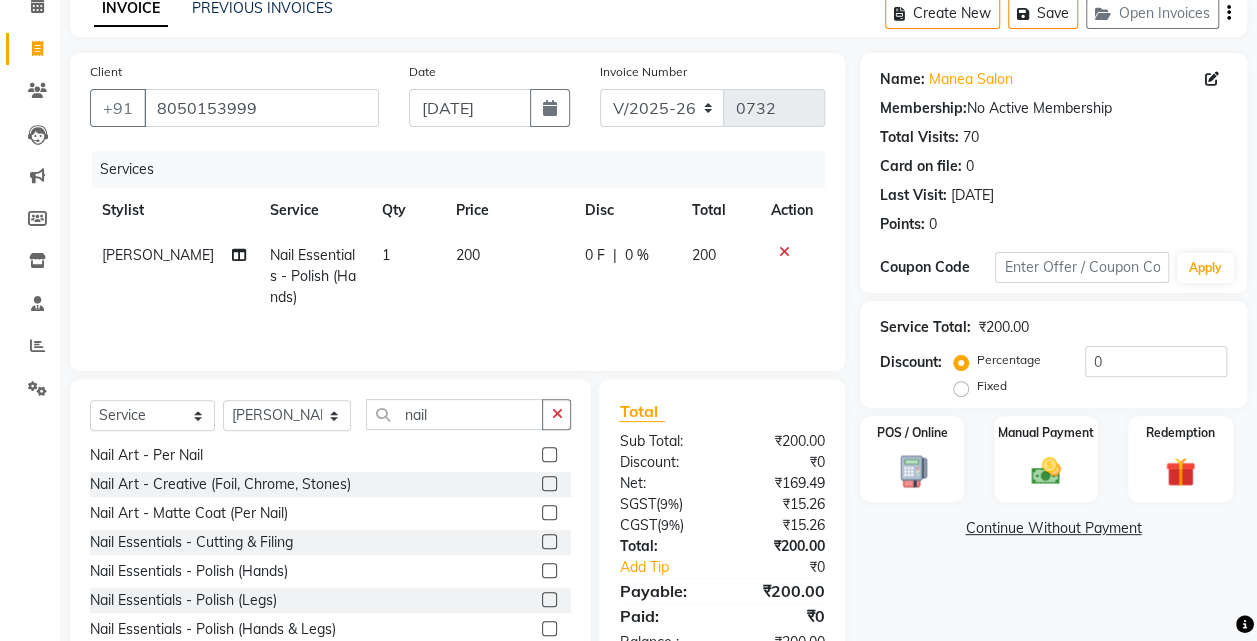 click 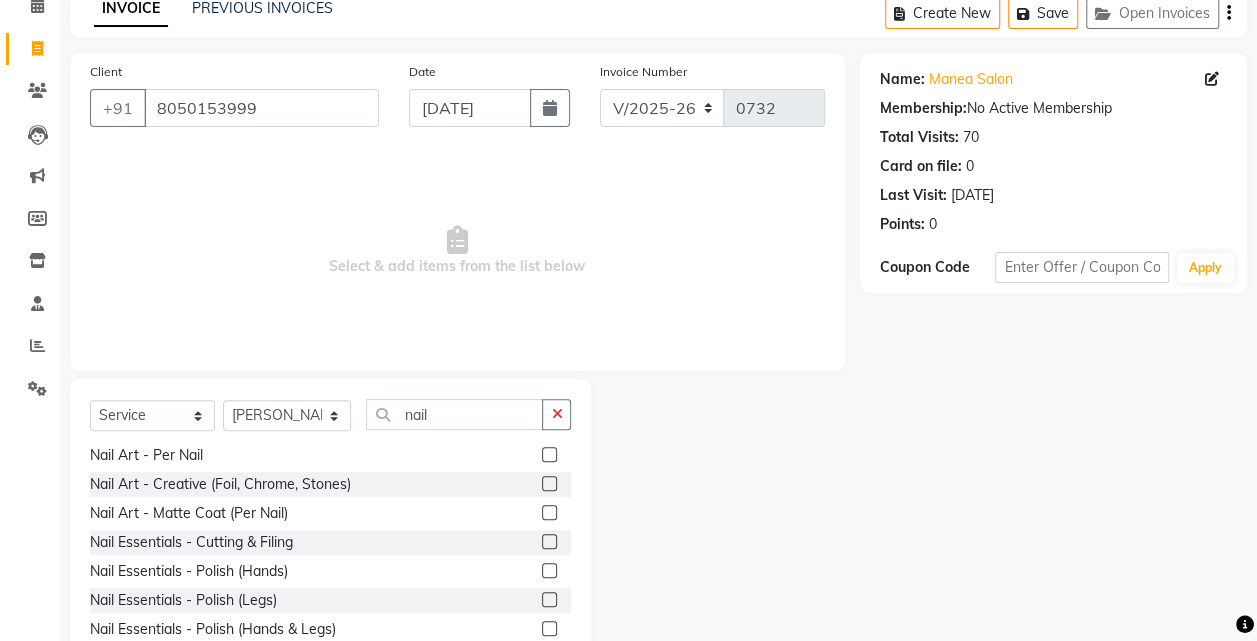 scroll, scrollTop: 159, scrollLeft: 0, axis: vertical 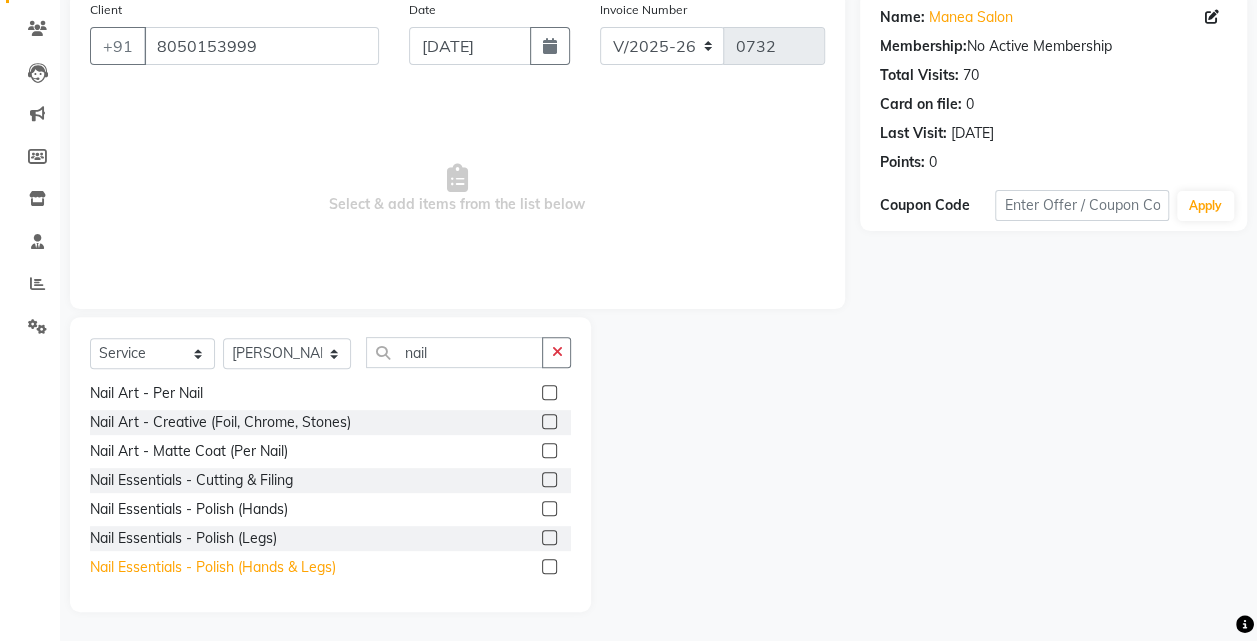 click on "Nail Essentials - Polish (Hands & Legs)" 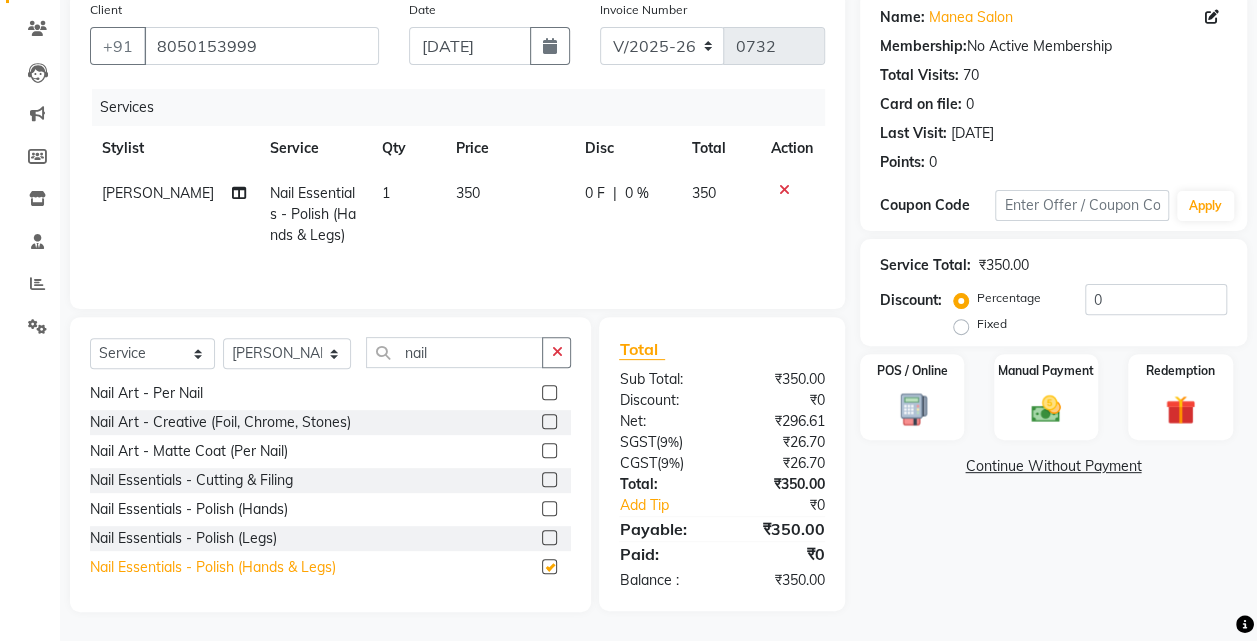 checkbox on "false" 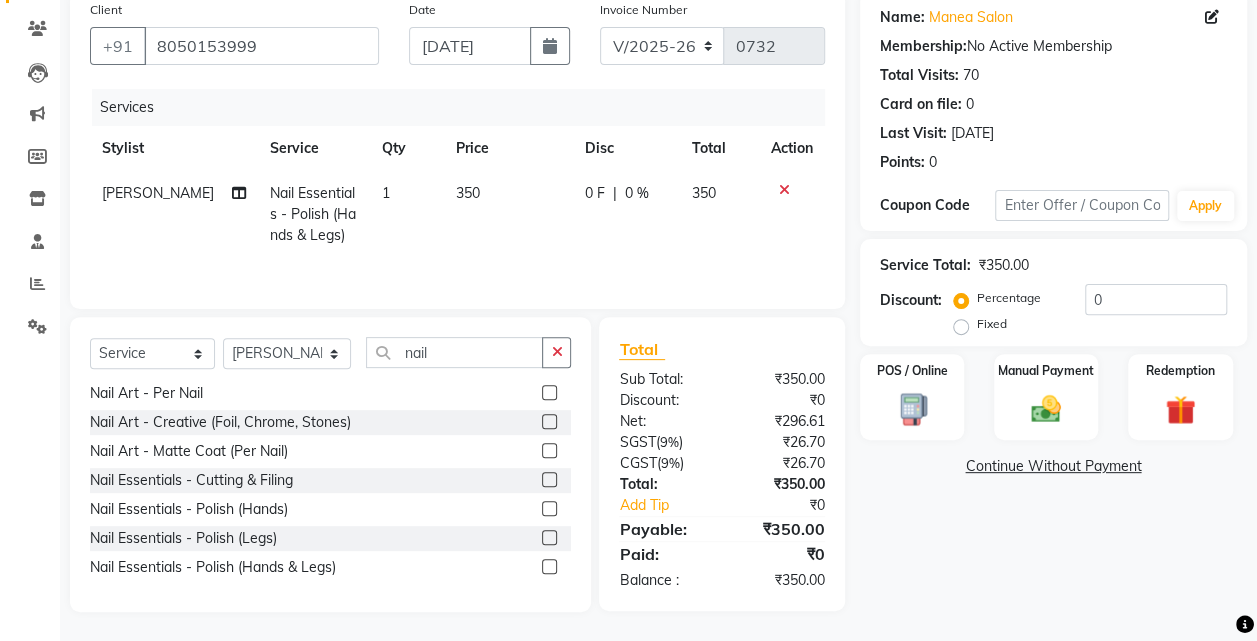 click 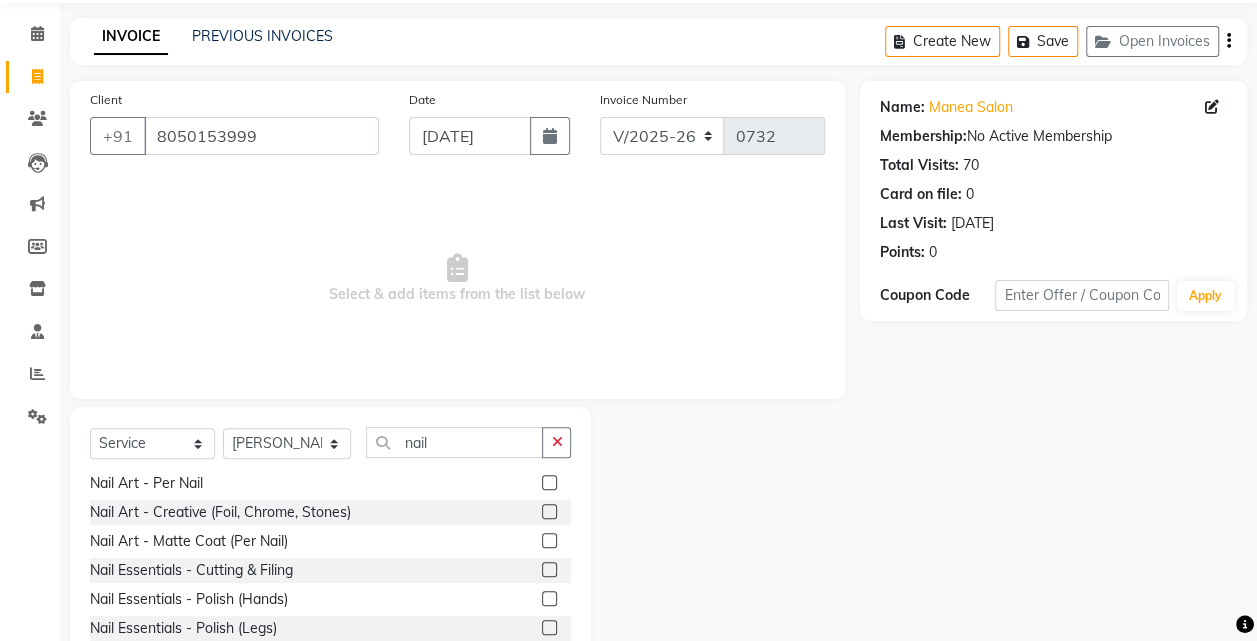 scroll, scrollTop: 159, scrollLeft: 0, axis: vertical 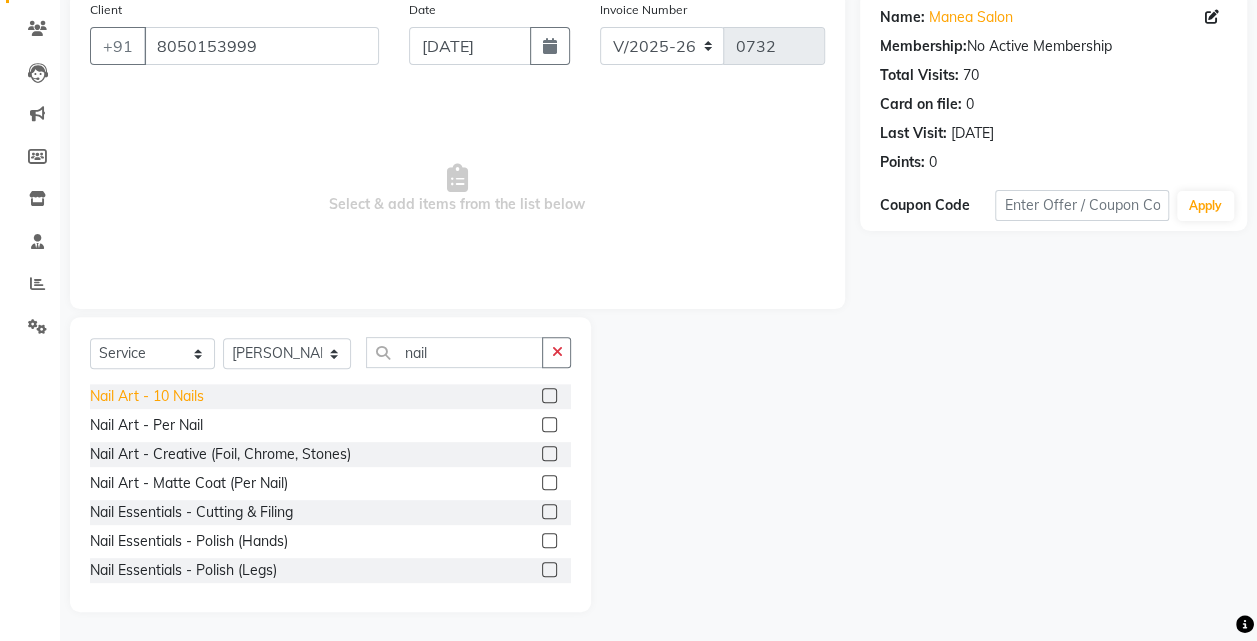 click on "Nail Art - 10 Nails" 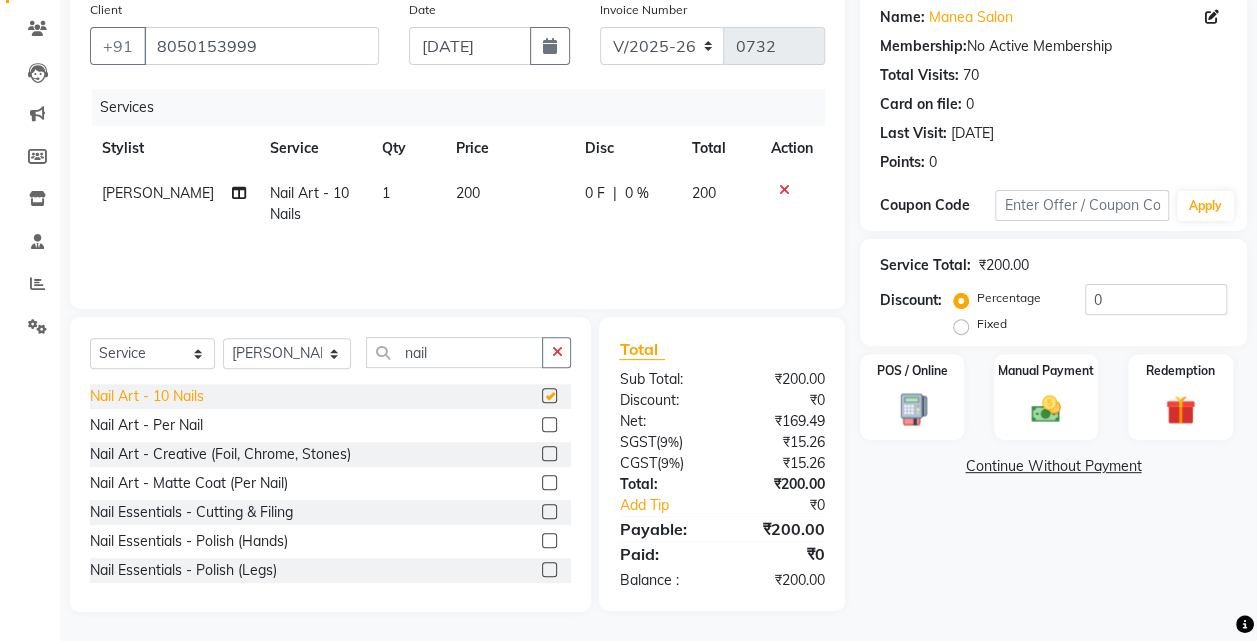 checkbox on "false" 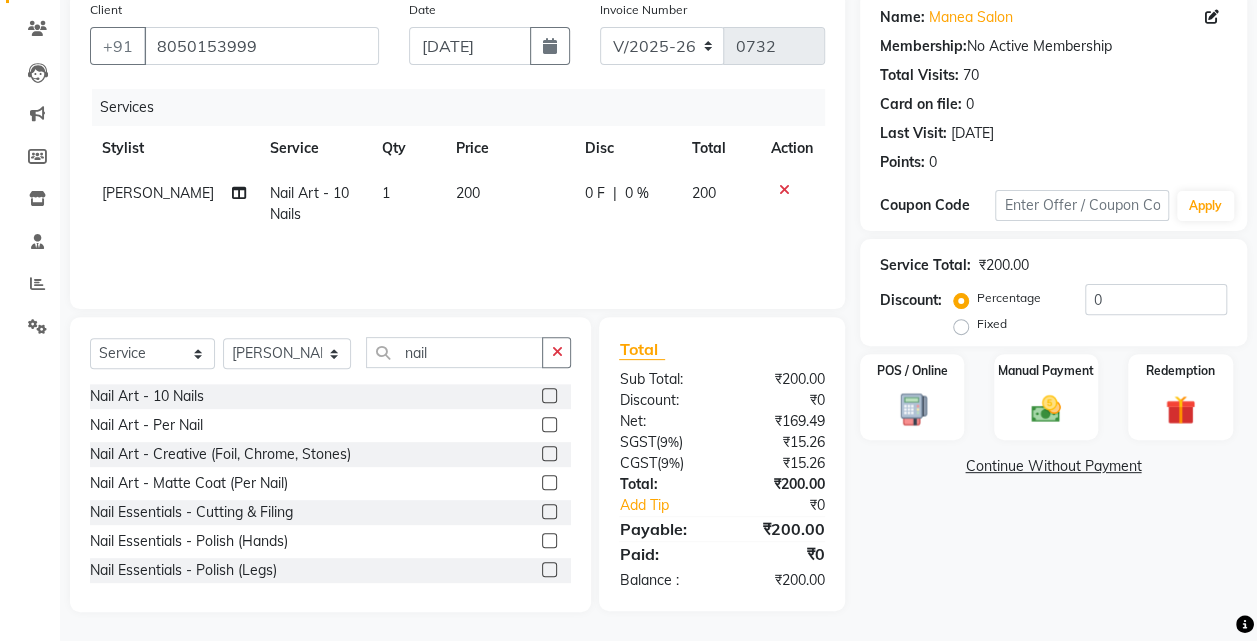 click 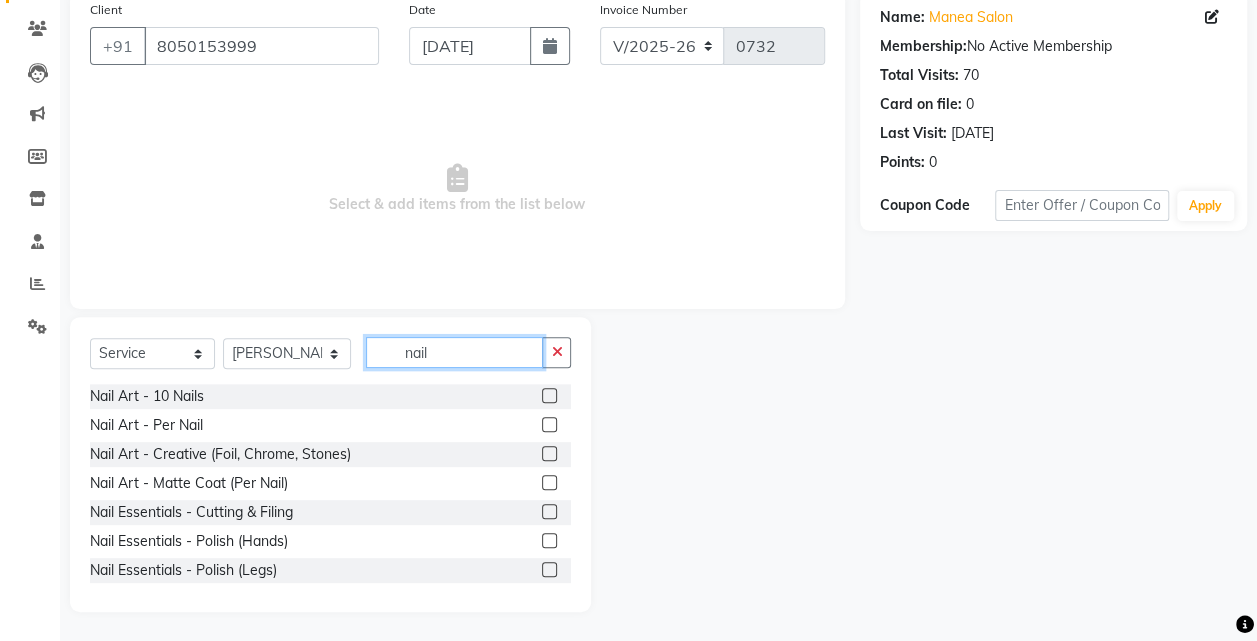 click on "nail" 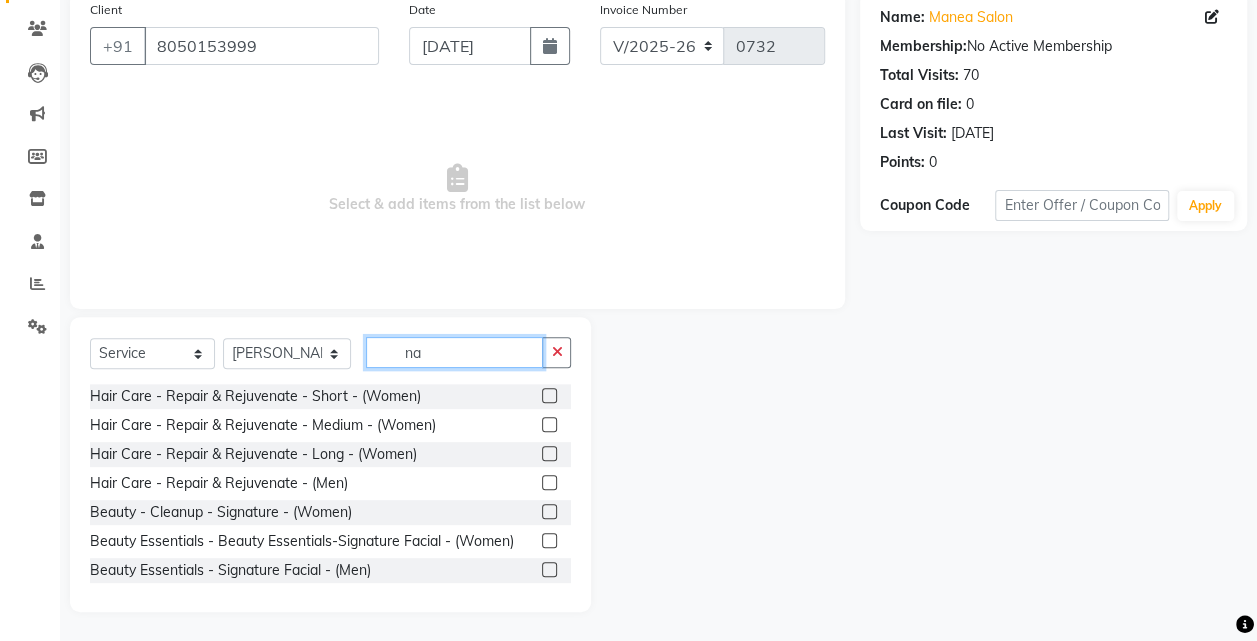 type on "n" 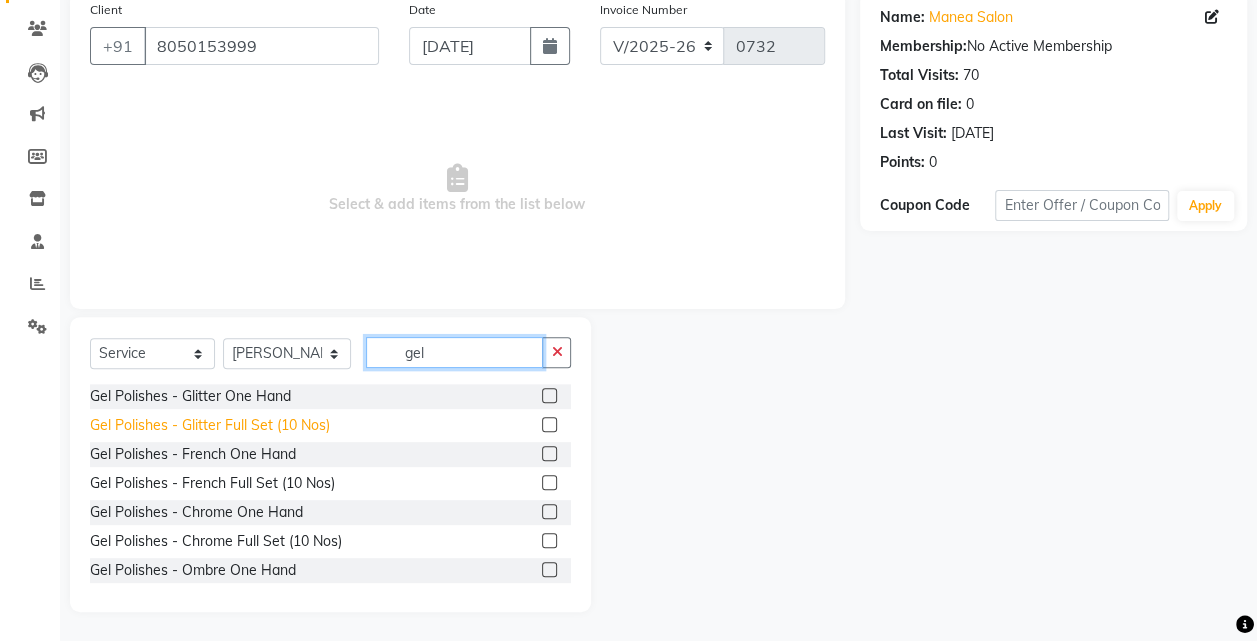 type on "gel" 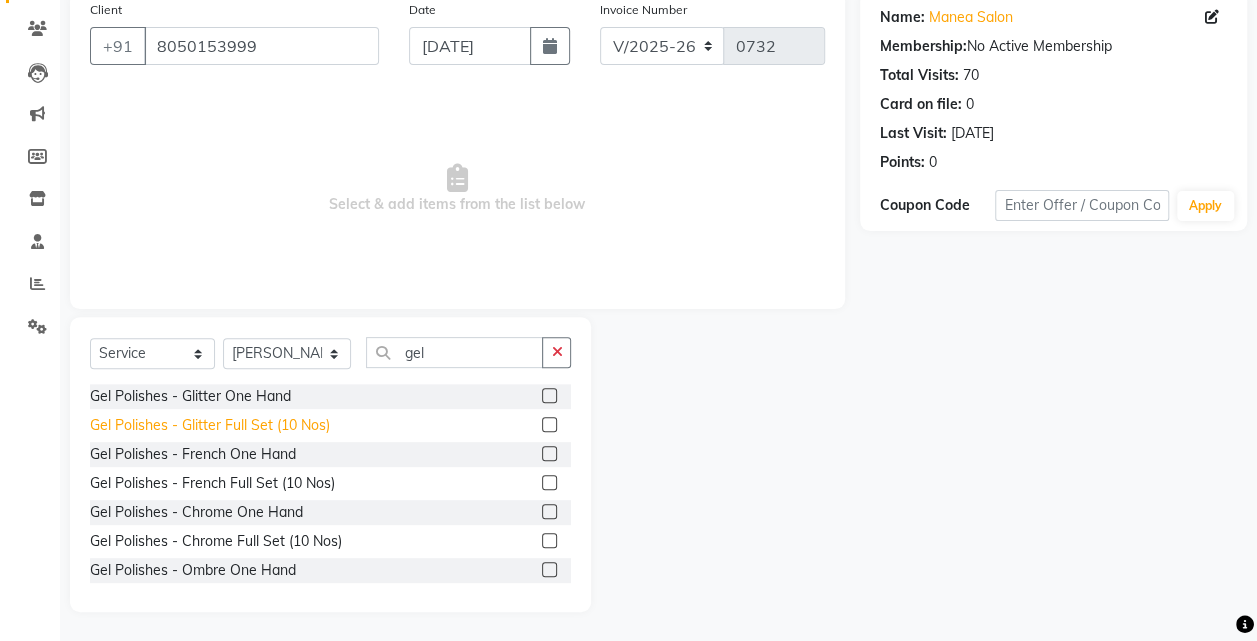 click on "Gel Polishes - Glitter Full Set (10 Nos)" 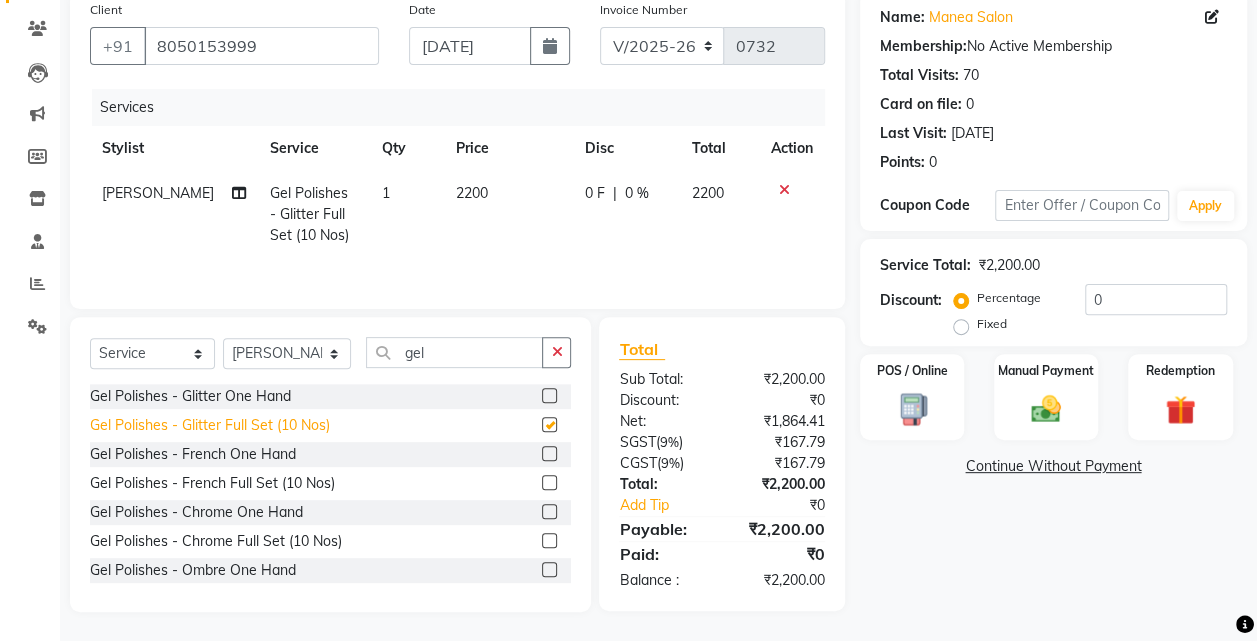 checkbox on "false" 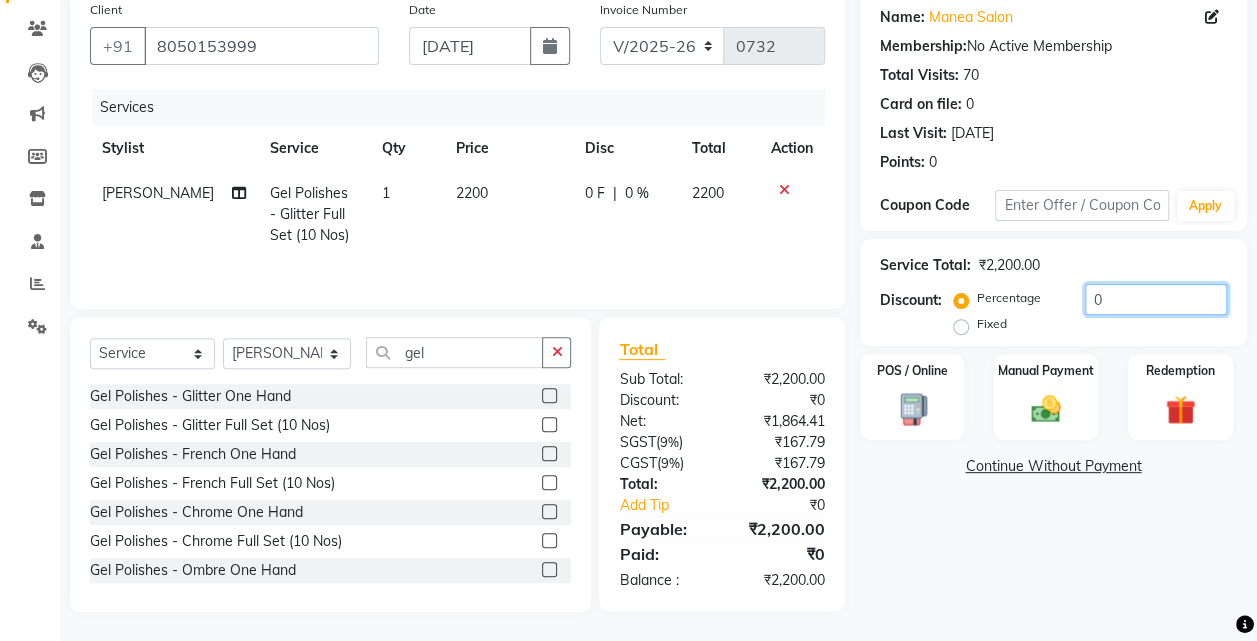 click on "0" 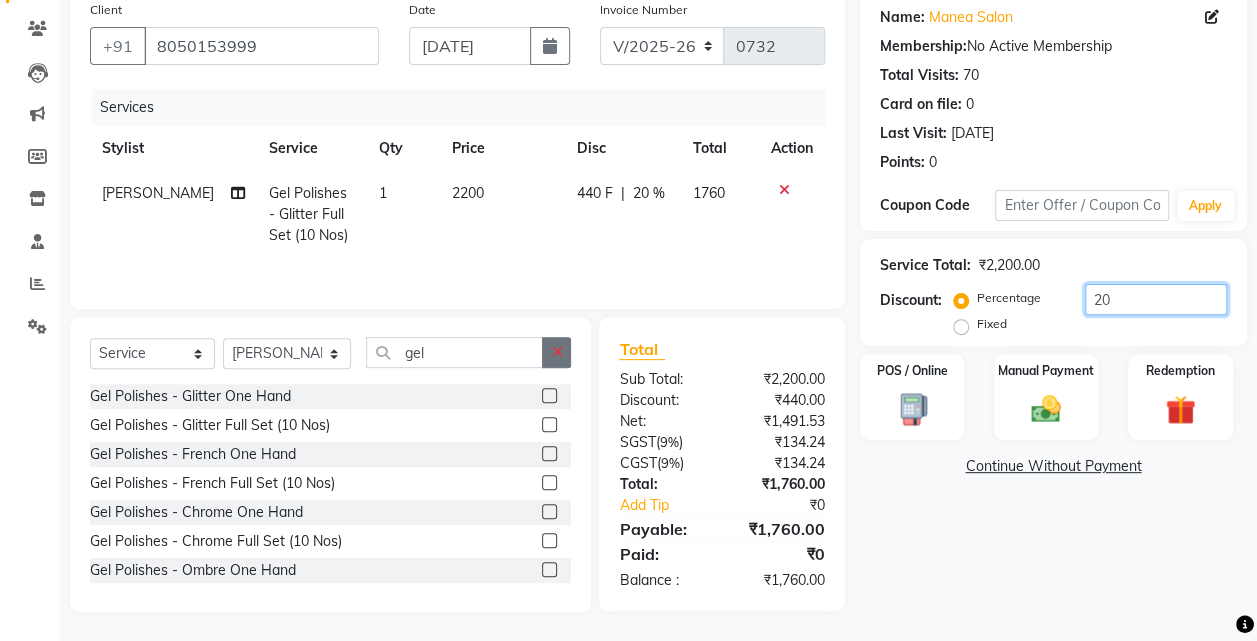 type on "20" 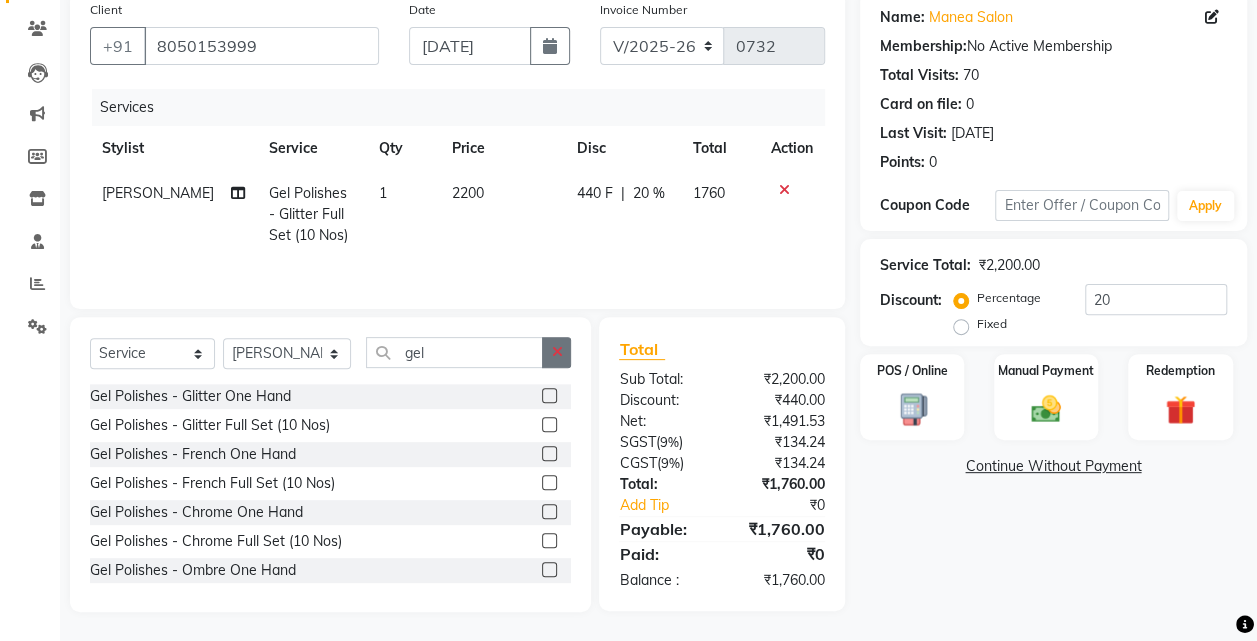 click 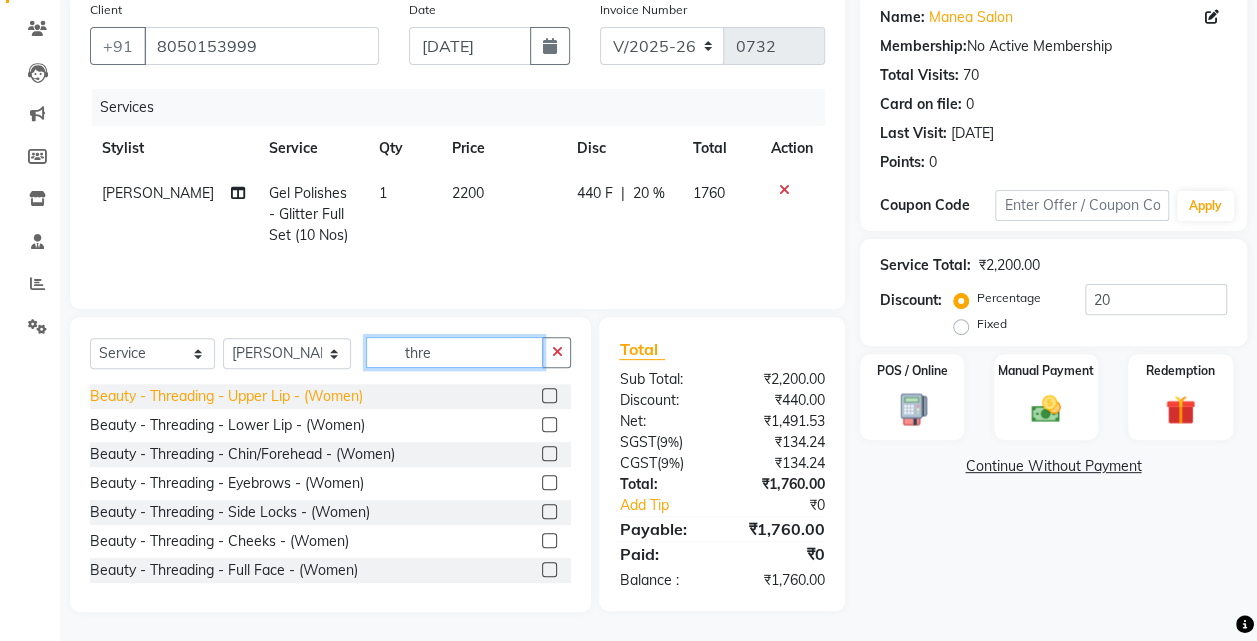 type on "thre" 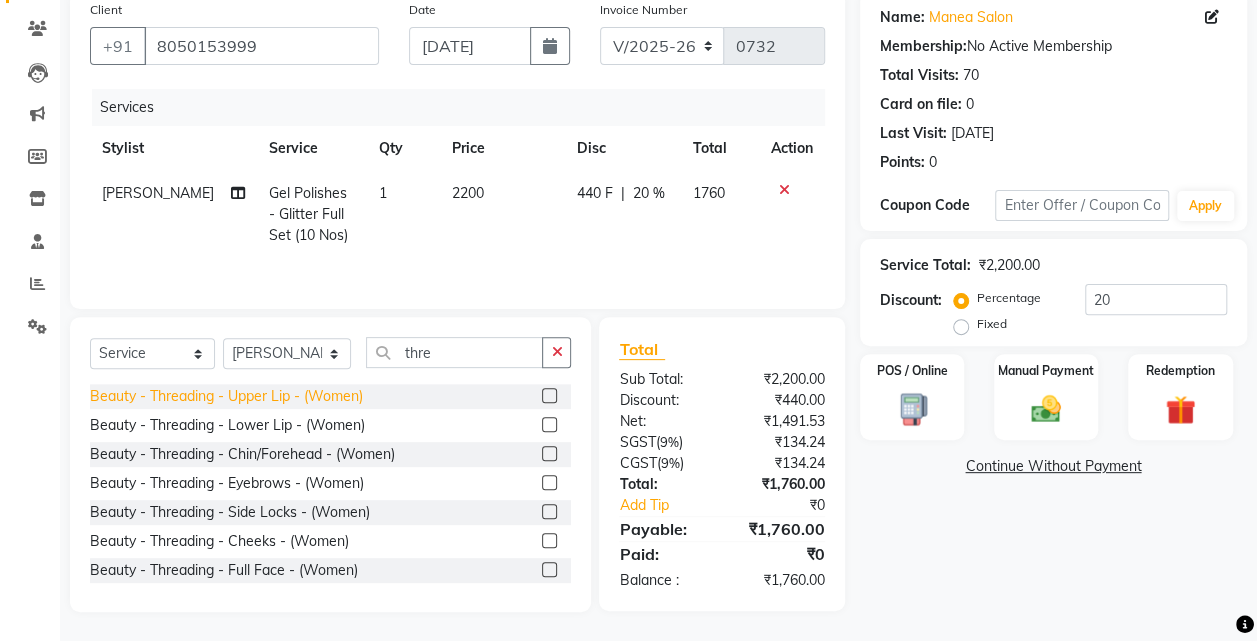 click on "Beauty - Threading - Upper Lip - (Women)" 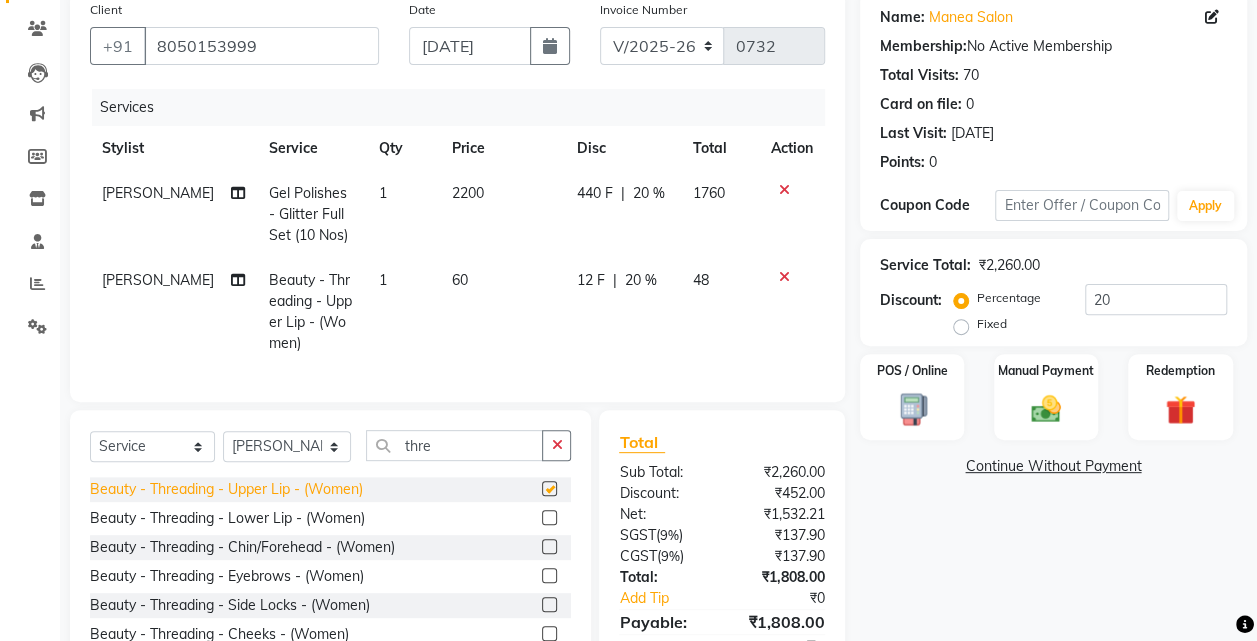 checkbox on "false" 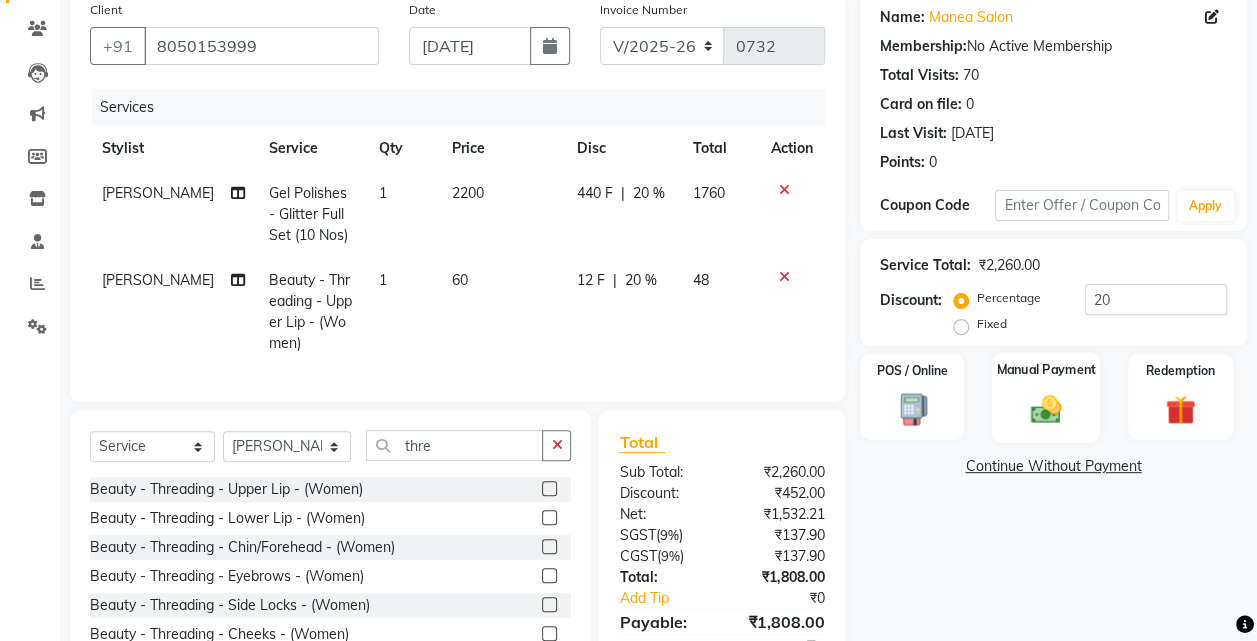 click 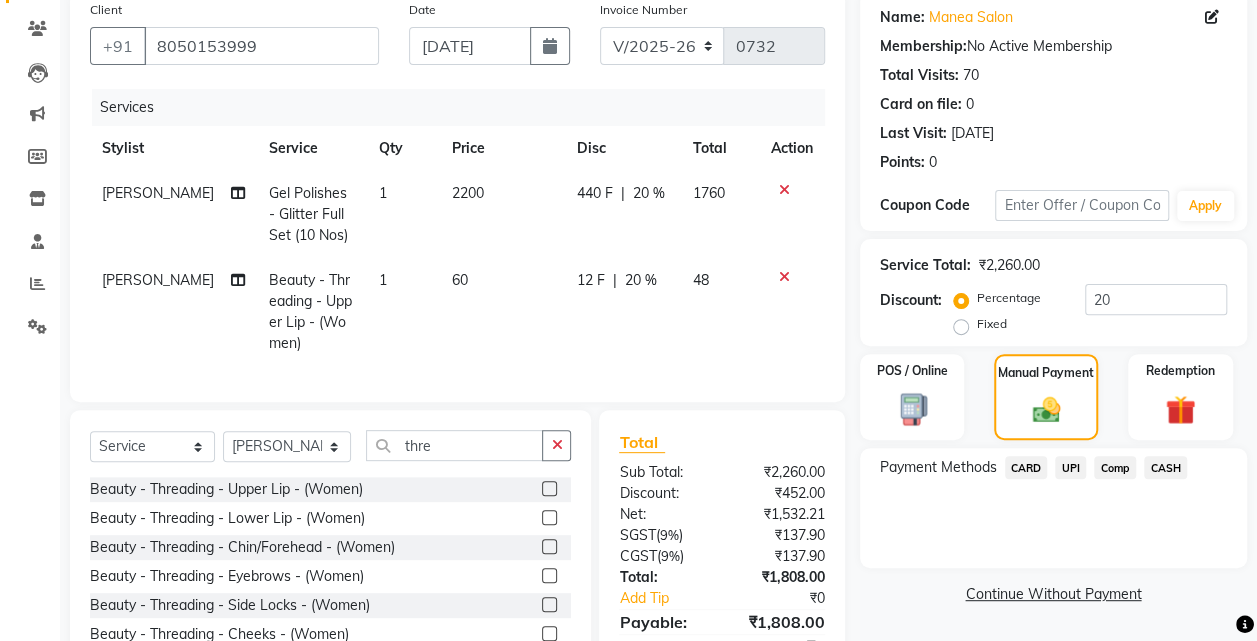 click on "UPI" 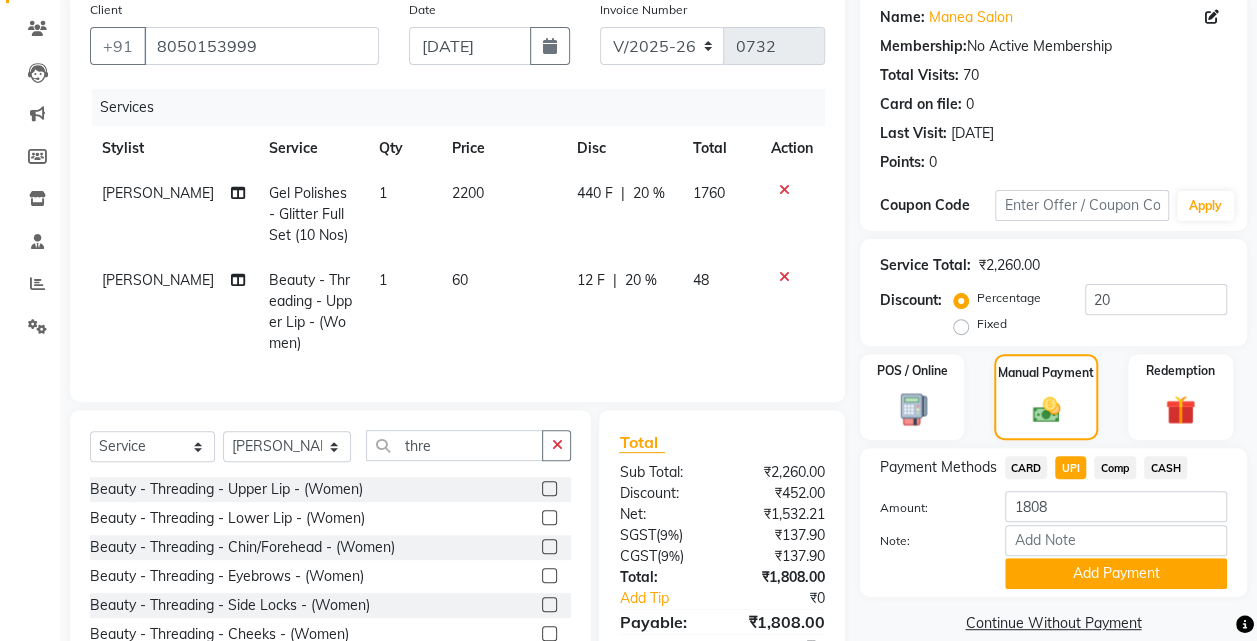 scroll, scrollTop: 267, scrollLeft: 0, axis: vertical 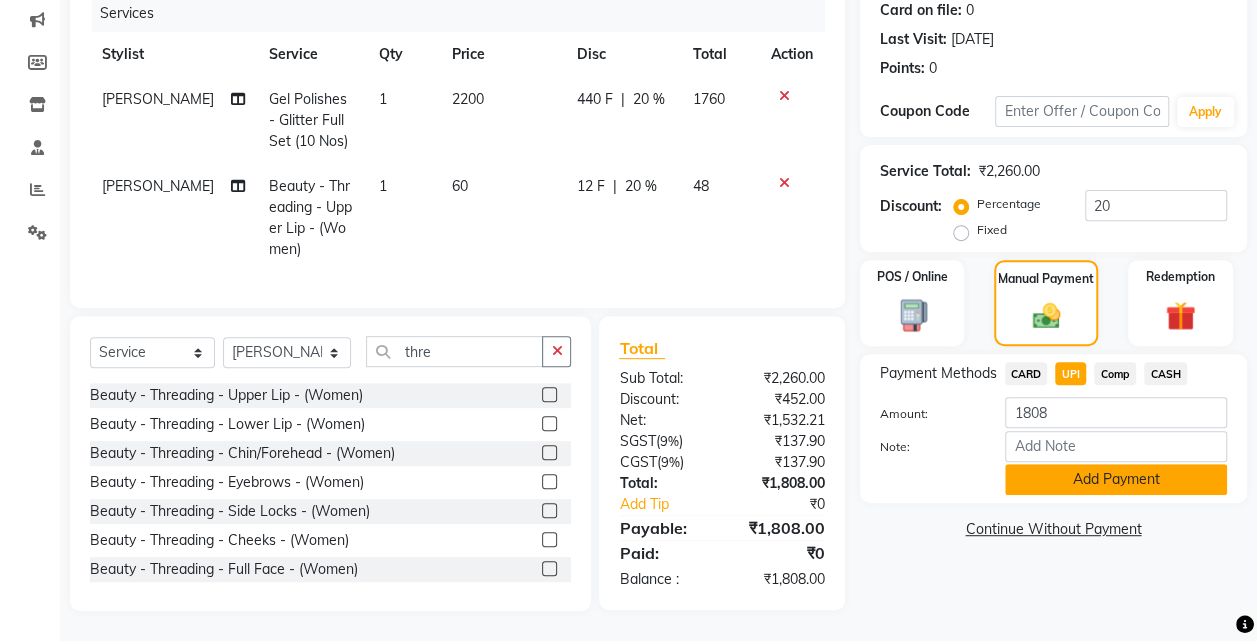 click on "Add Payment" 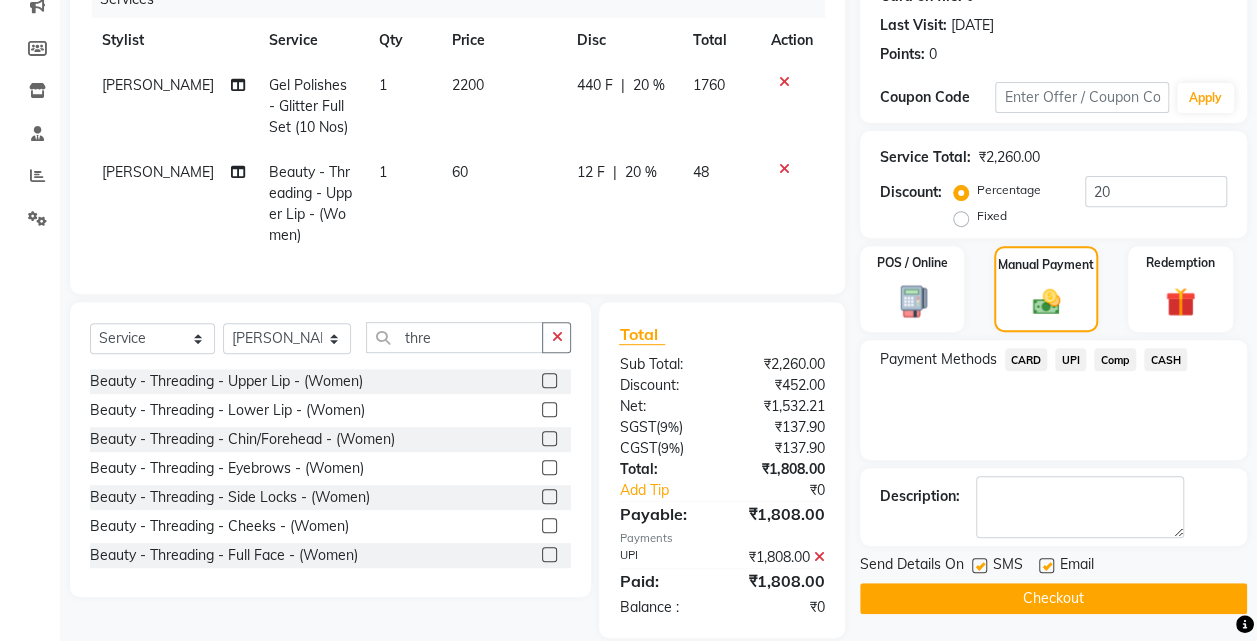 click on "Checkout" 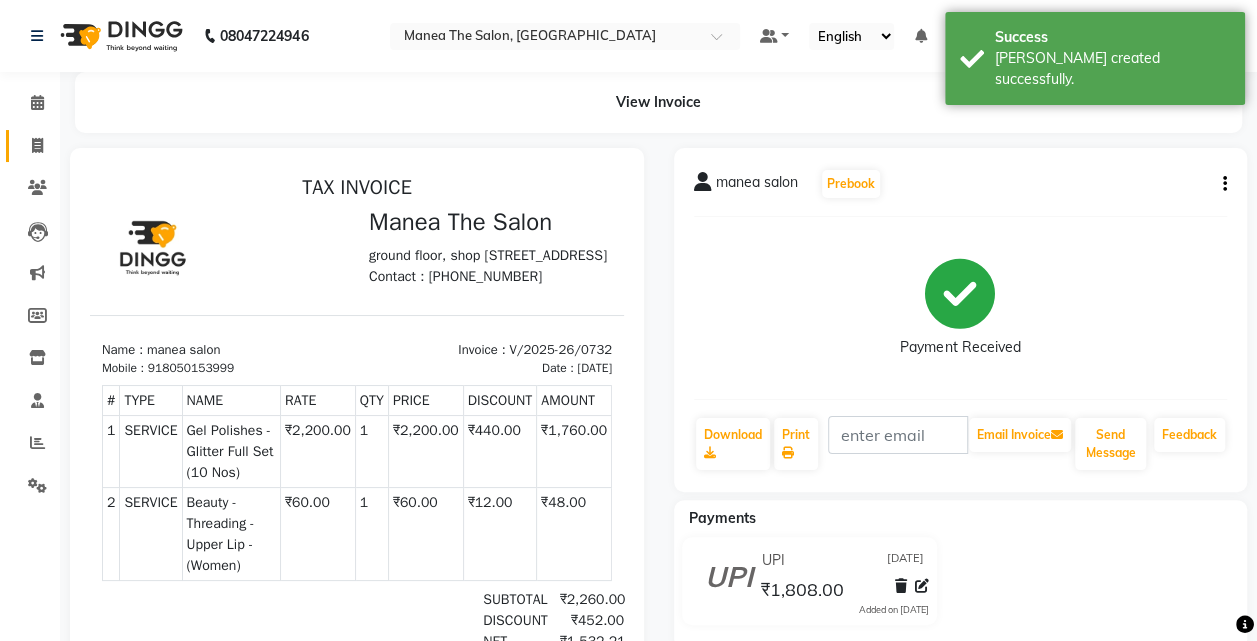 scroll, scrollTop: 0, scrollLeft: 0, axis: both 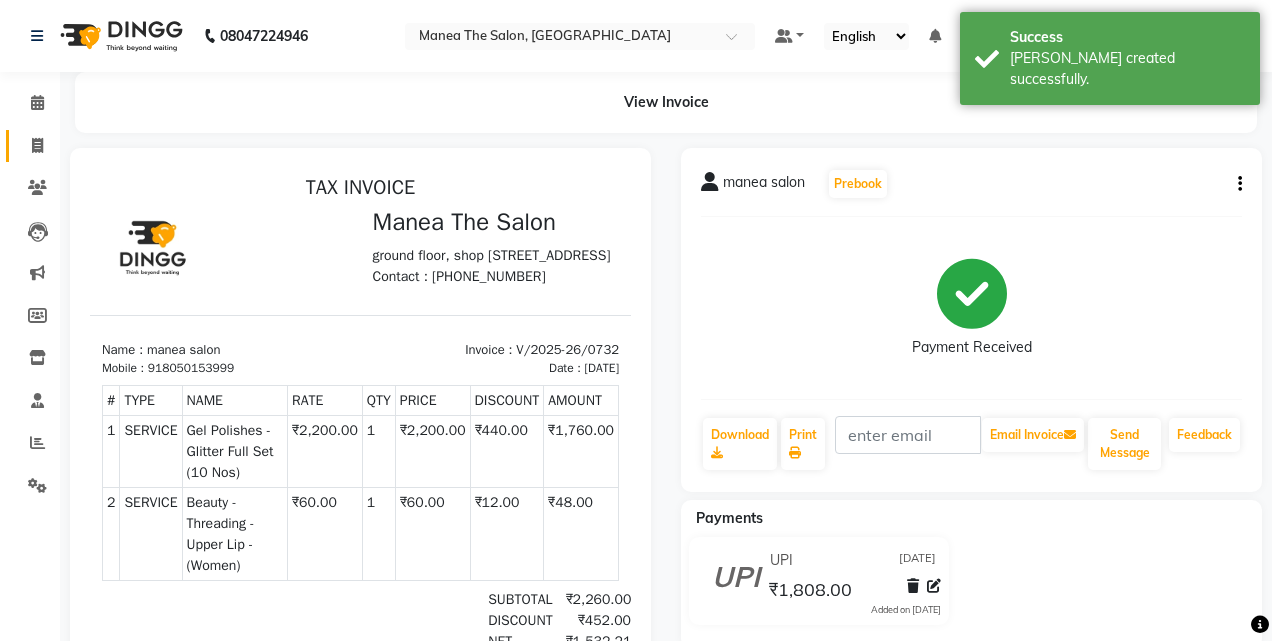 select on "service" 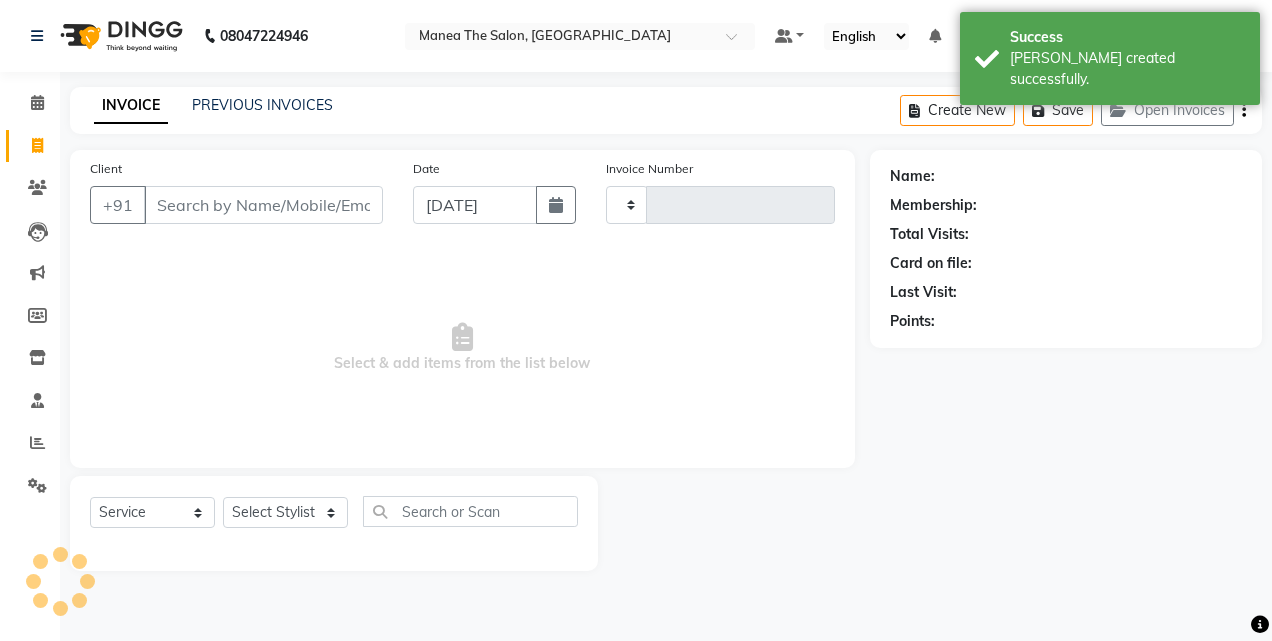 type on "m" 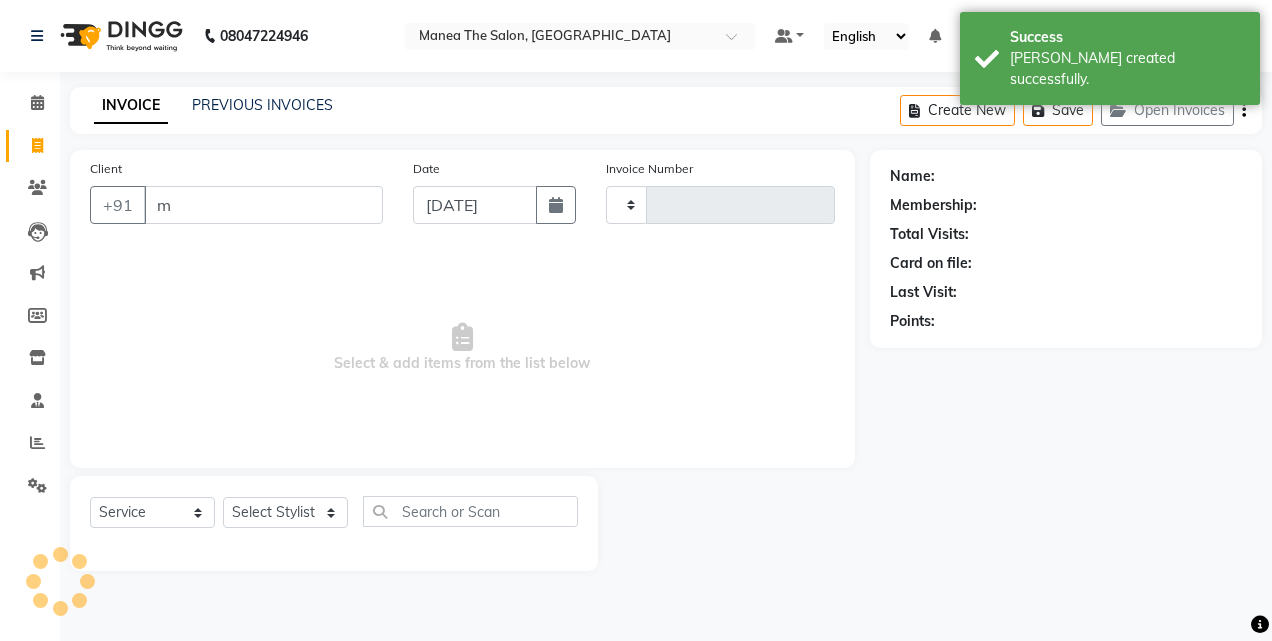 type on "0733" 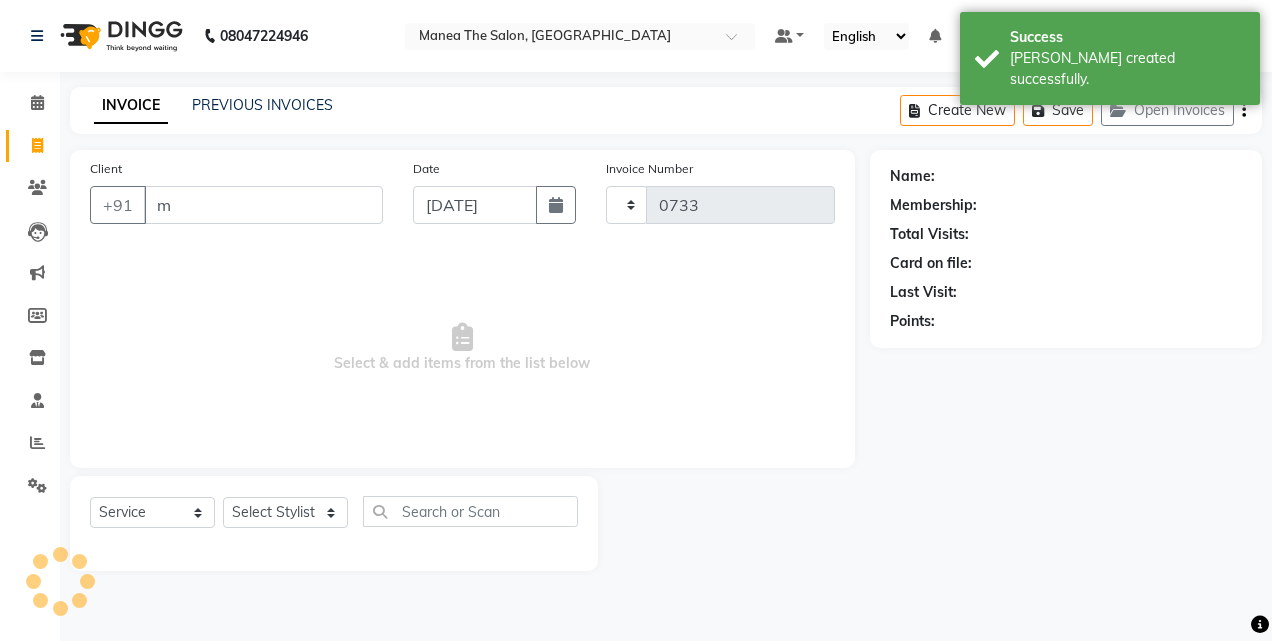 select on "7688" 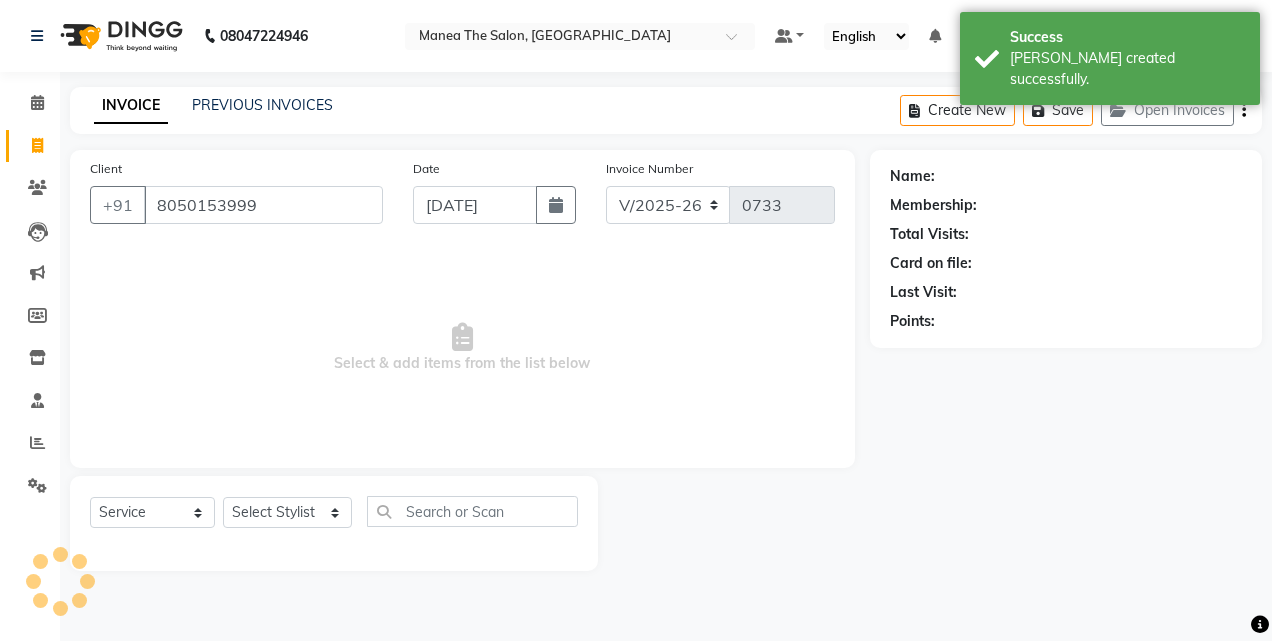type on "8050153999" 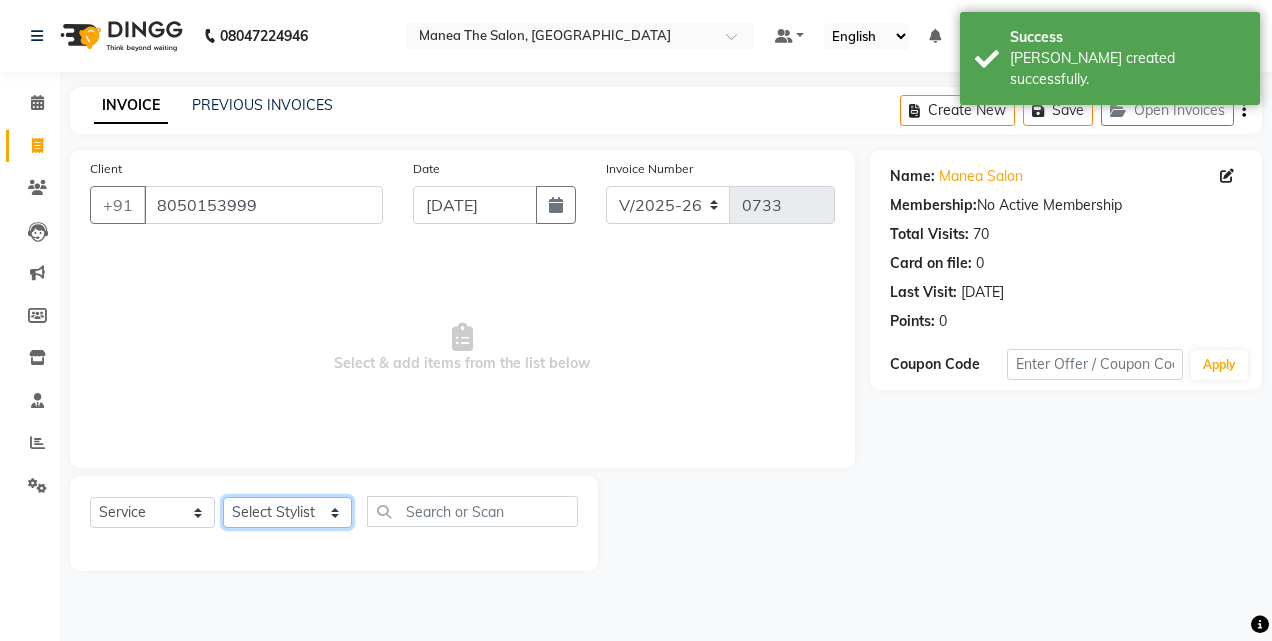 click on "Select Stylist aalam mahfuz aashu Adil  Manea The Salon, Belagavi miraj nadir usman" 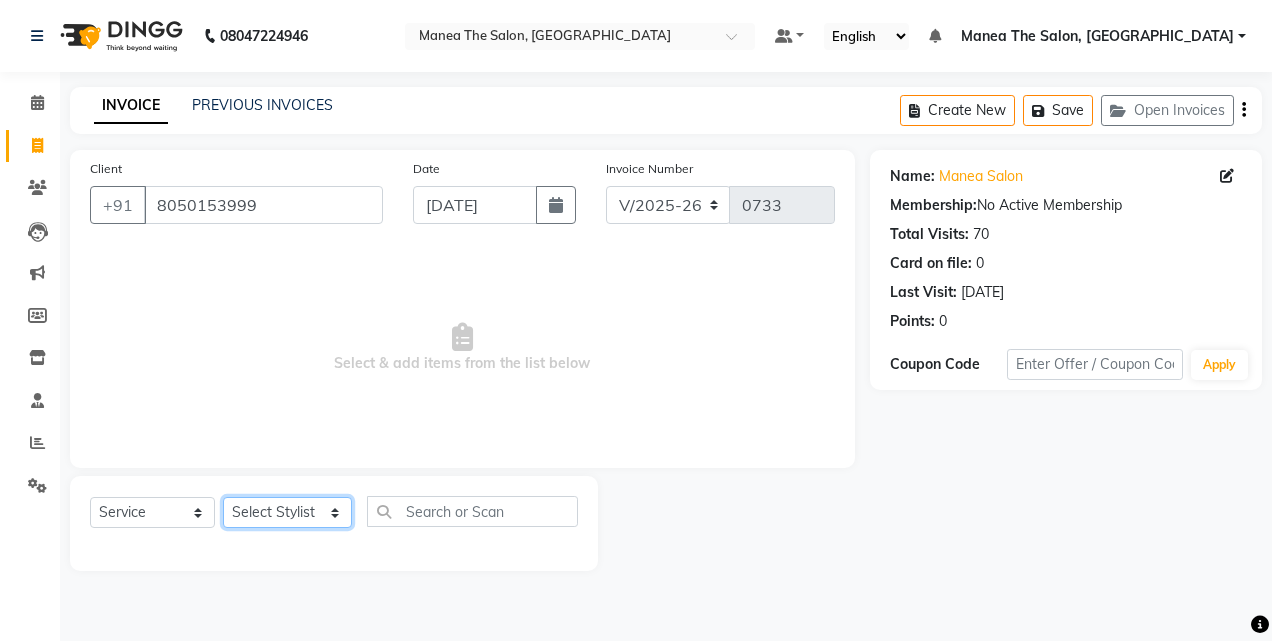 select on "68363" 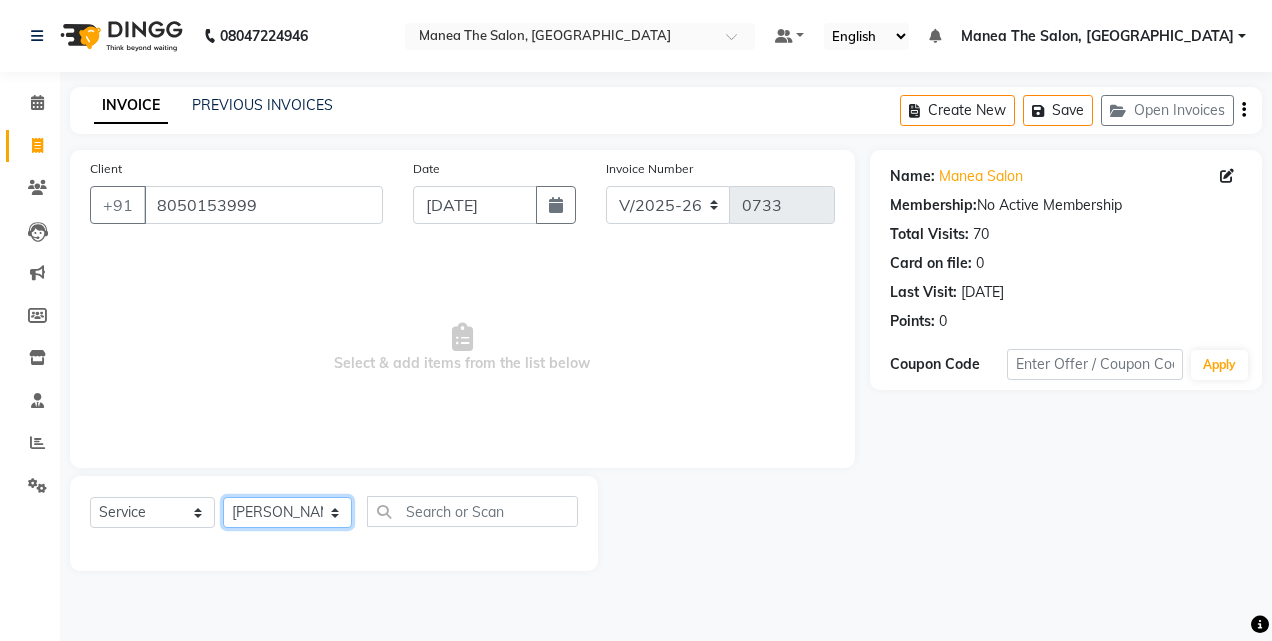 click on "Select Stylist aalam mahfuz aashu Adil  Manea The Salon, Belagavi miraj nadir usman" 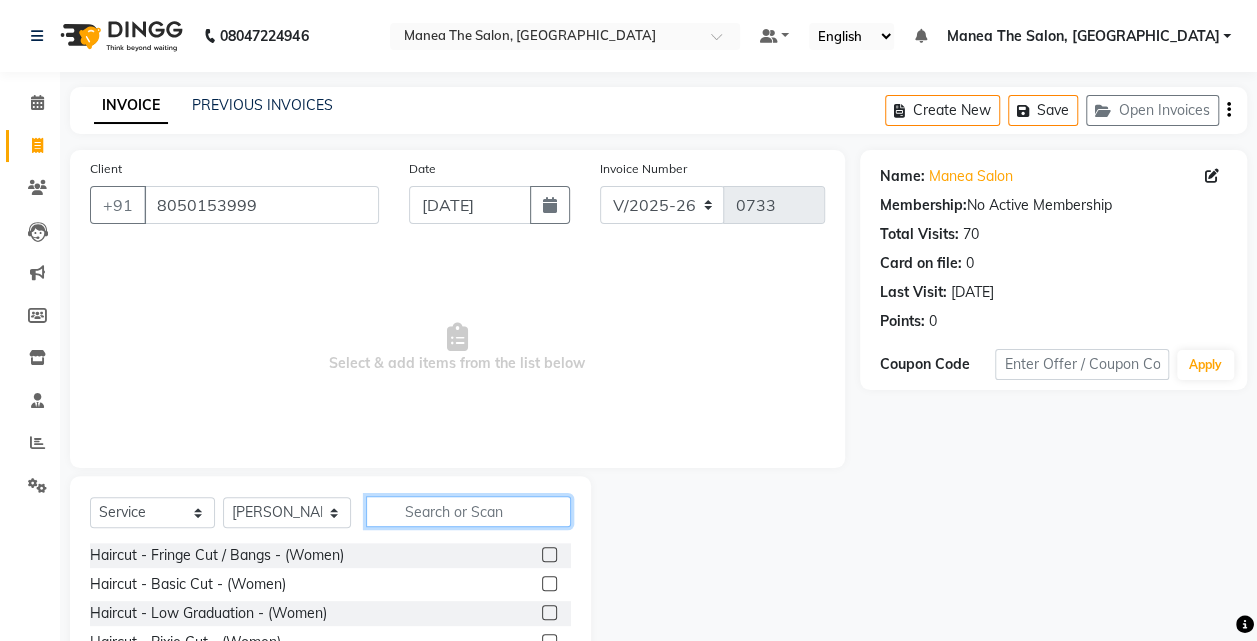 click 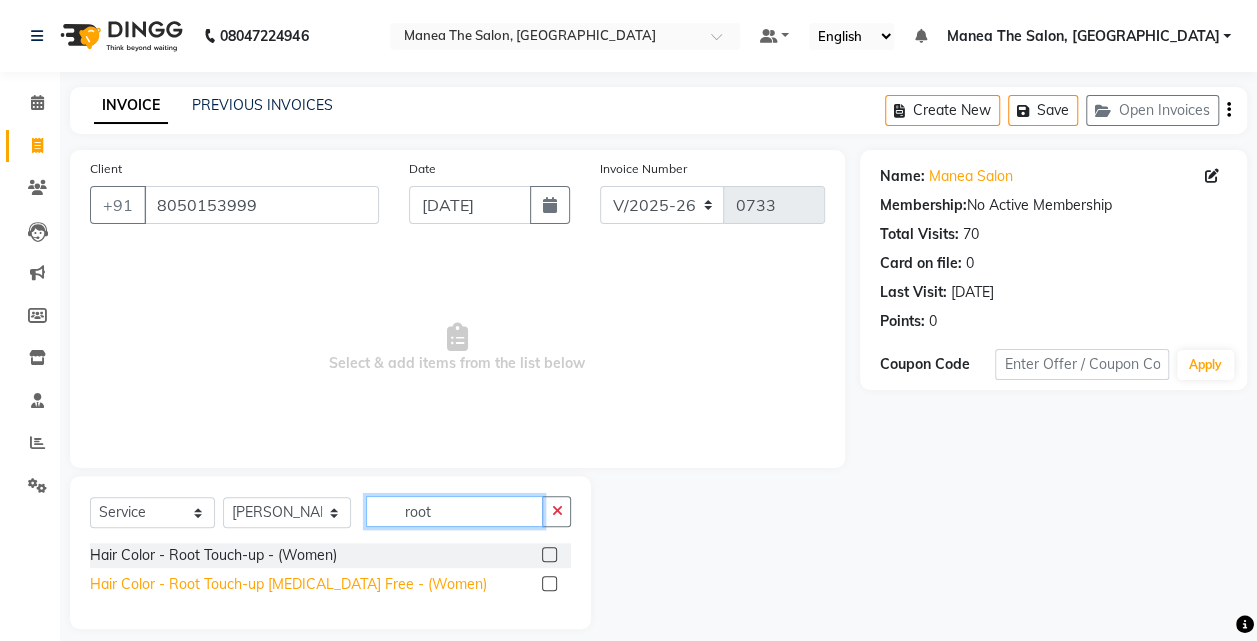 type on "root" 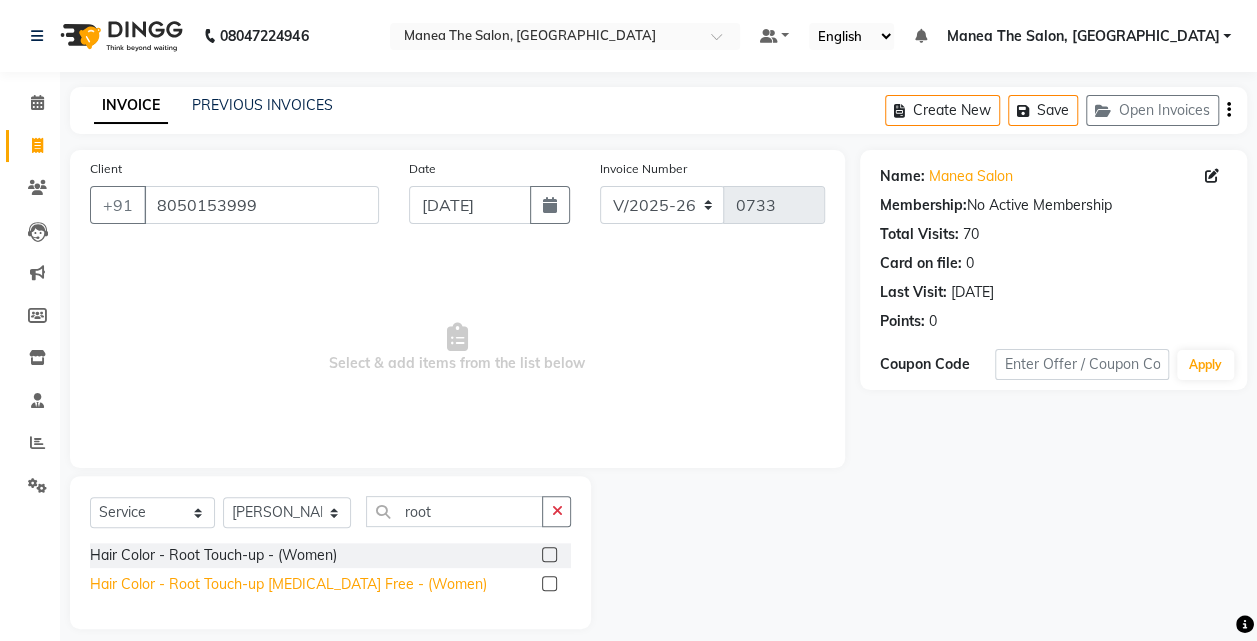 click on "Hair Color - Root Touch-up Ammonia Free - (Women)" 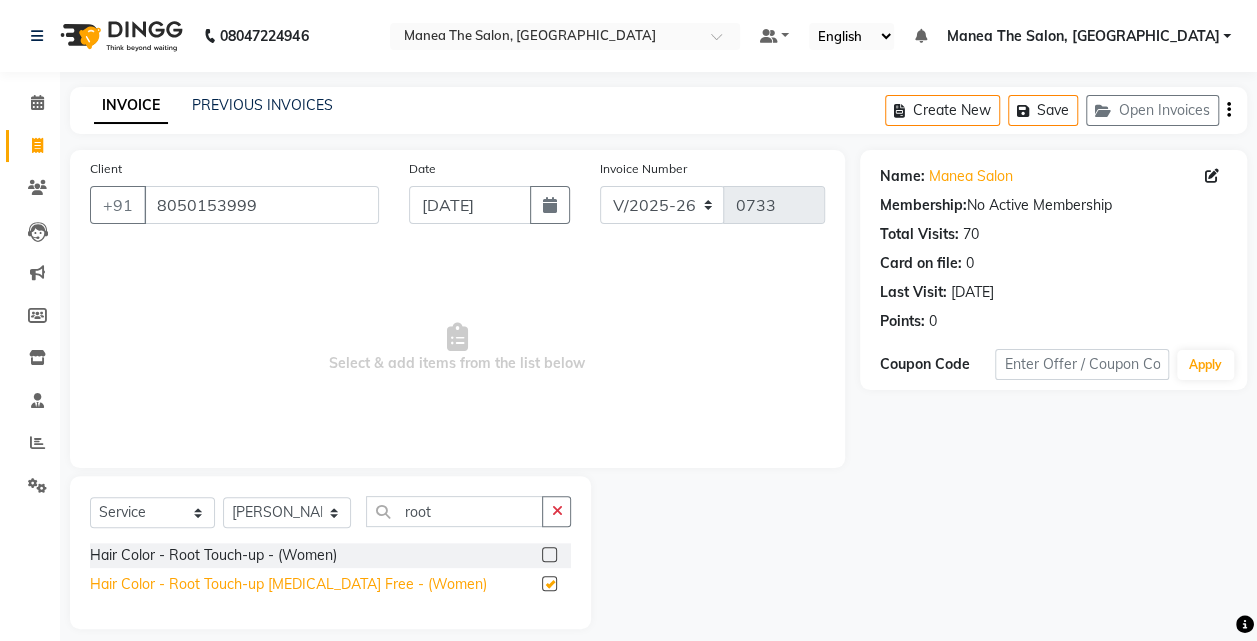 checkbox on "false" 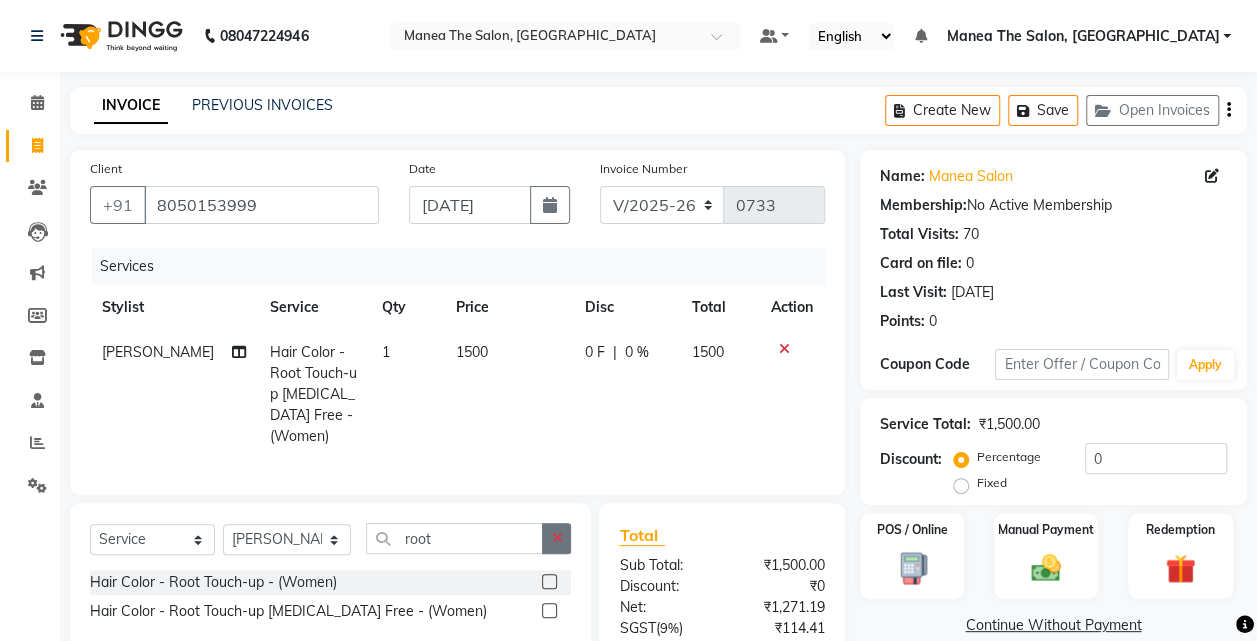 click 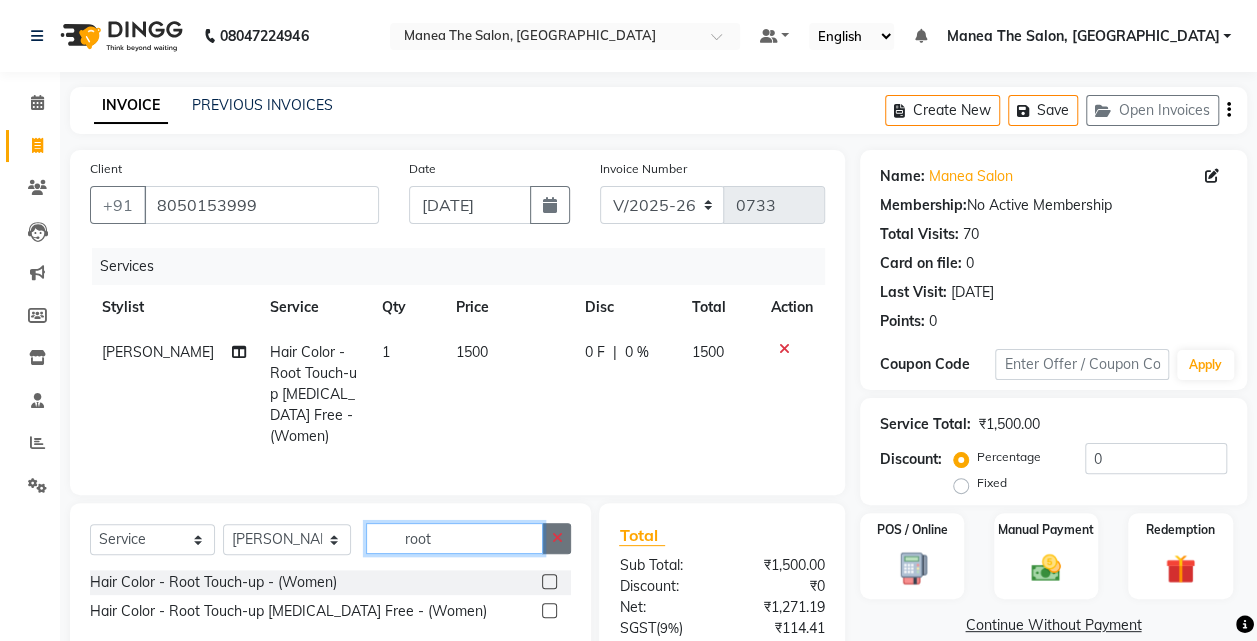 type 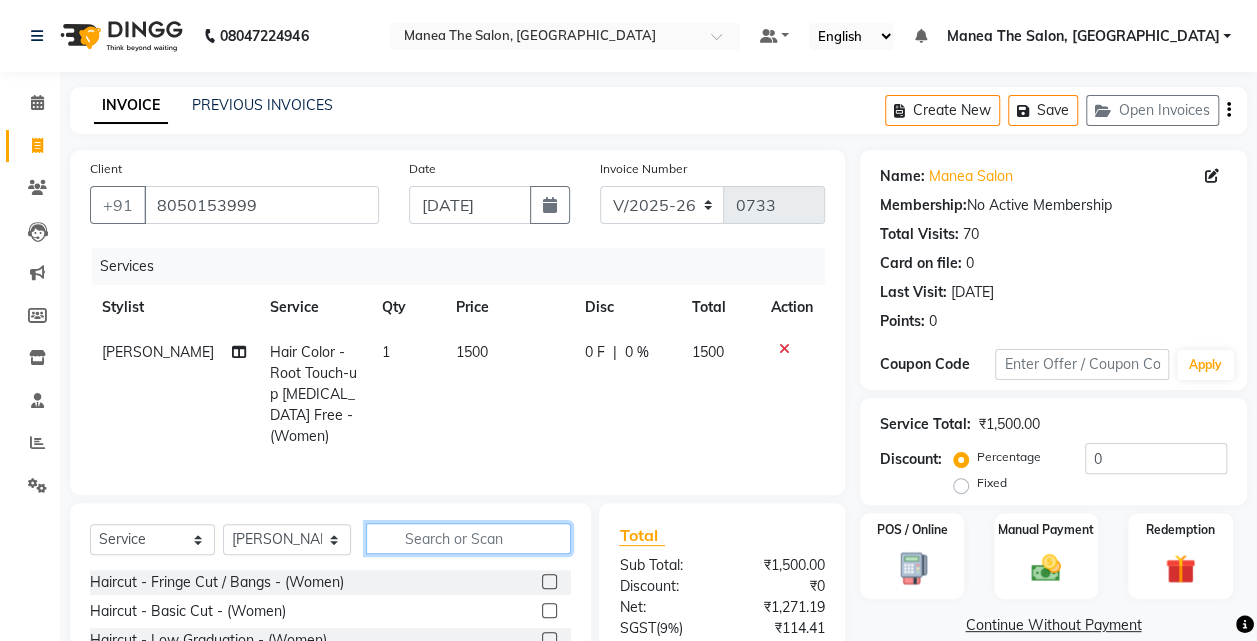 scroll, scrollTop: 180, scrollLeft: 0, axis: vertical 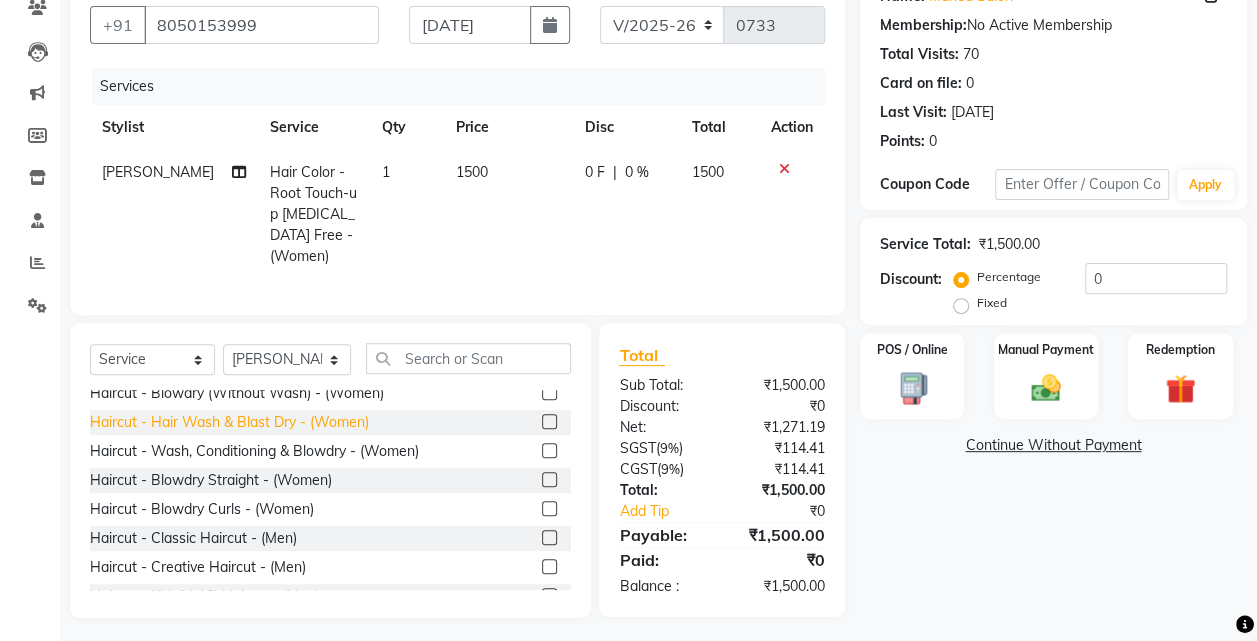 click on "Haircut - Hair Wash & Blast Dry - (Women)" 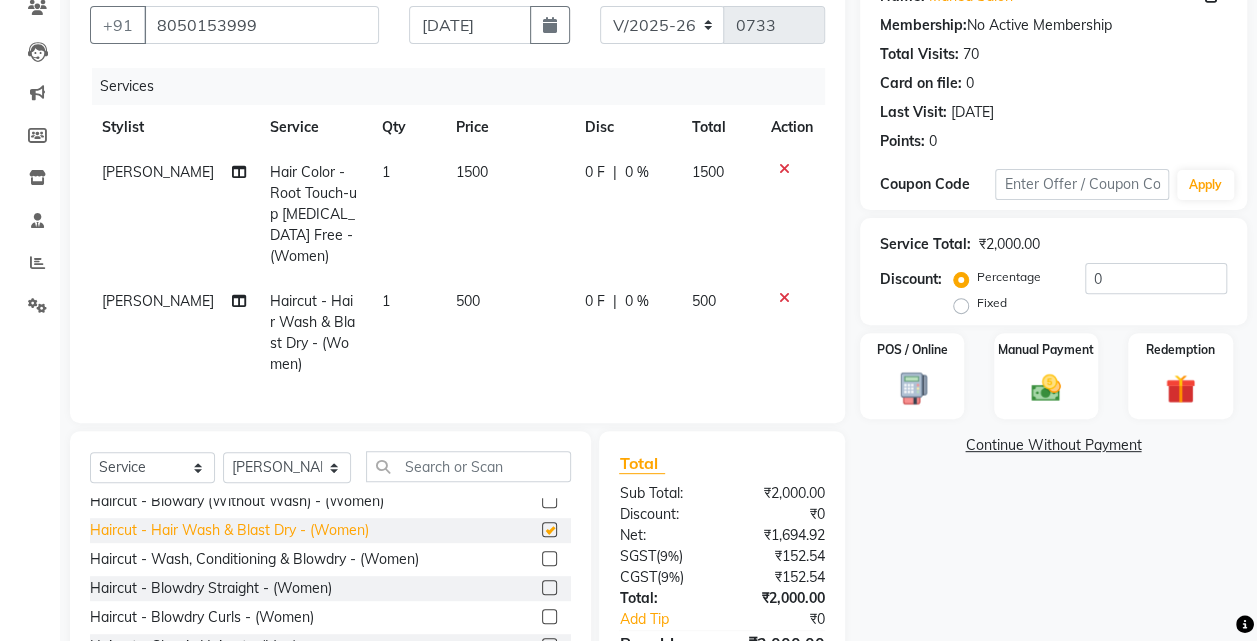 checkbox on "false" 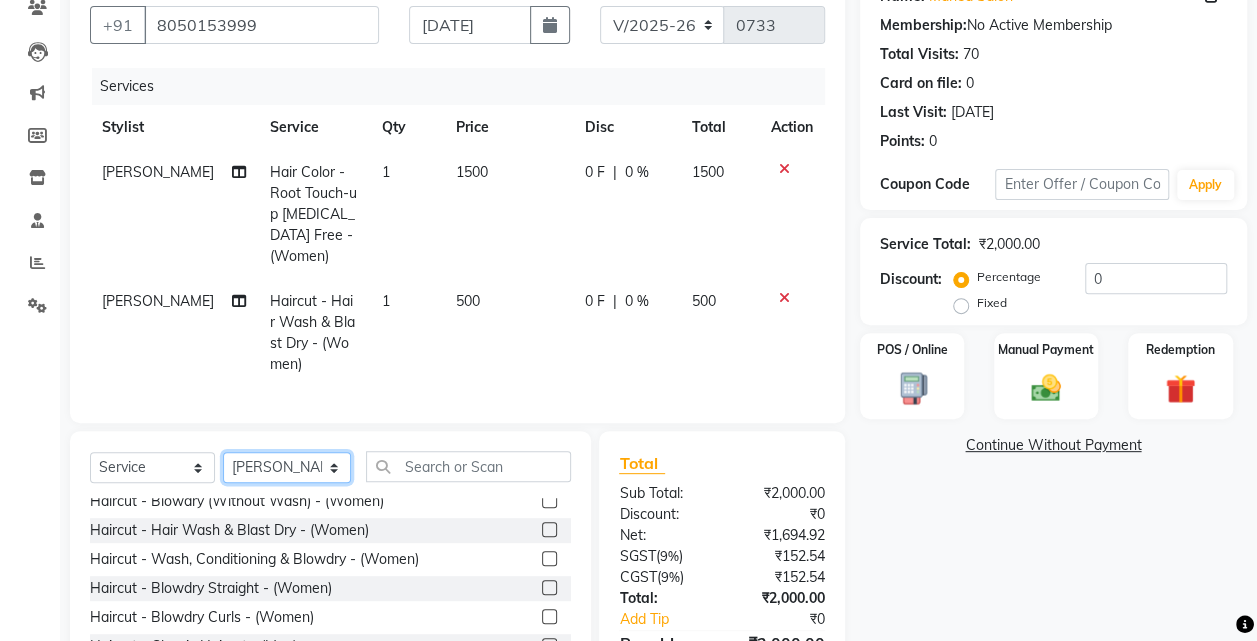 drag, startPoint x: 293, startPoint y: 462, endPoint x: 343, endPoint y: 380, distance: 96.04166 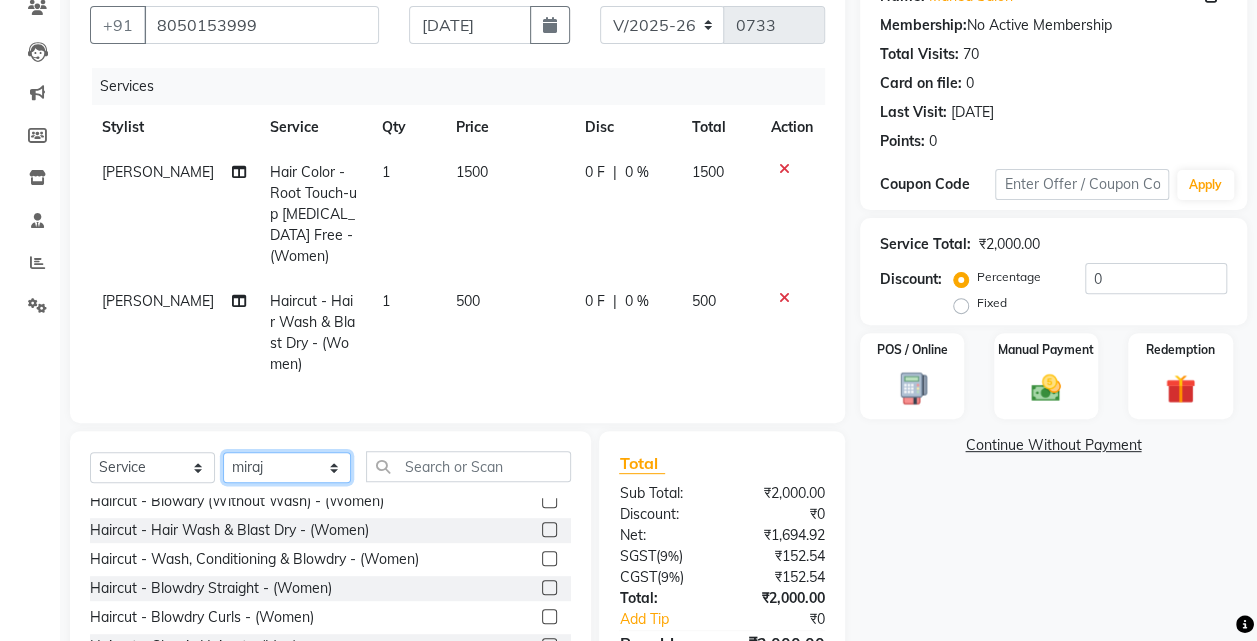click on "Select Stylist aalam mahfuz aashu Adil  Manea The Salon, Belagavi miraj nadir usman" 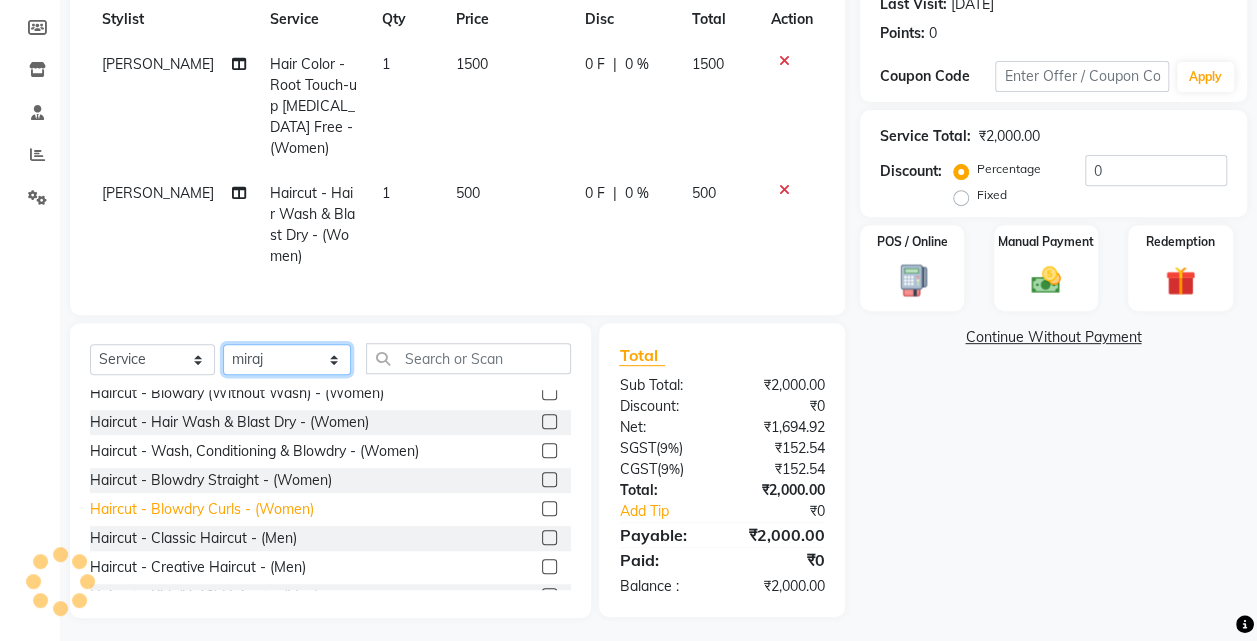 scroll, scrollTop: 0, scrollLeft: 0, axis: both 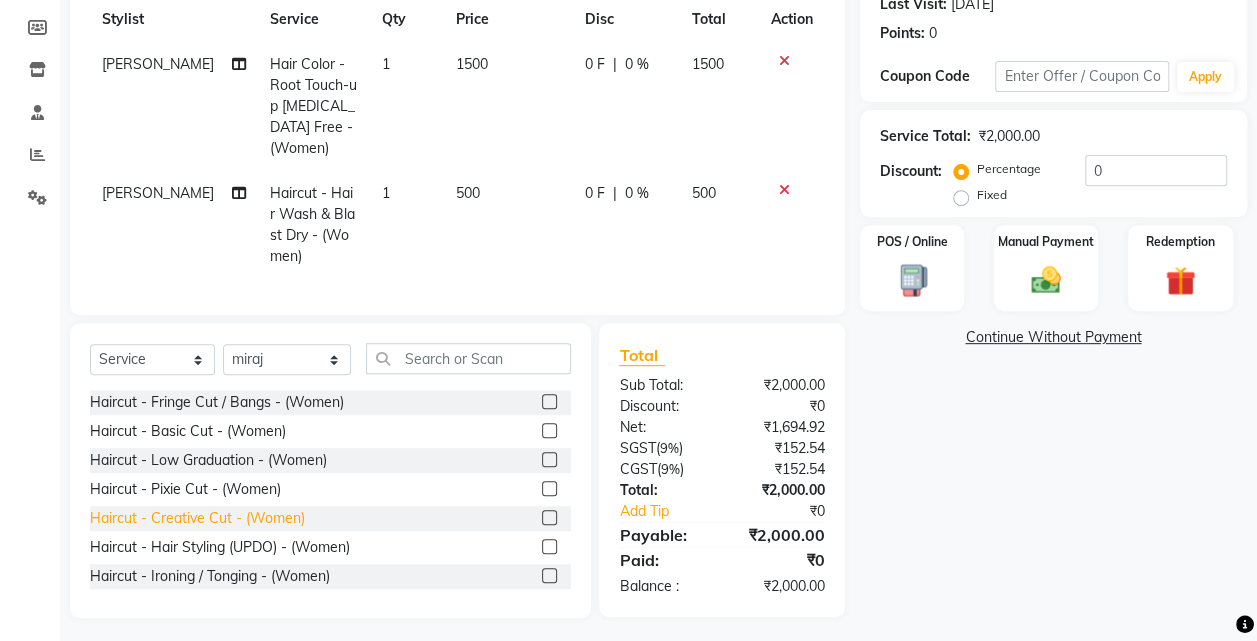 click on "Haircut - Creative Cut - (Women)" 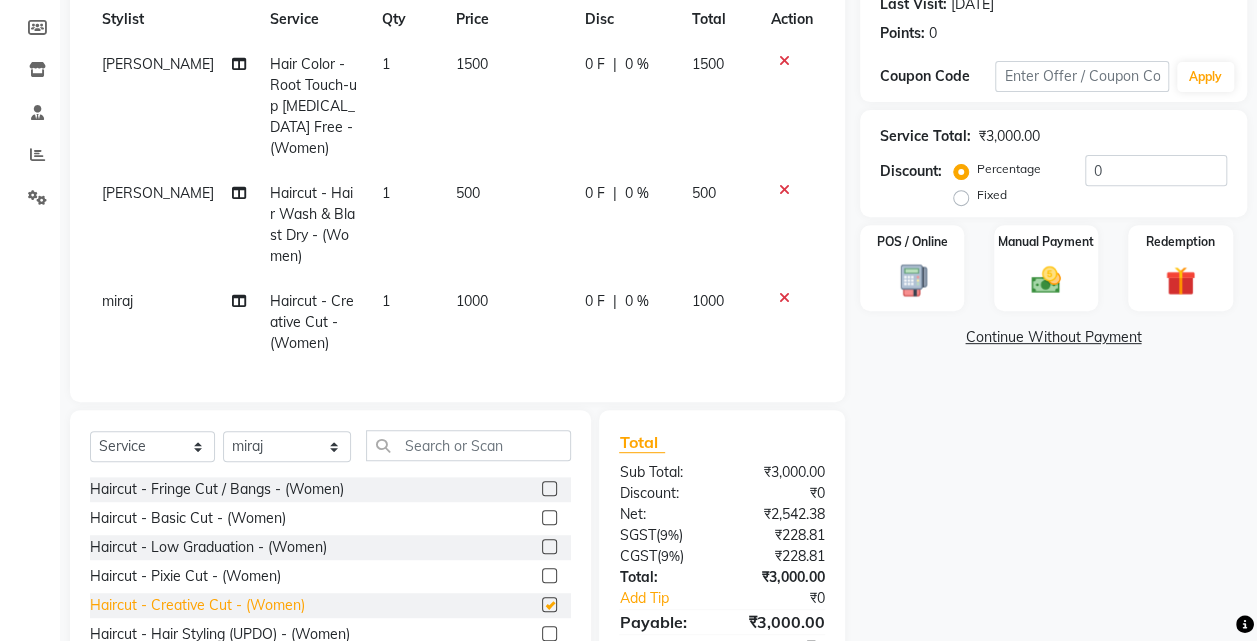 checkbox on "false" 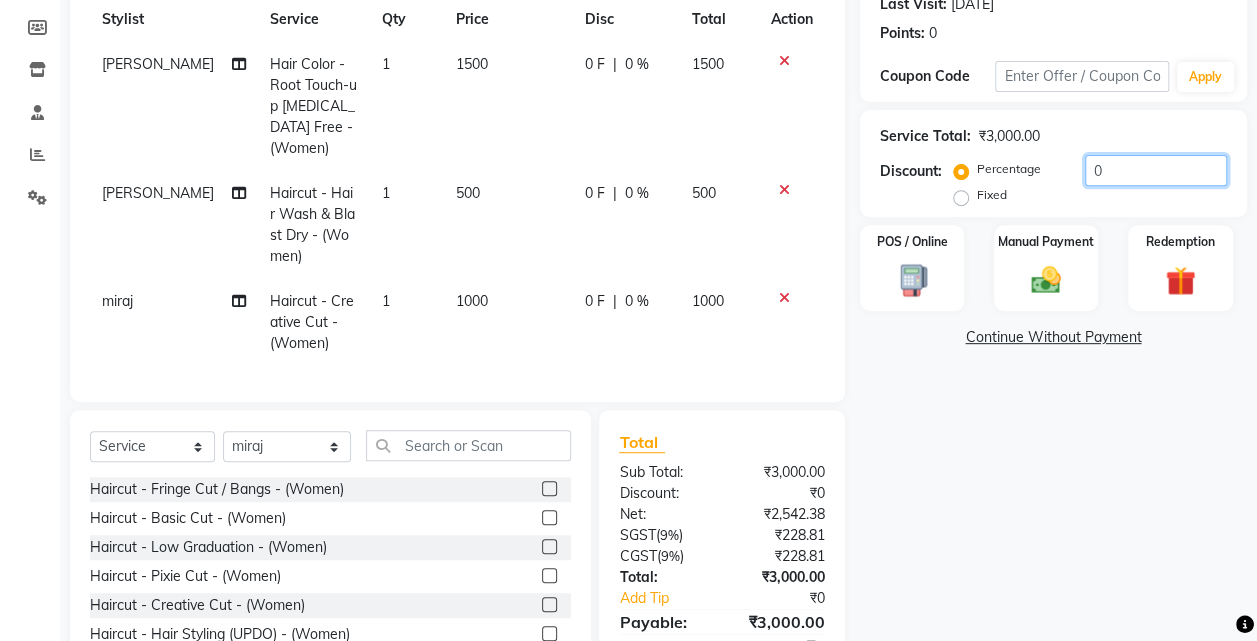 click on "0" 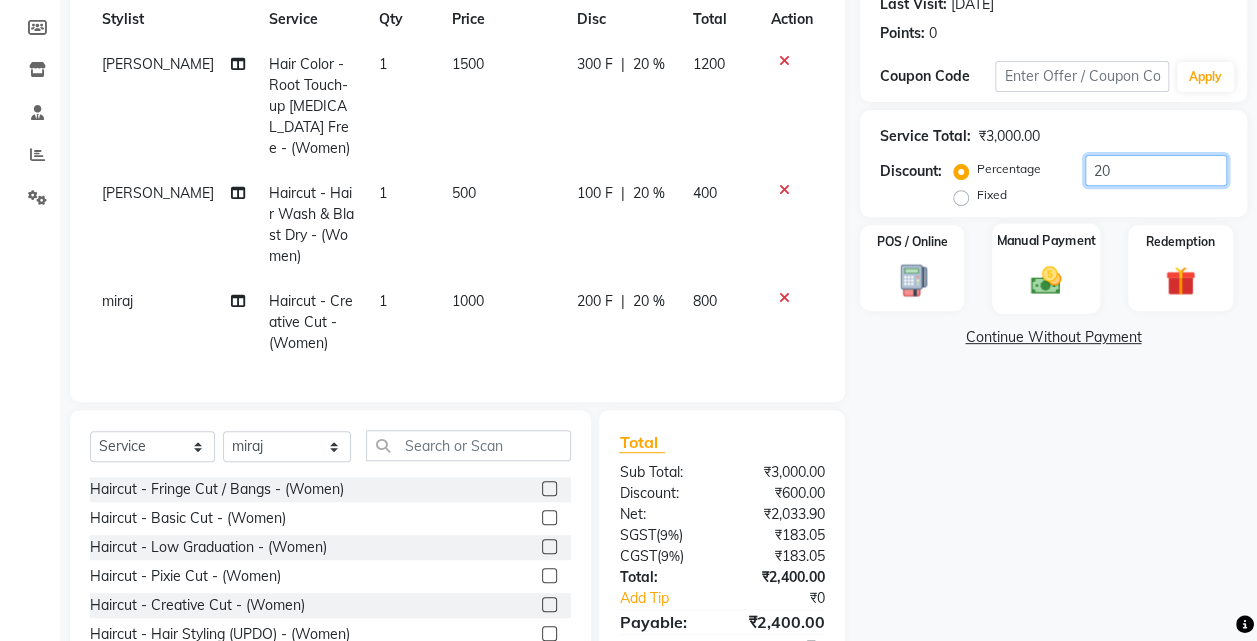 type on "20" 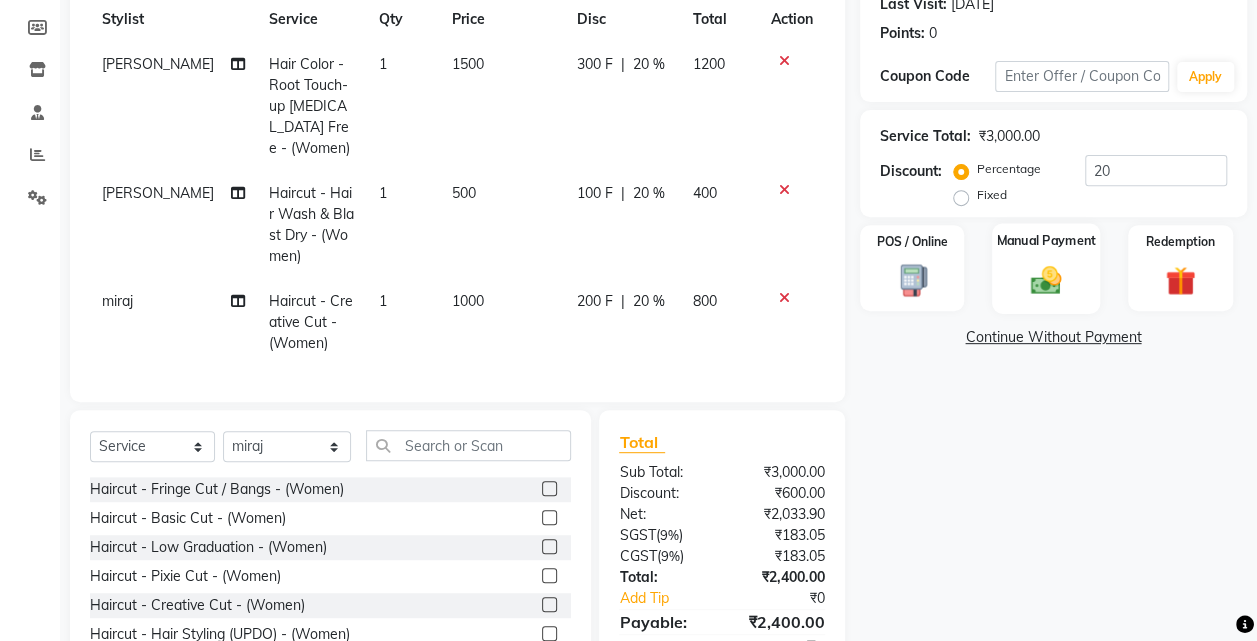 click on "Manual Payment" 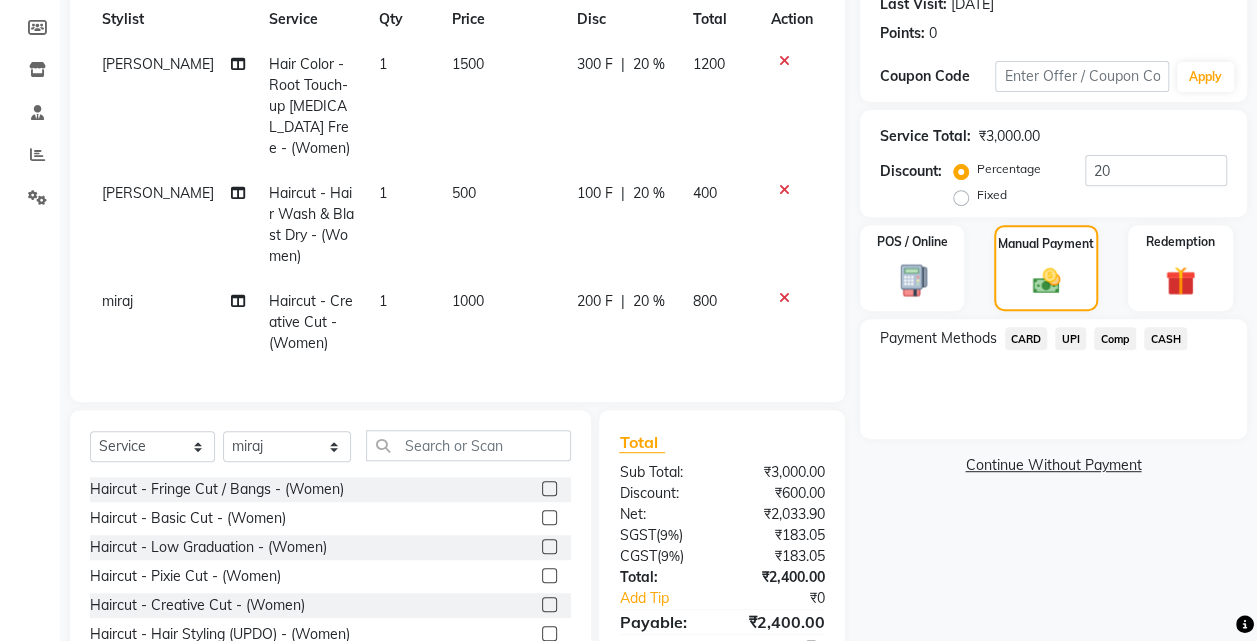 click on "CASH" 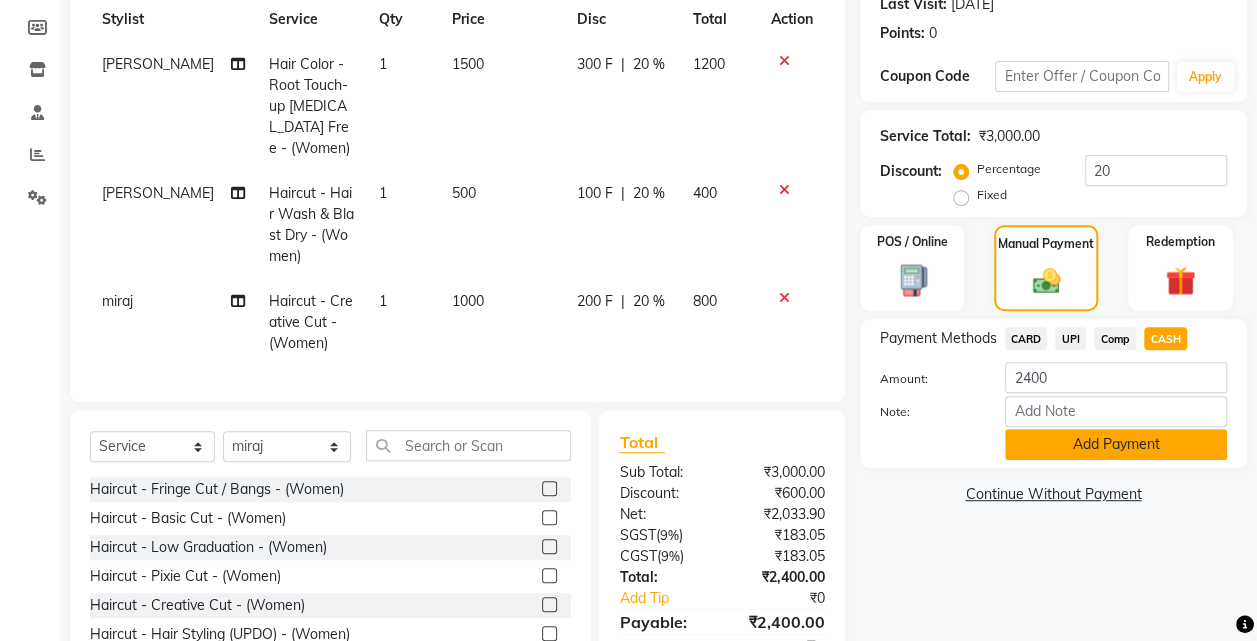 click on "Add Payment" 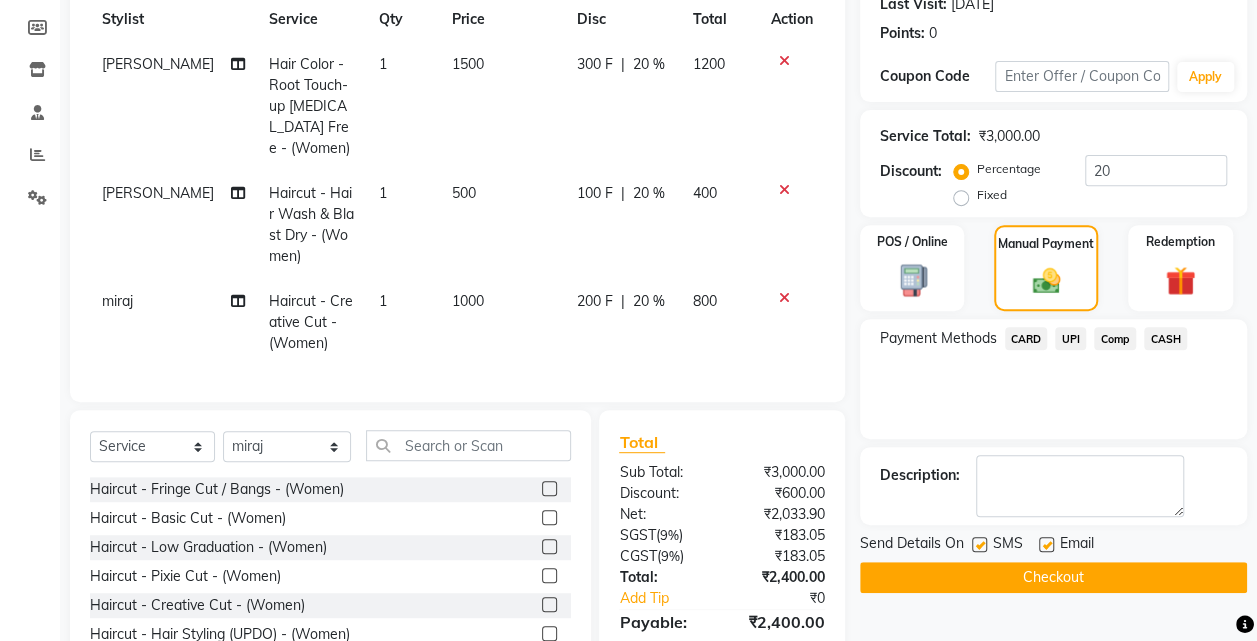 click on "Checkout" 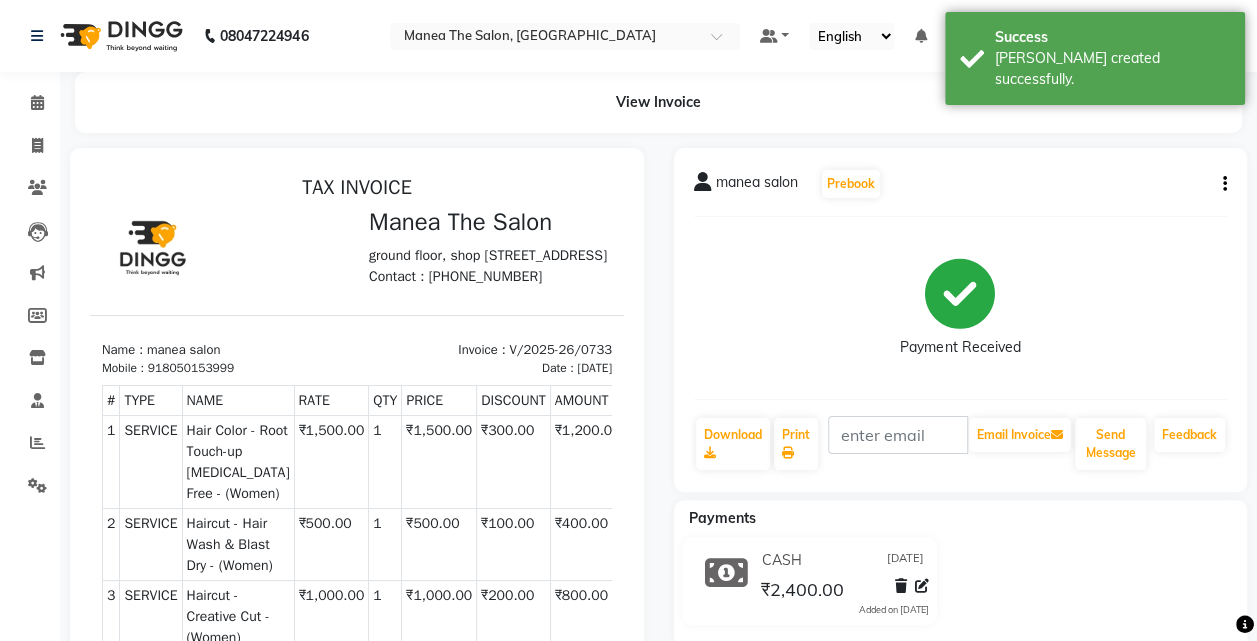 scroll, scrollTop: 0, scrollLeft: 0, axis: both 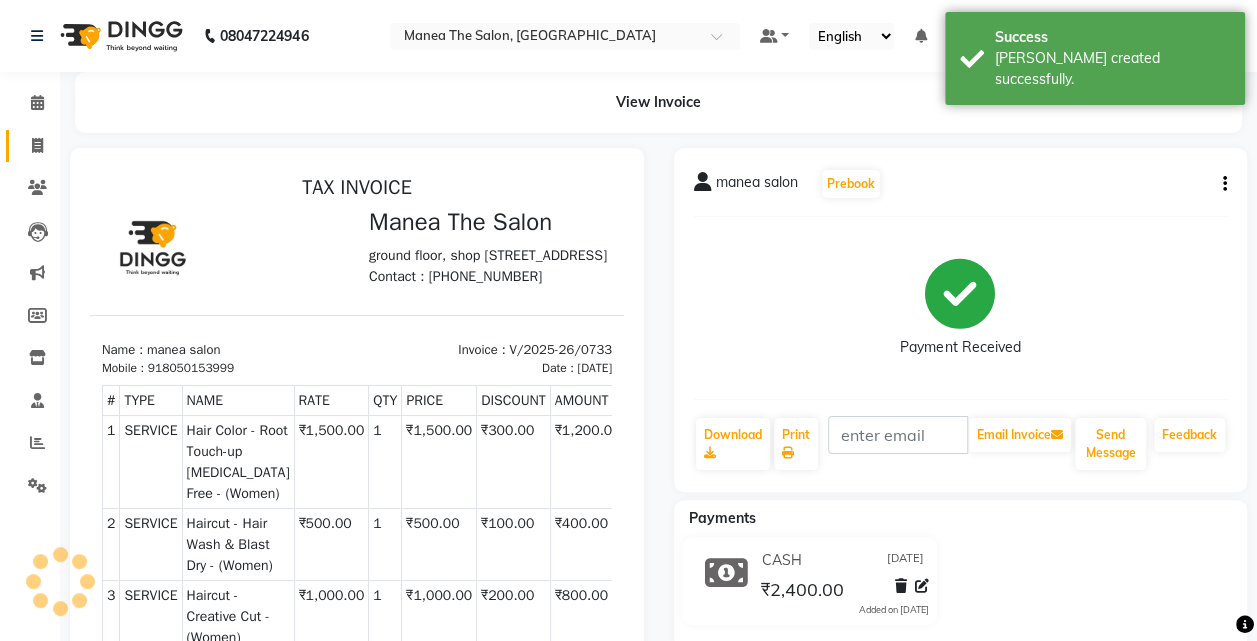 click on "Invoice" 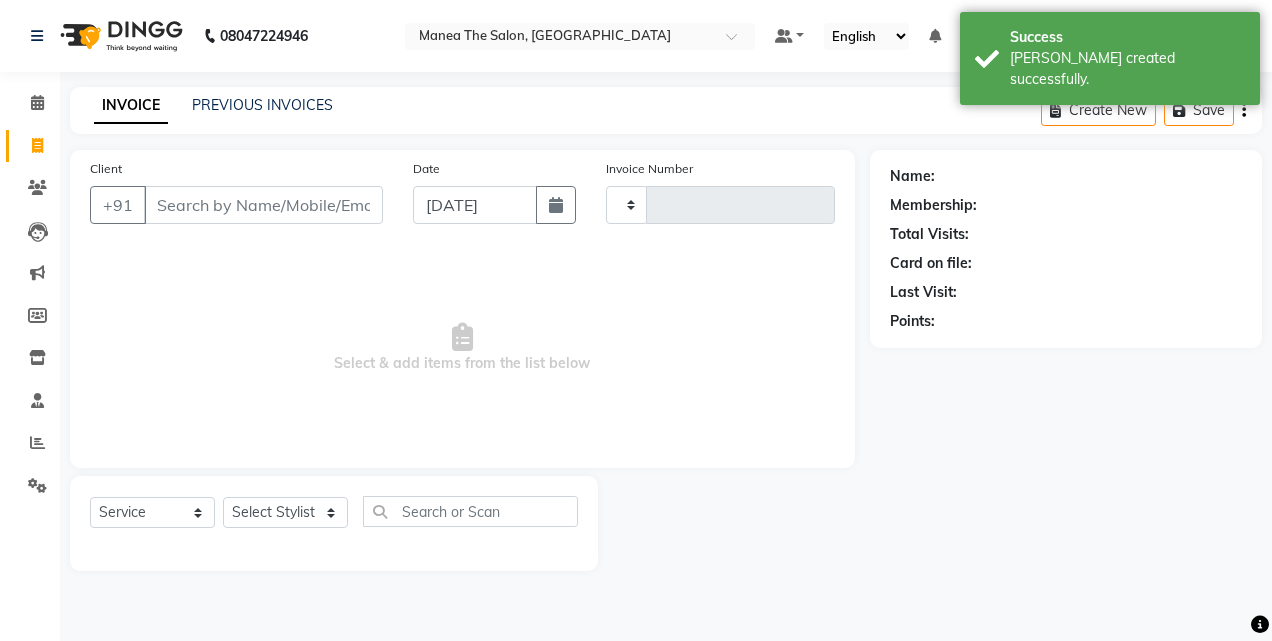 type on "0734" 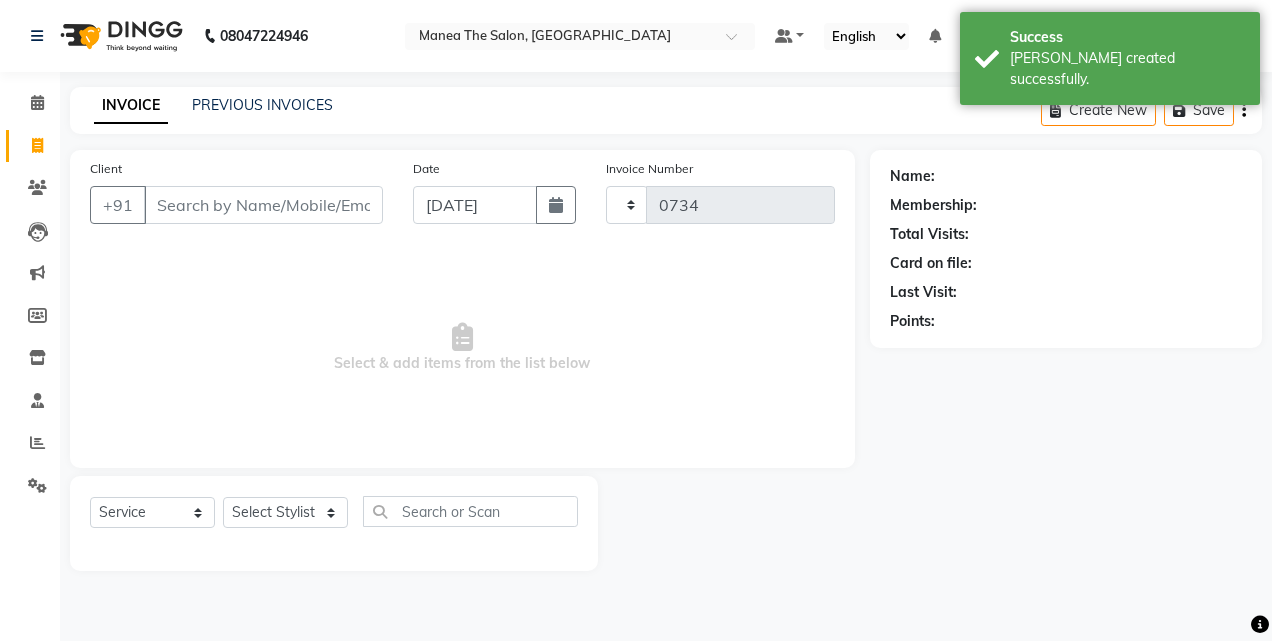 select on "7688" 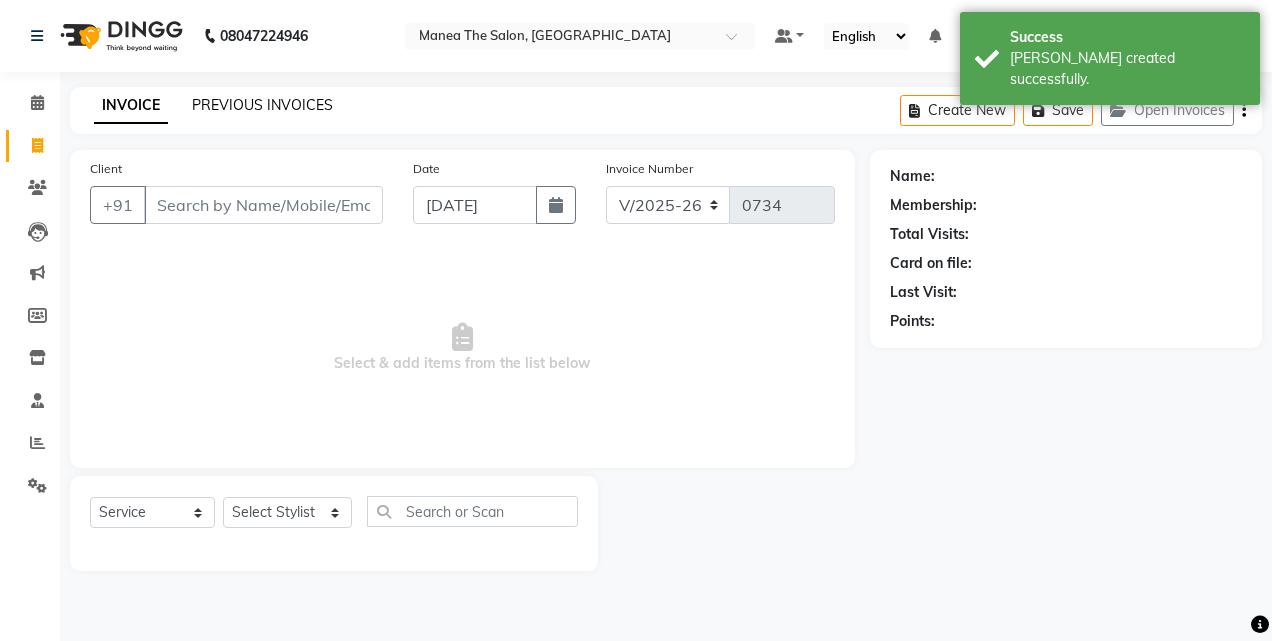 click on "PREVIOUS INVOICES" 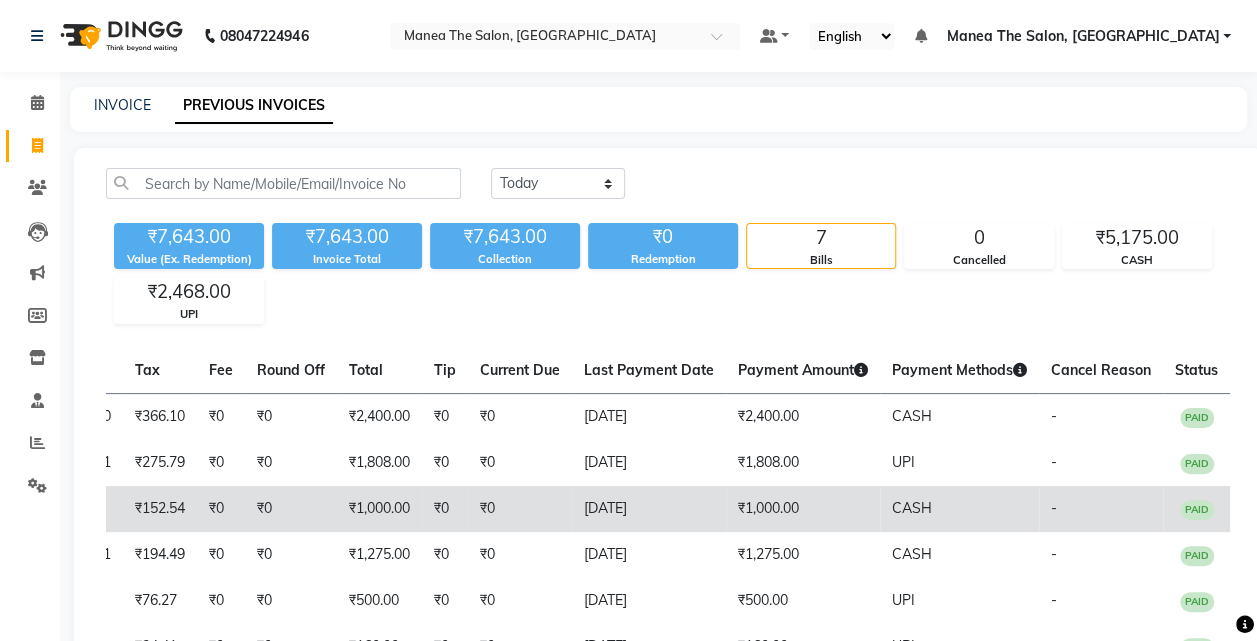 scroll, scrollTop: 0, scrollLeft: 520, axis: horizontal 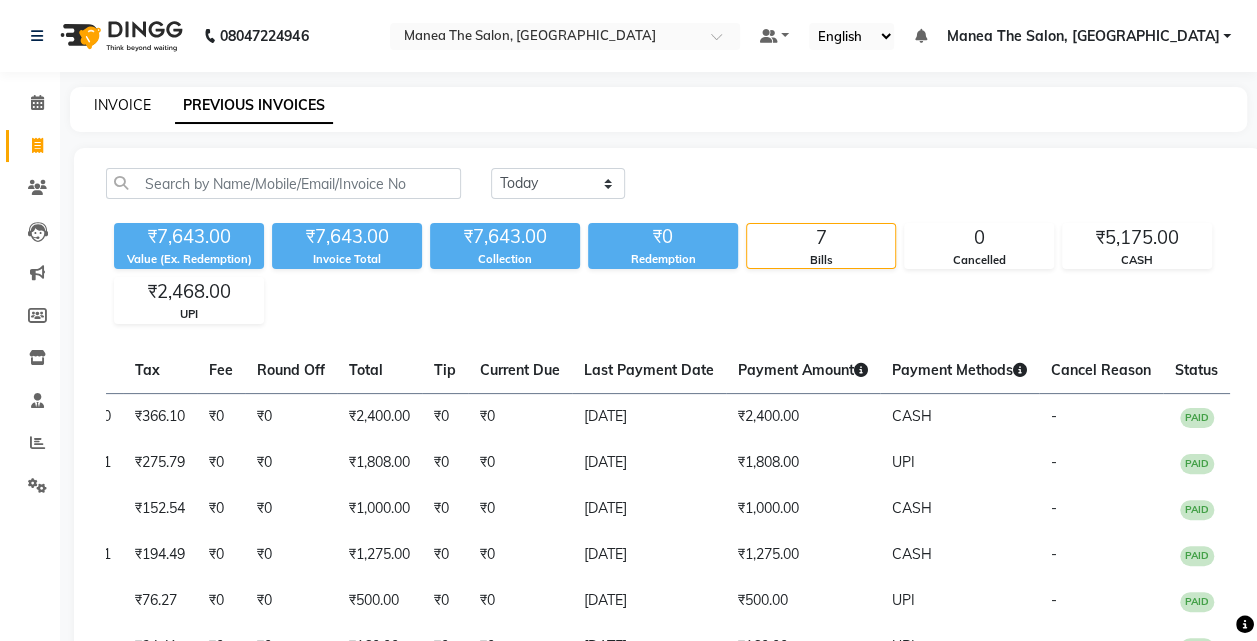 click on "INVOICE" 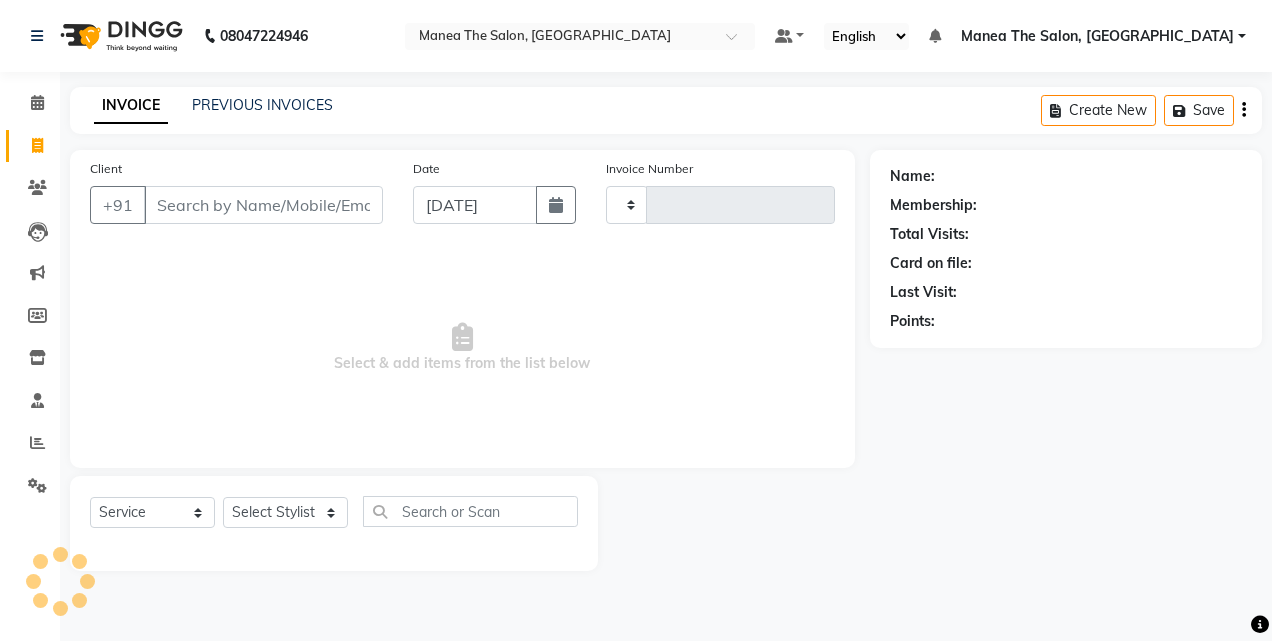 type on "0734" 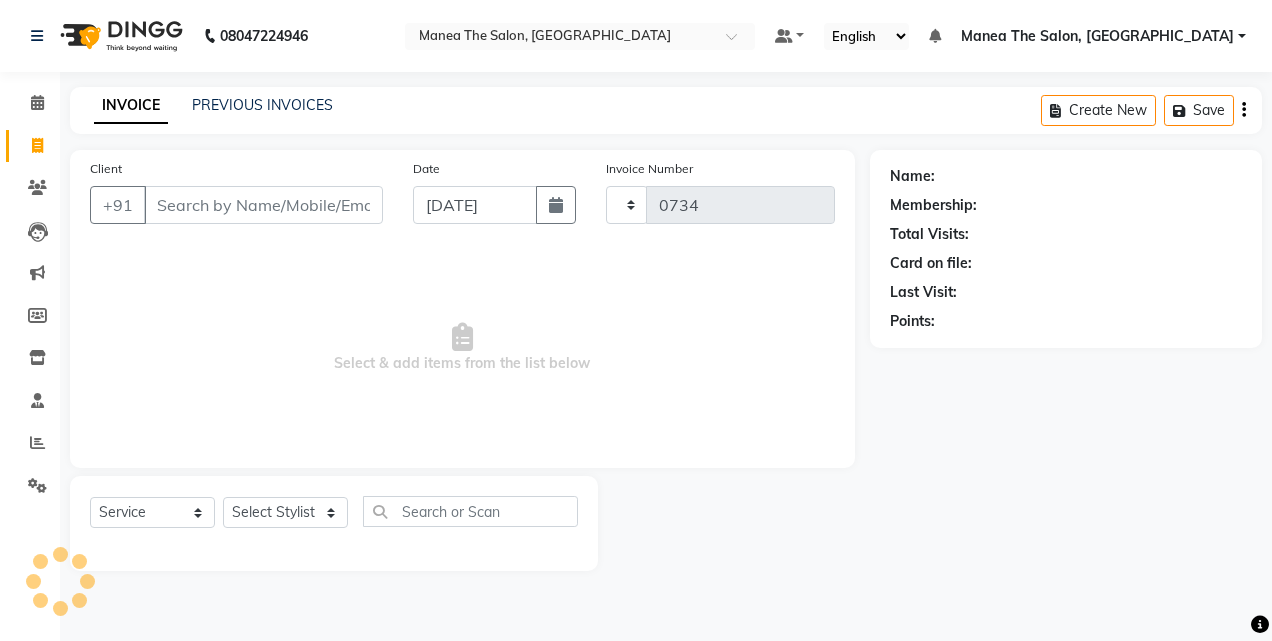 select on "7688" 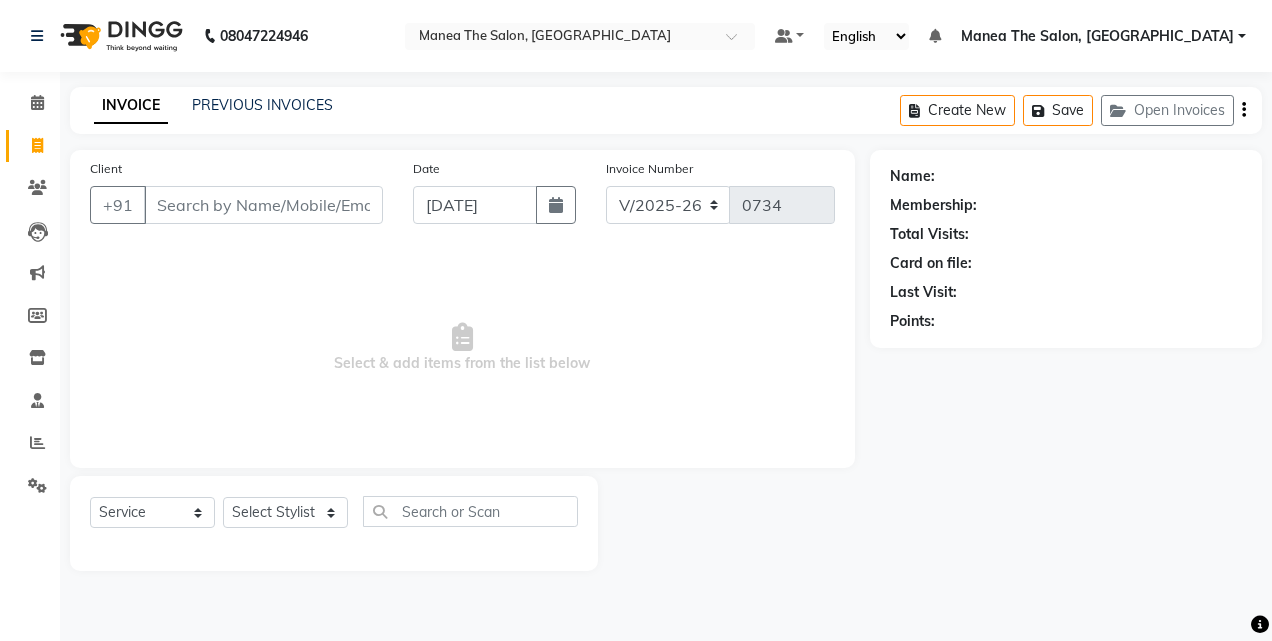 click on "INVOICE" 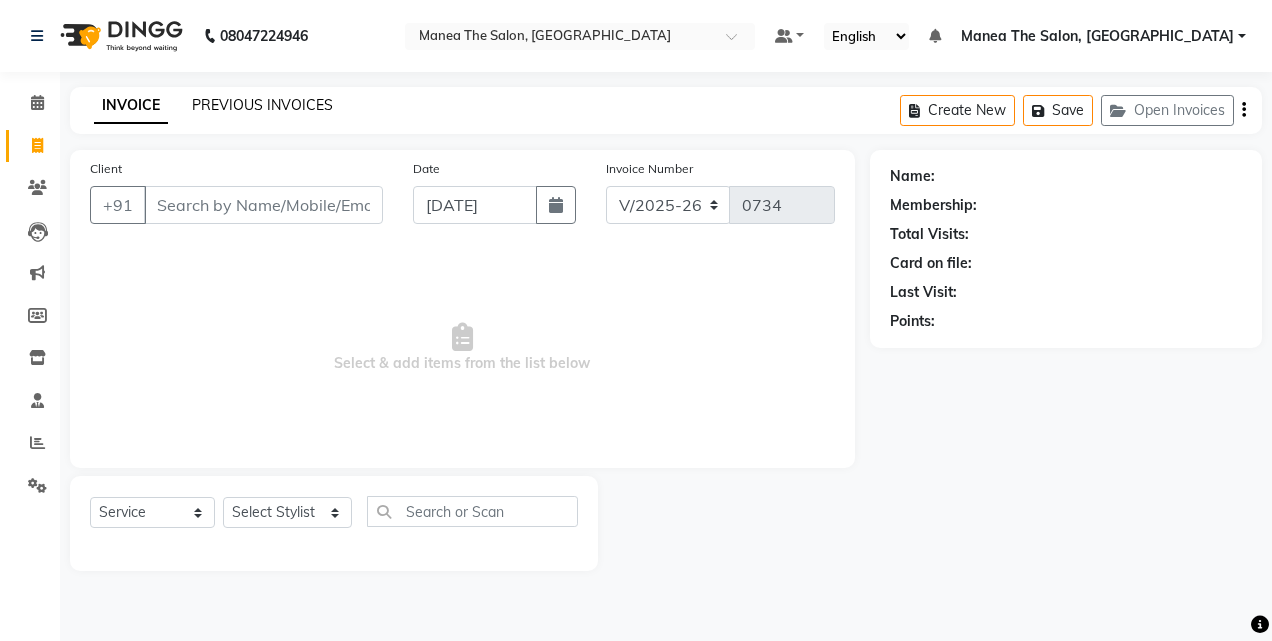 click on "PREVIOUS INVOICES" 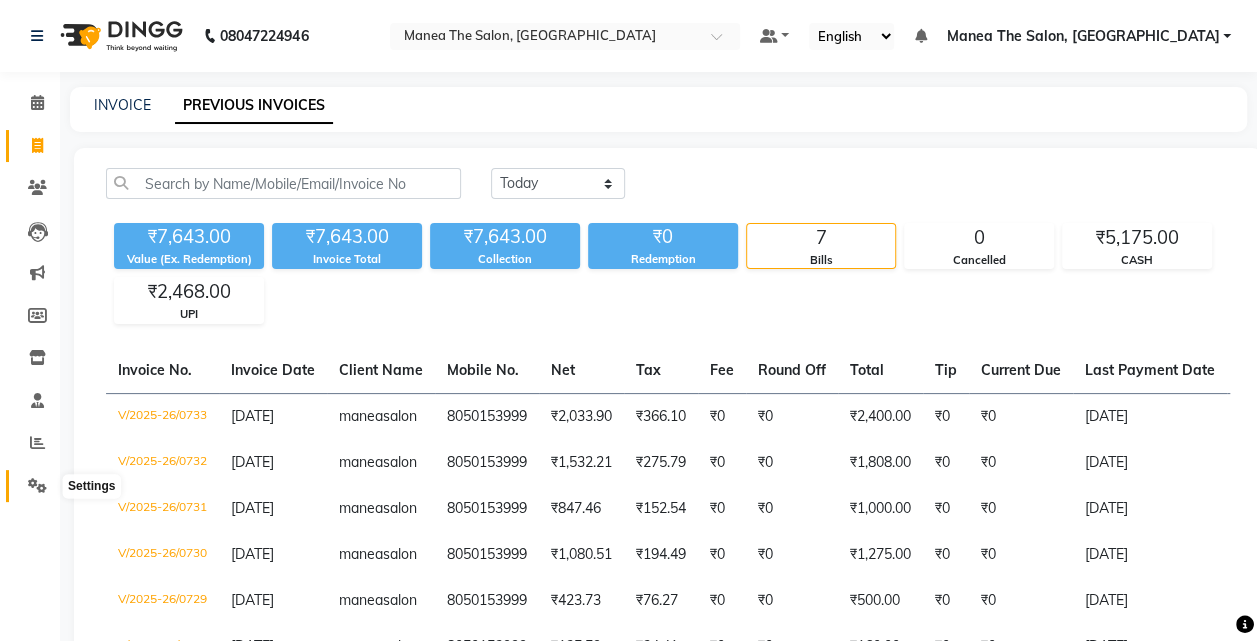 click 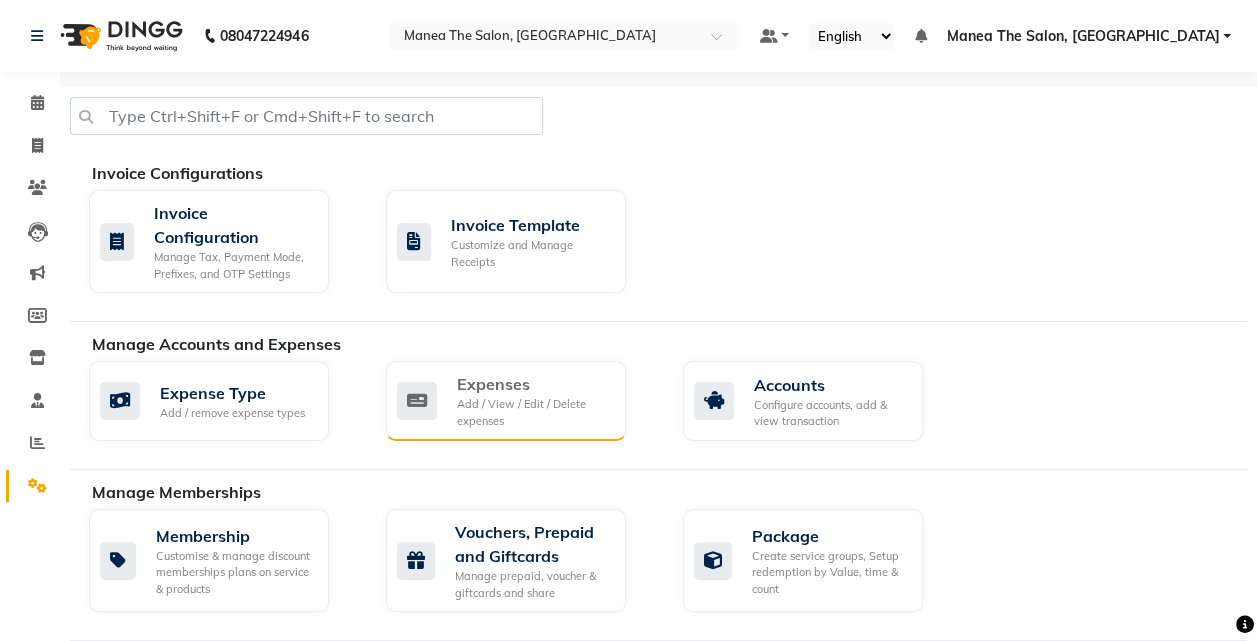 click on "Expenses Add / View / Edit / Delete expenses" 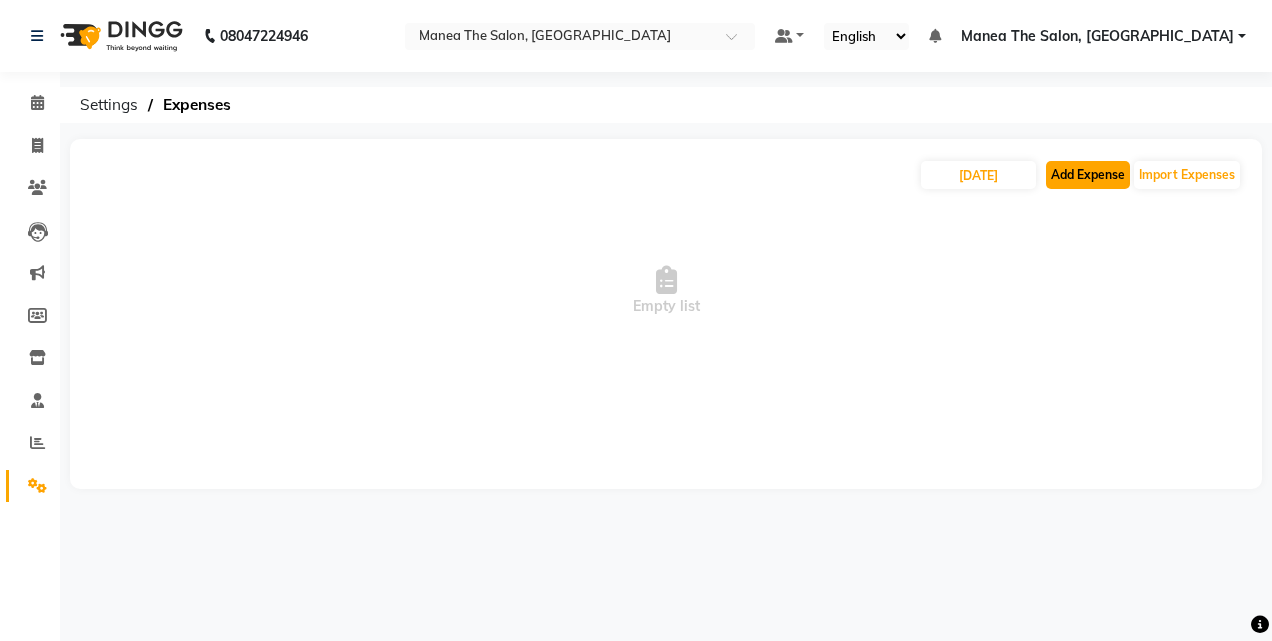 click on "Add Expense" 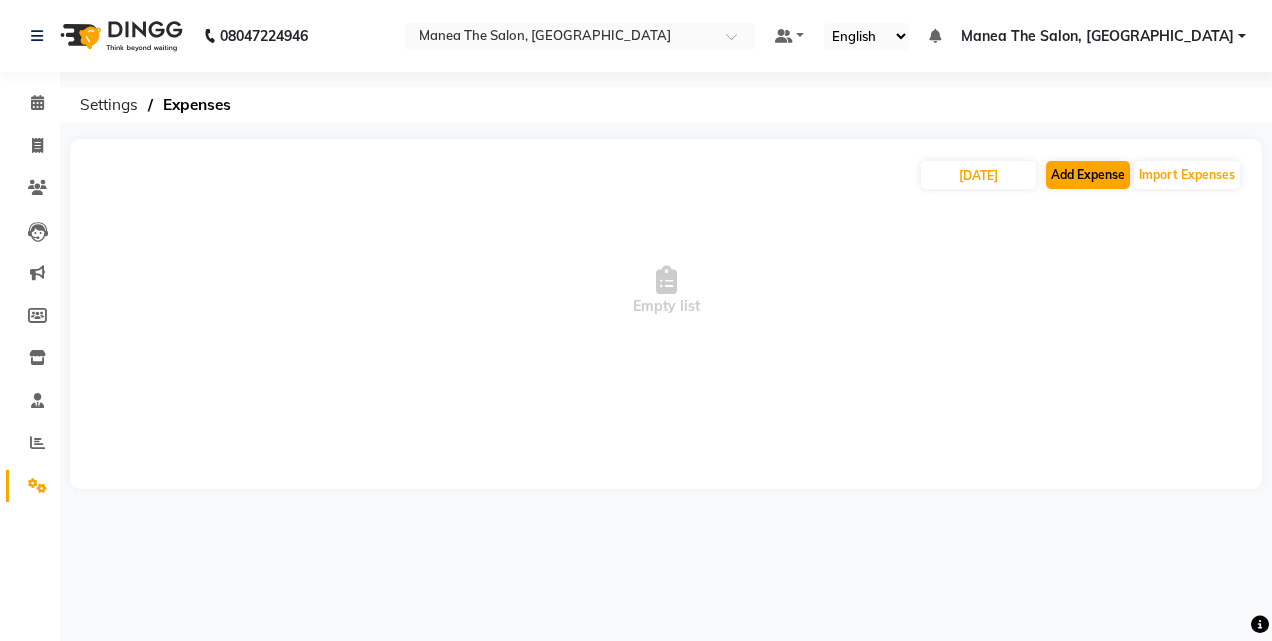 select on "1" 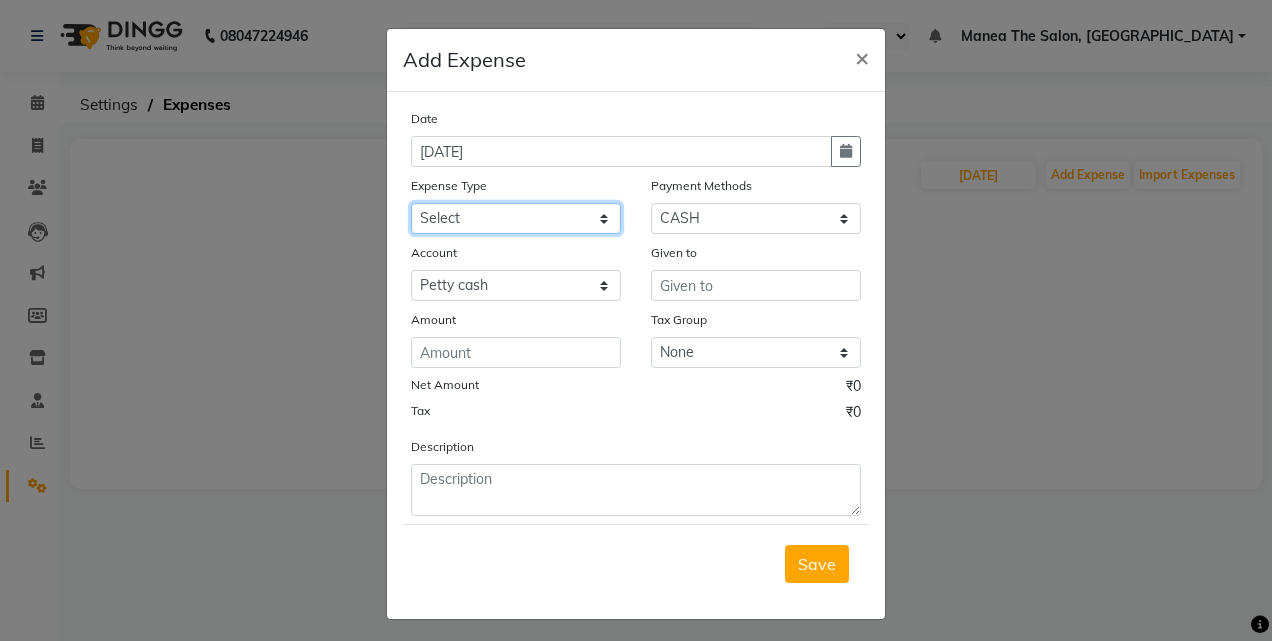 click on "Select Client Refreshments Incentive 10000 Bill Value 300Rs Incentive 15000 Bill Value 500Rs Incentive 5000 Bill Value 150Rs laundry Miscellaneous Other Pantry Product staff advance tips water" 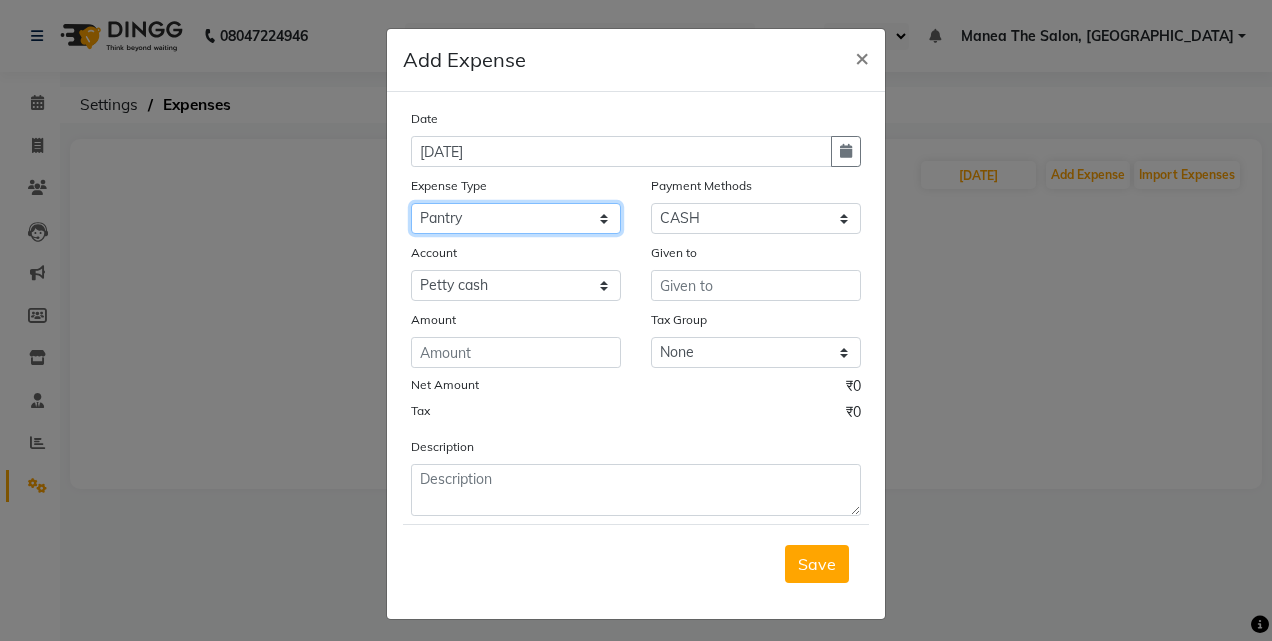 click on "Select Client Refreshments Incentive 10000 Bill Value 300Rs Incentive 15000 Bill Value 500Rs Incentive 5000 Bill Value 150Rs laundry Miscellaneous Other Pantry Product staff advance tips water" 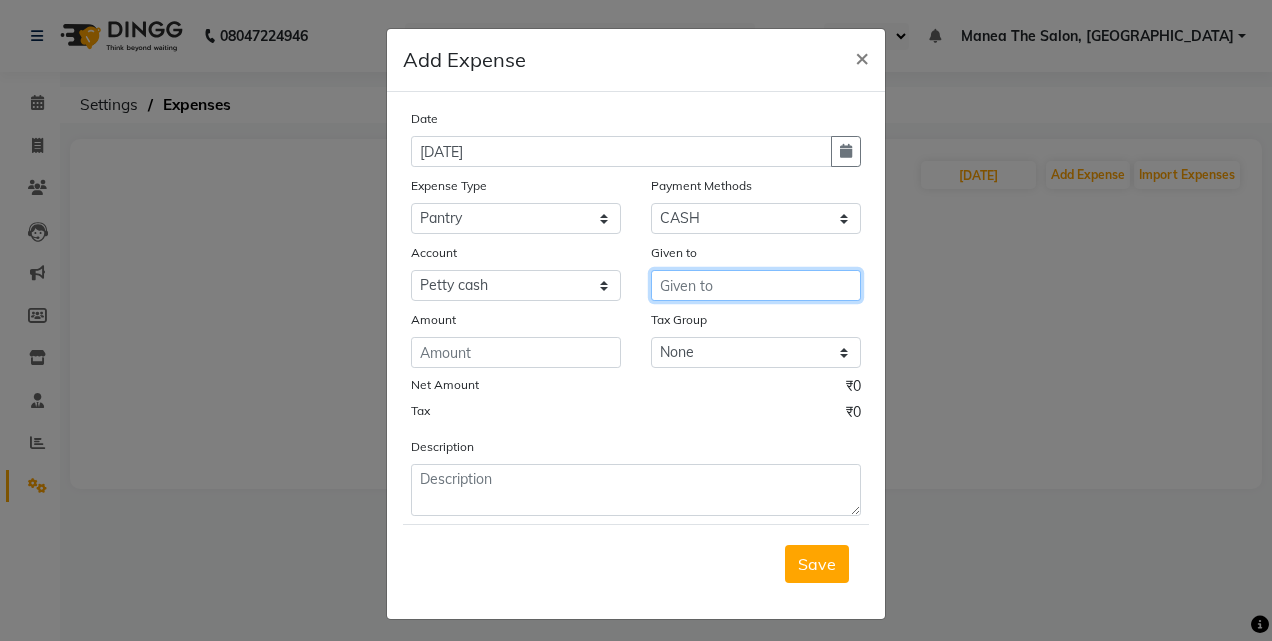 click at bounding box center [756, 285] 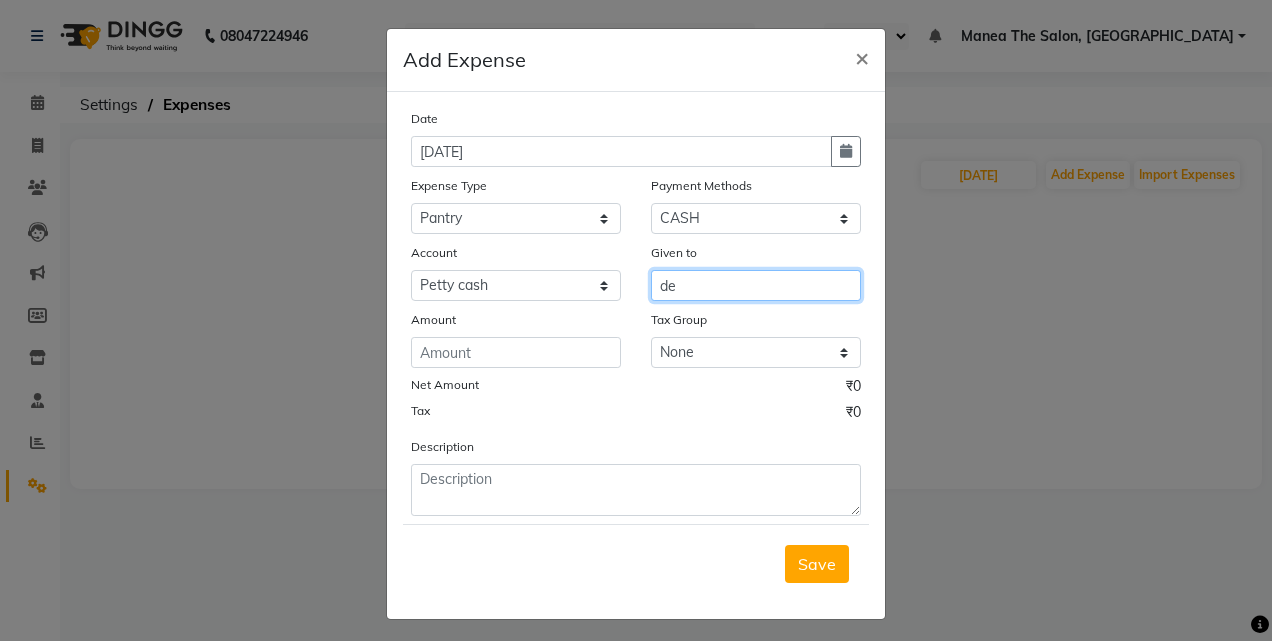 type on "d" 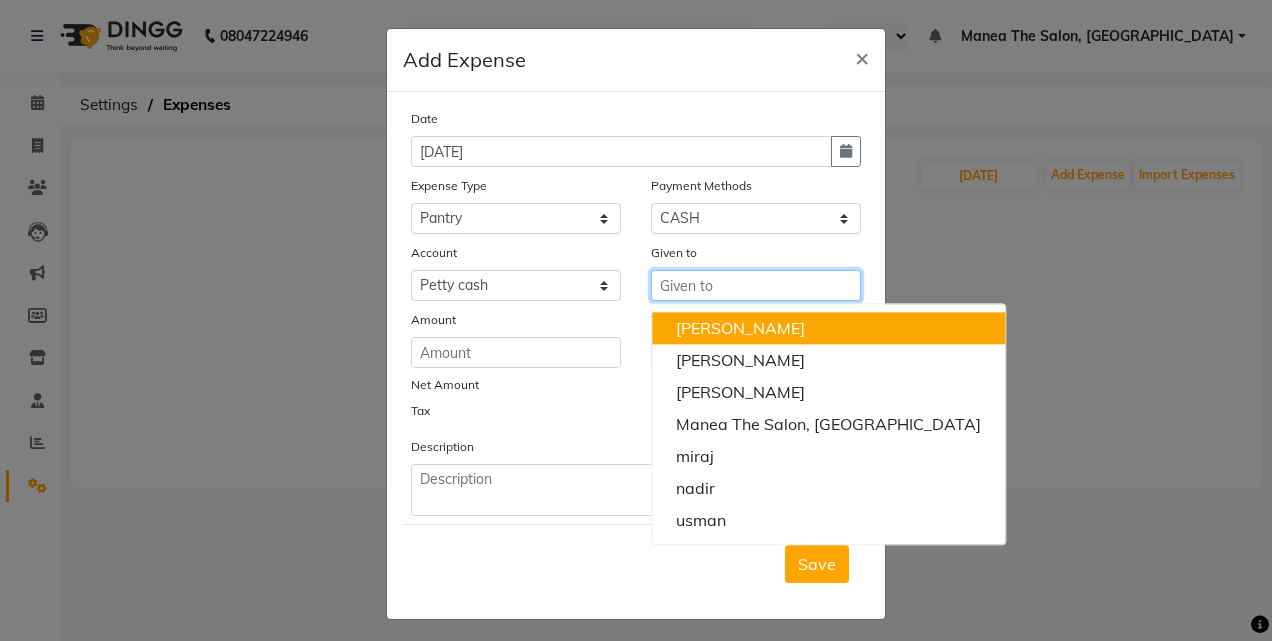 type on "s" 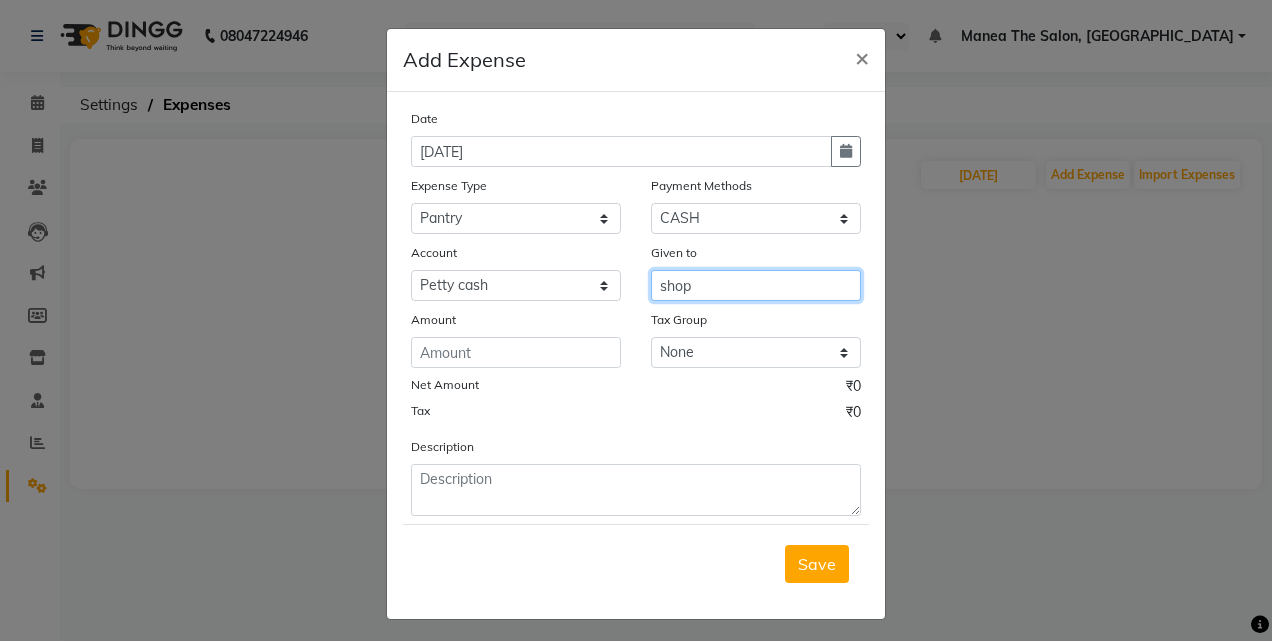 type on "shop" 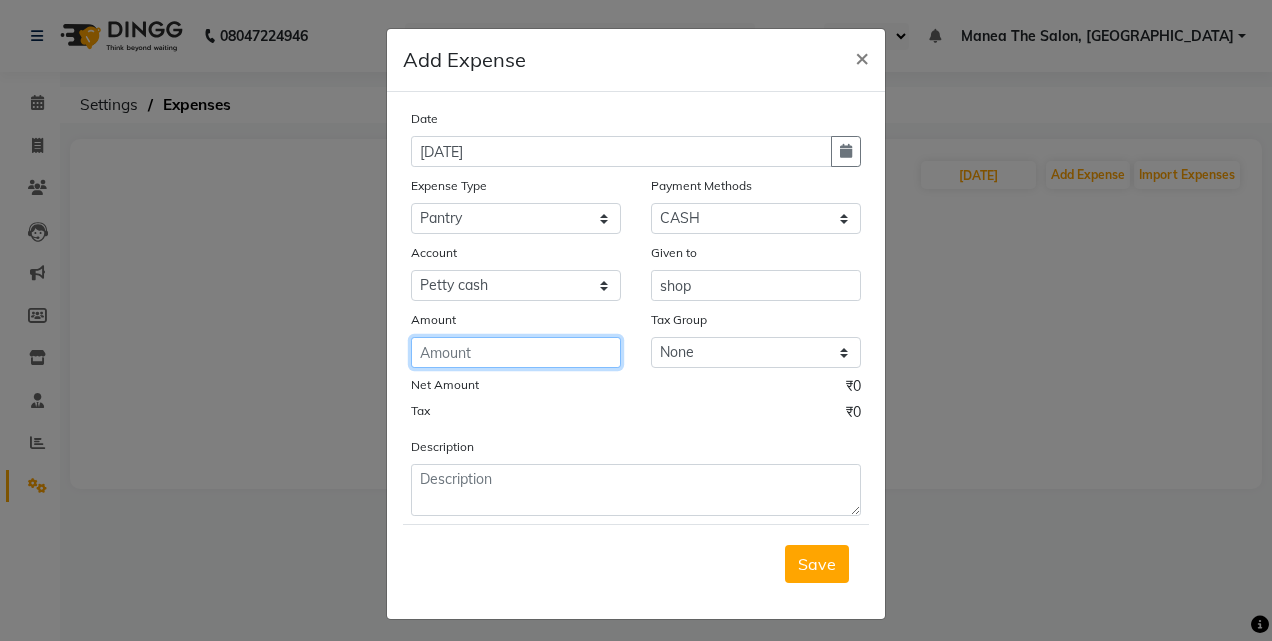 click 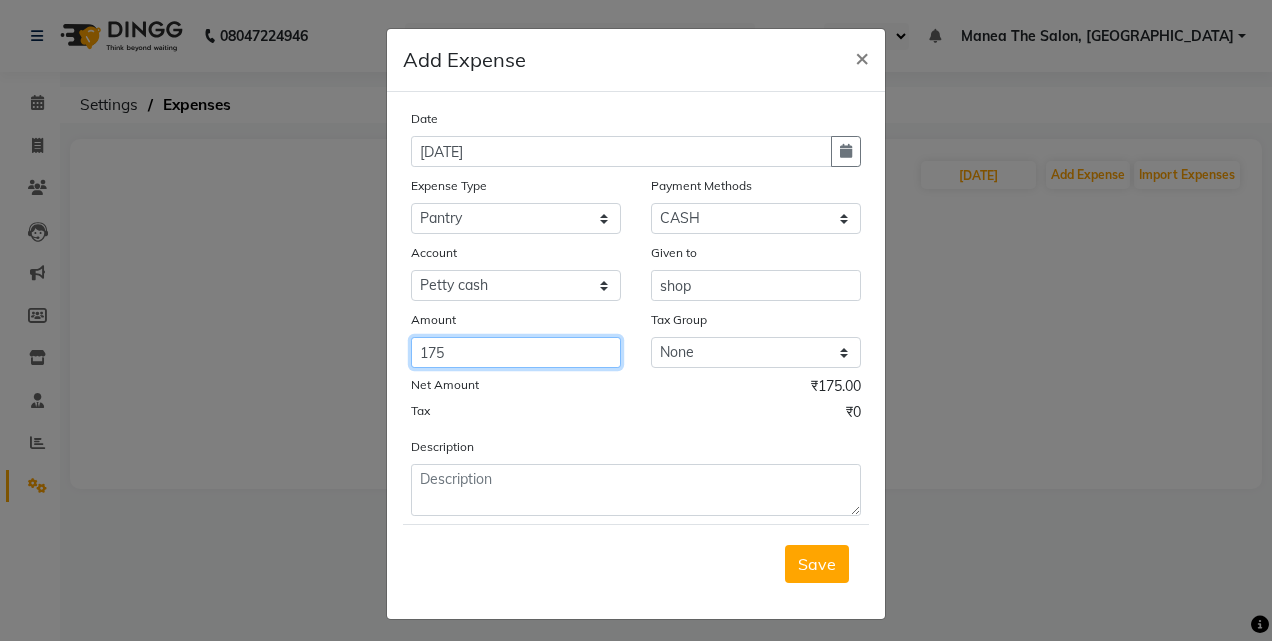 type on "175" 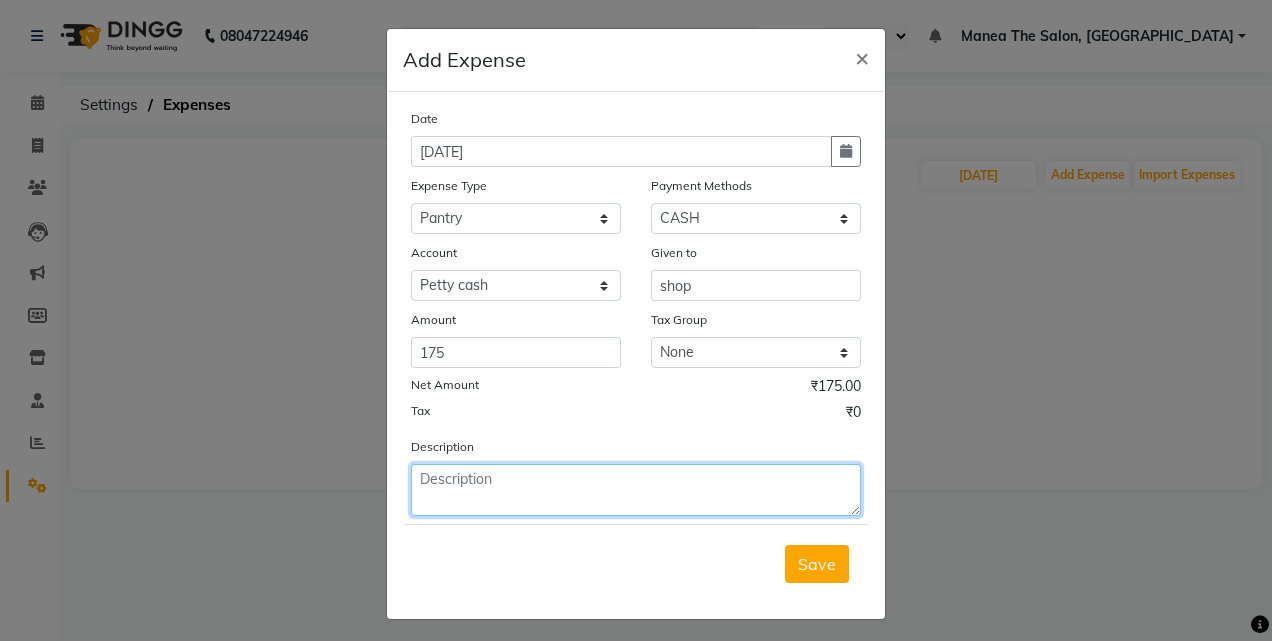 click 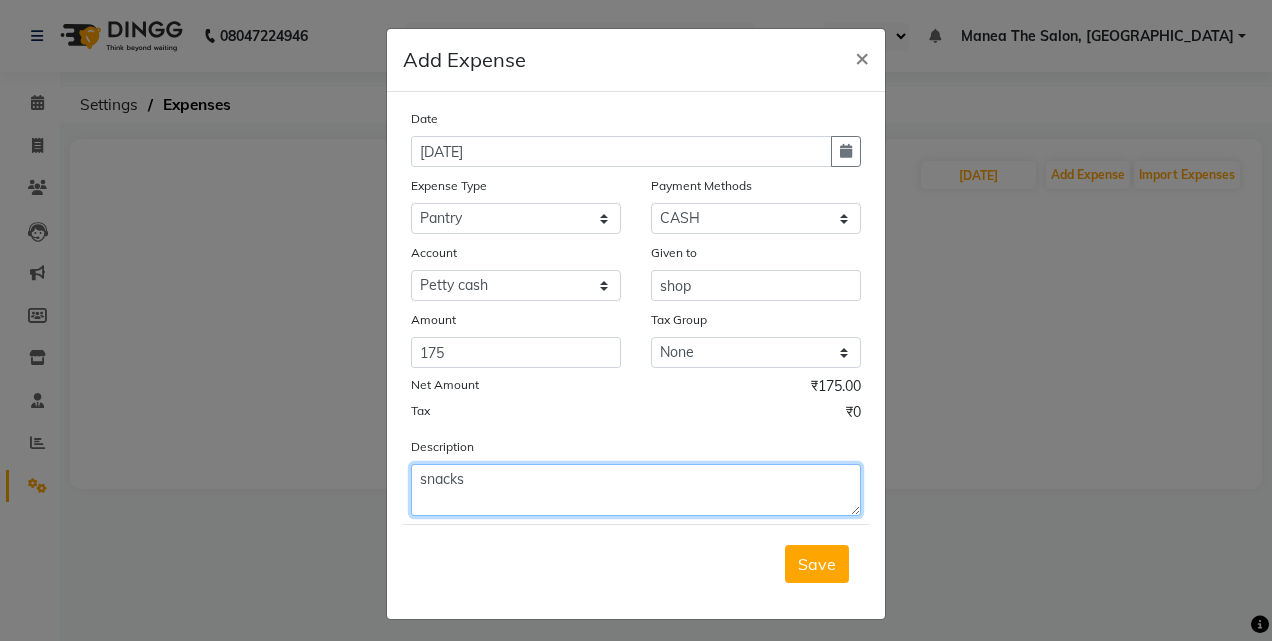type on "snacks" 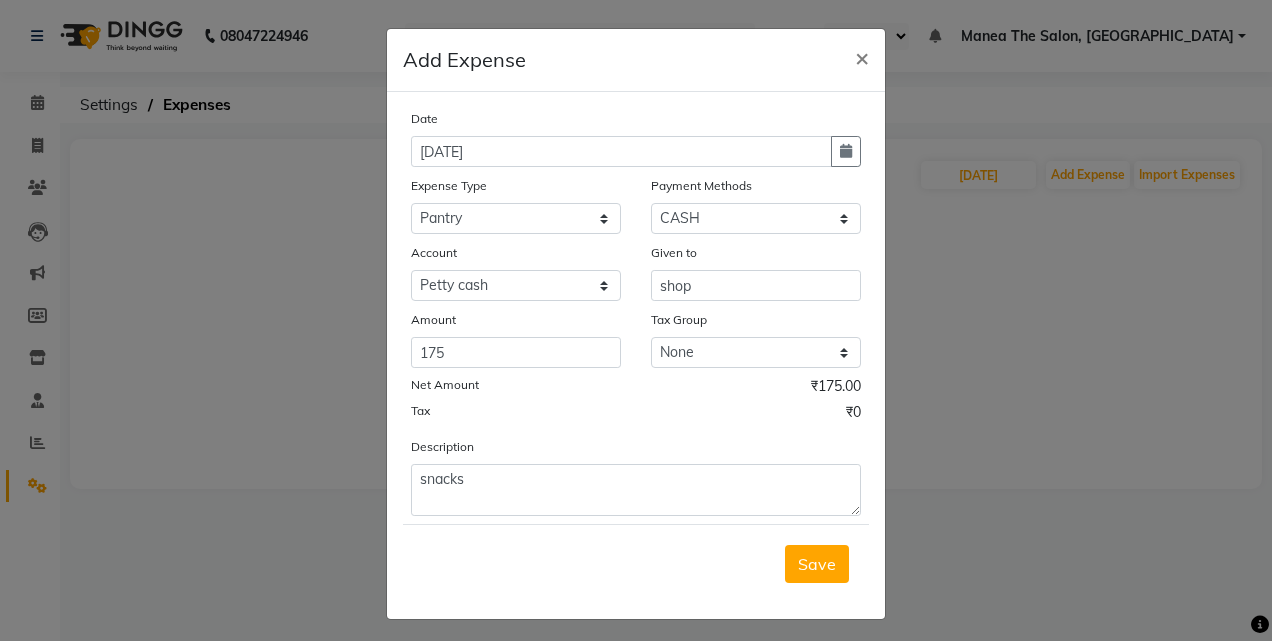 click on "Save" 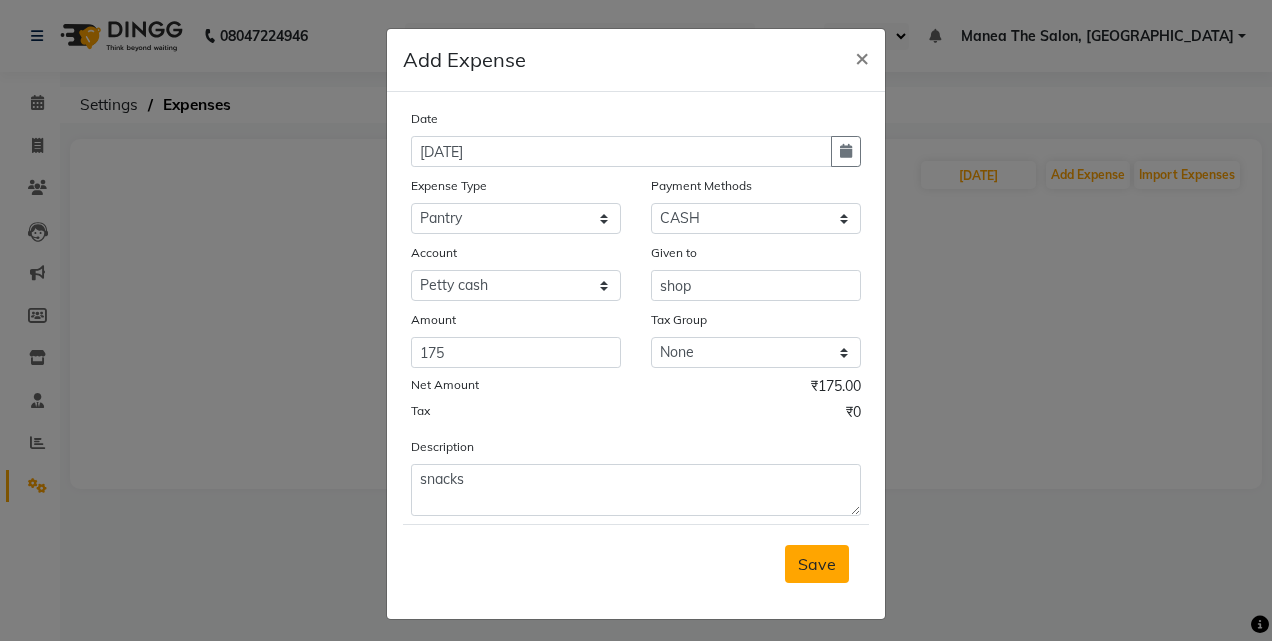 click on "Save" at bounding box center [817, 564] 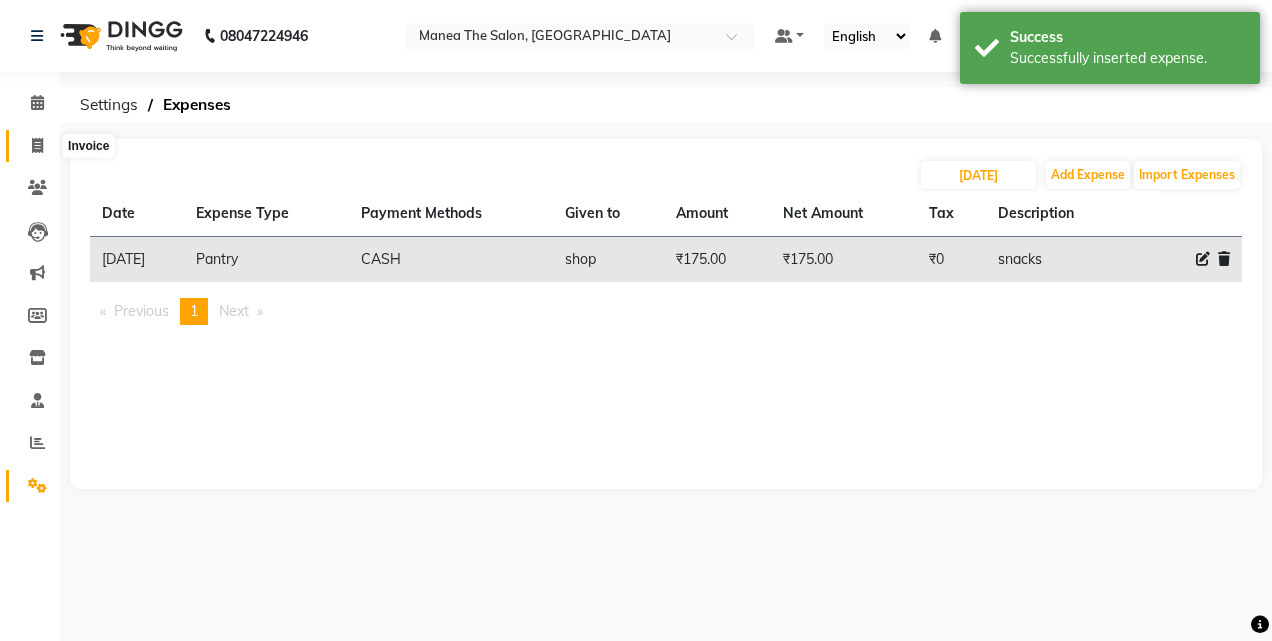 click 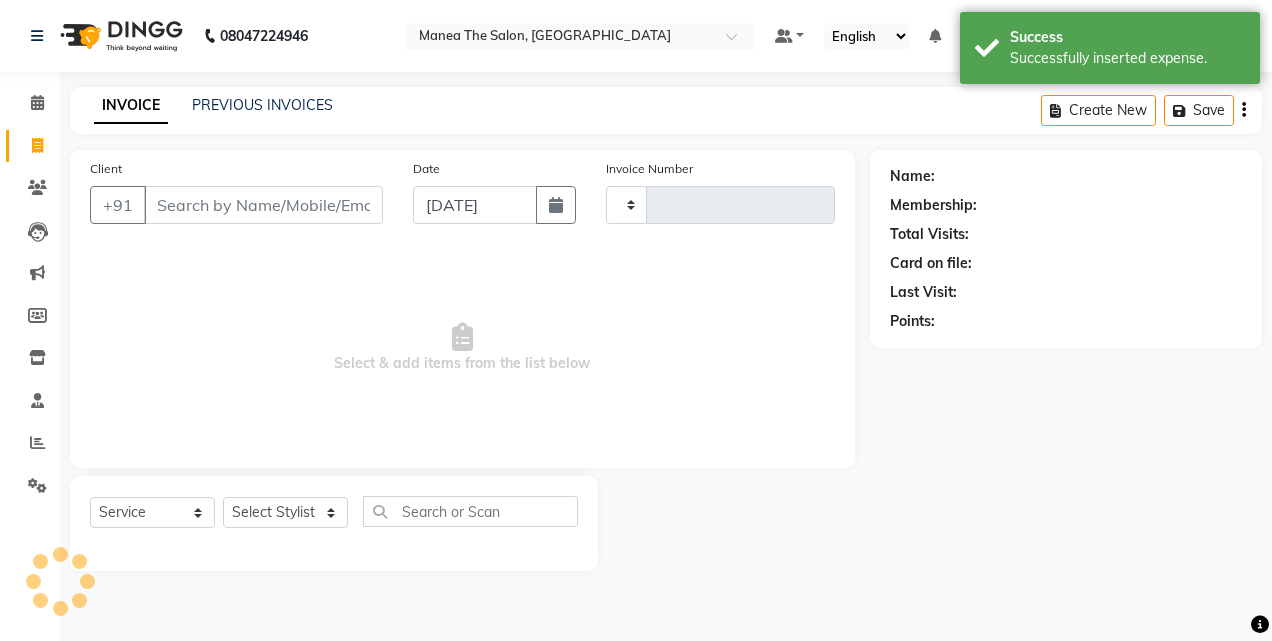 type on "0734" 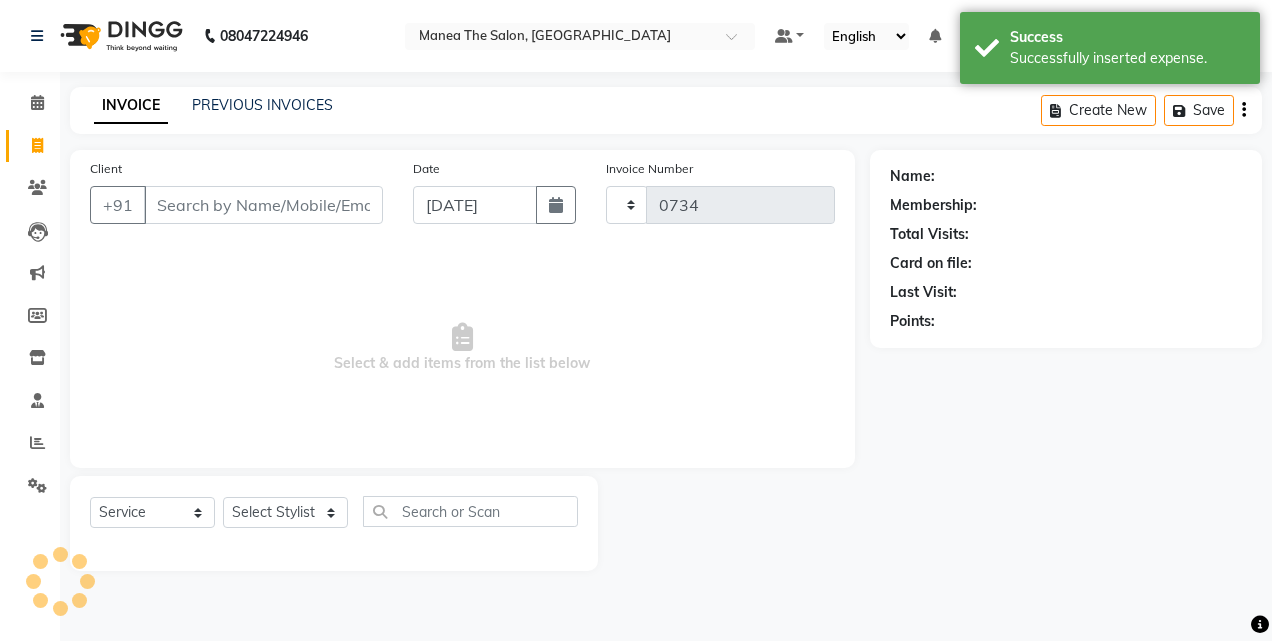 select on "7688" 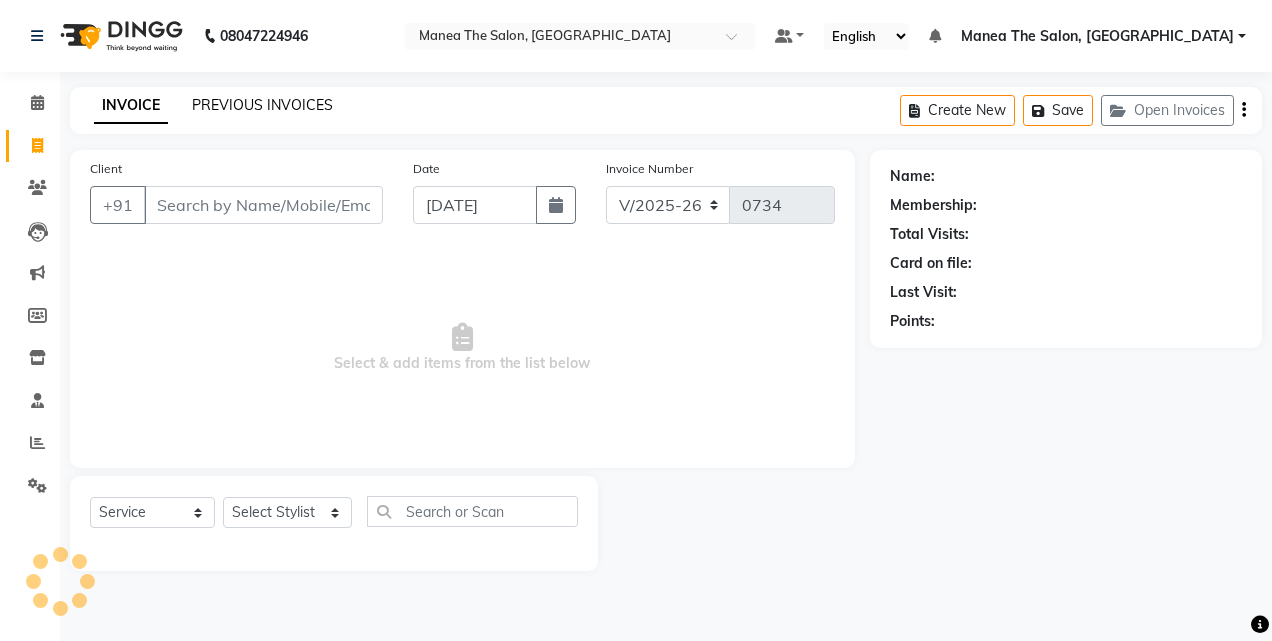 click on "PREVIOUS INVOICES" 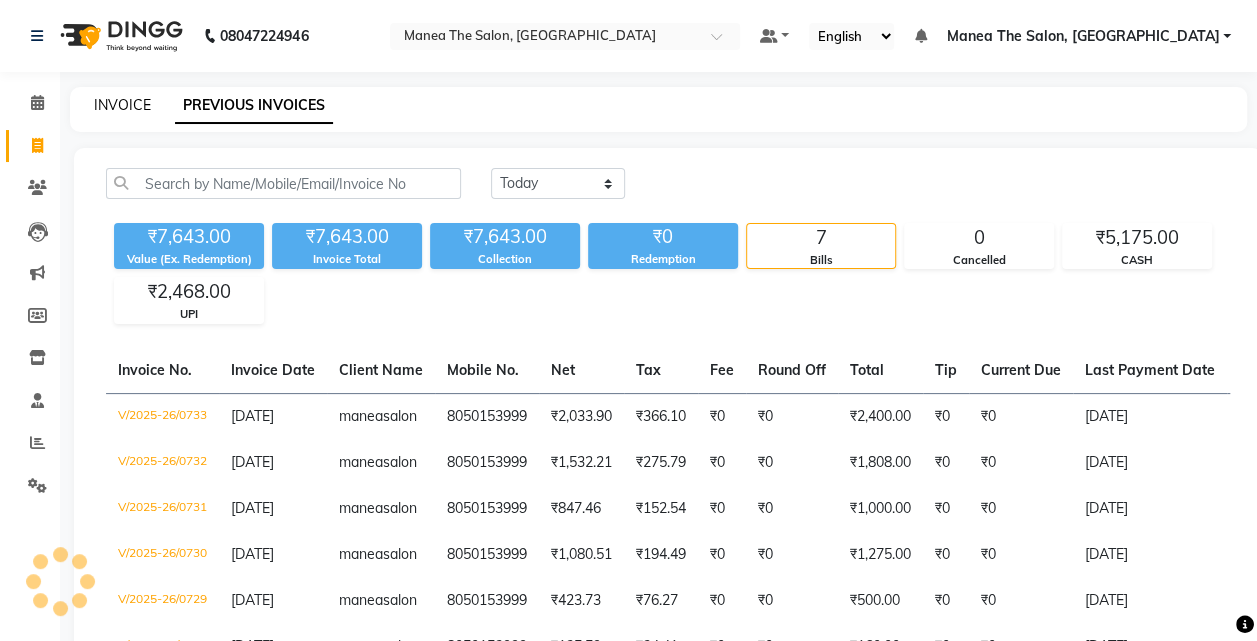 click on "INVOICE" 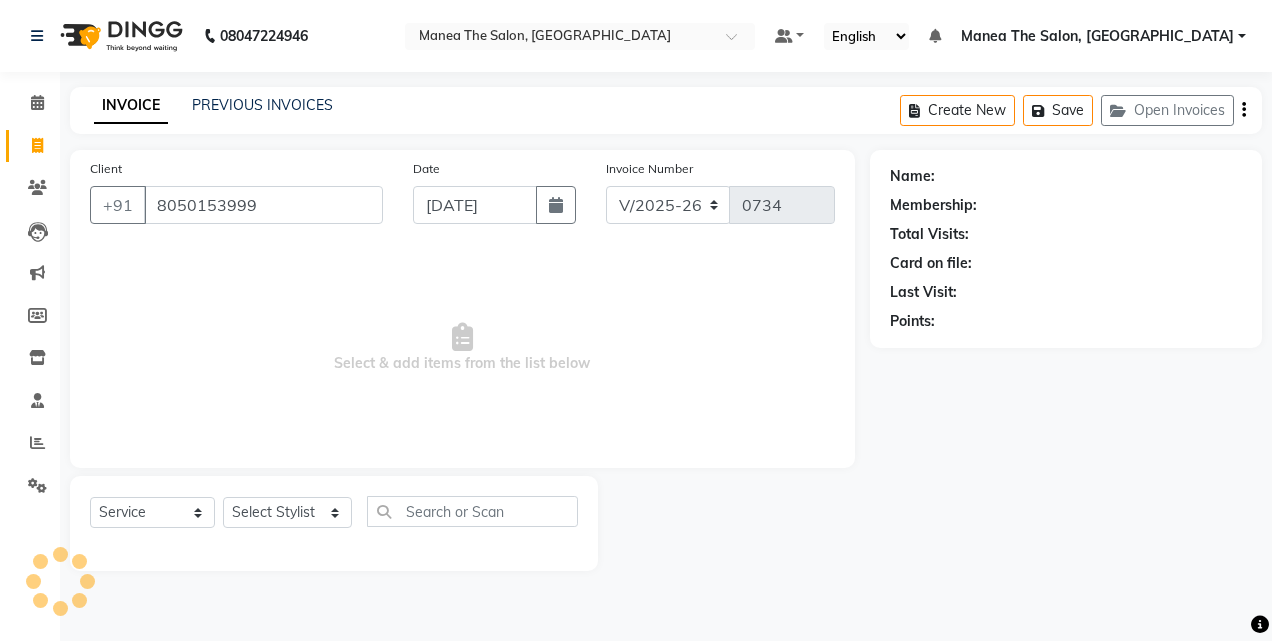 type on "8050153999" 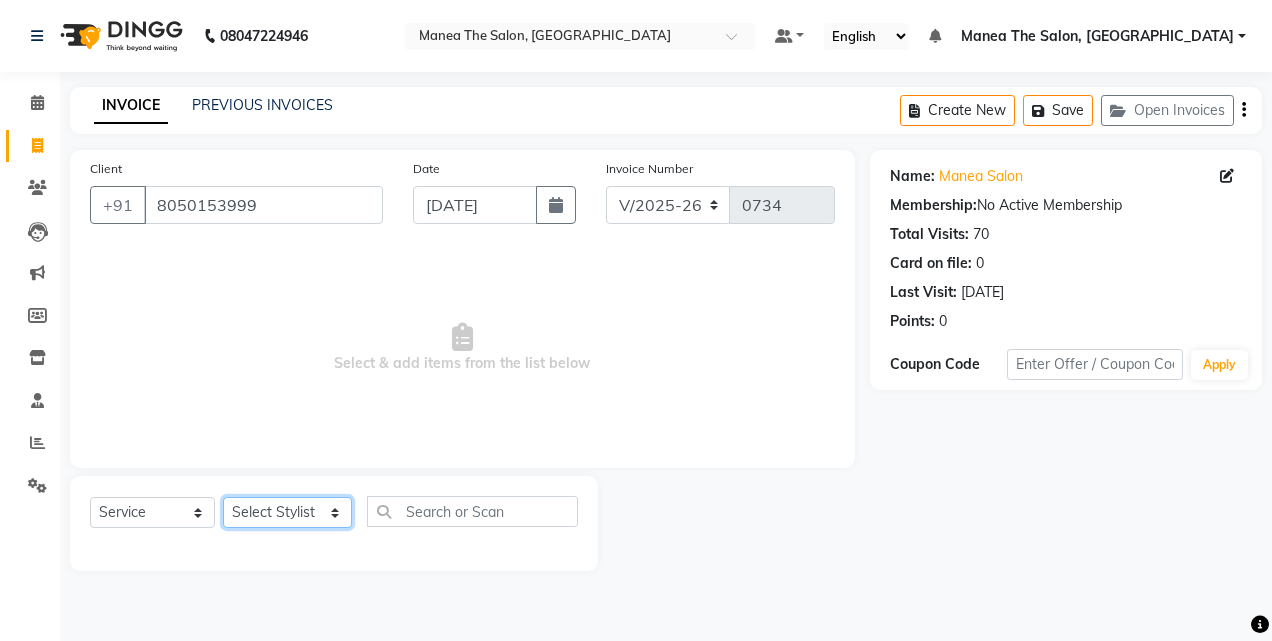 click on "Select Stylist aalam mahfuz aashu Adil  Manea The Salon, Belagavi miraj nadir usman" 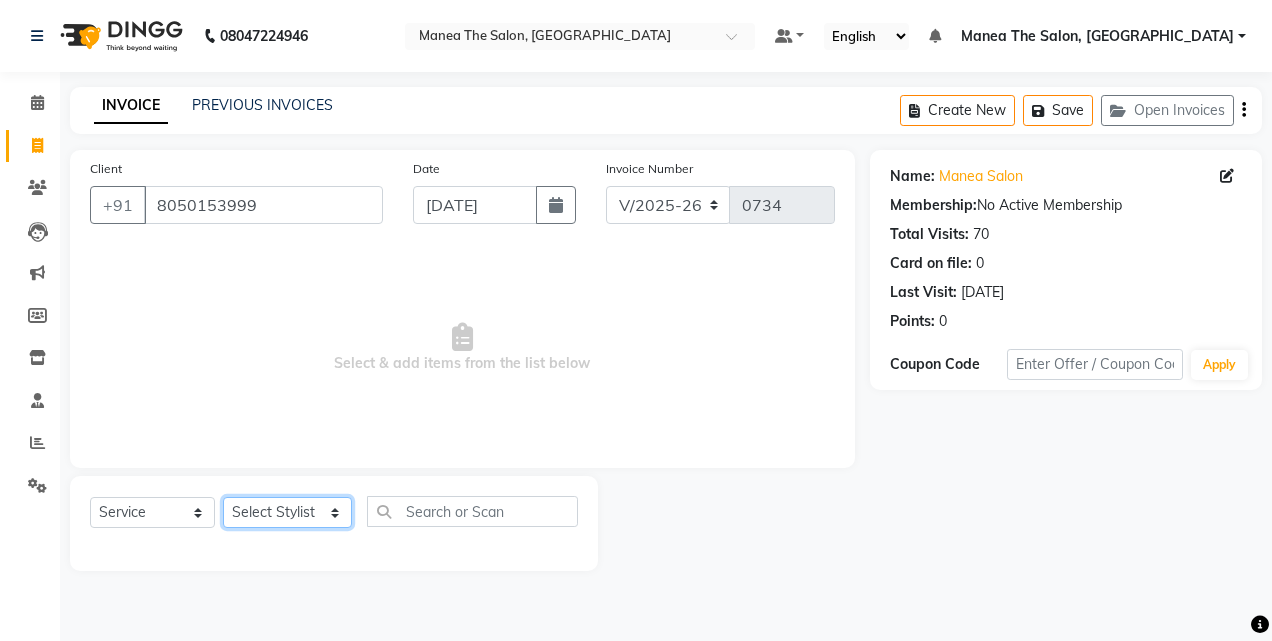 select on "68364" 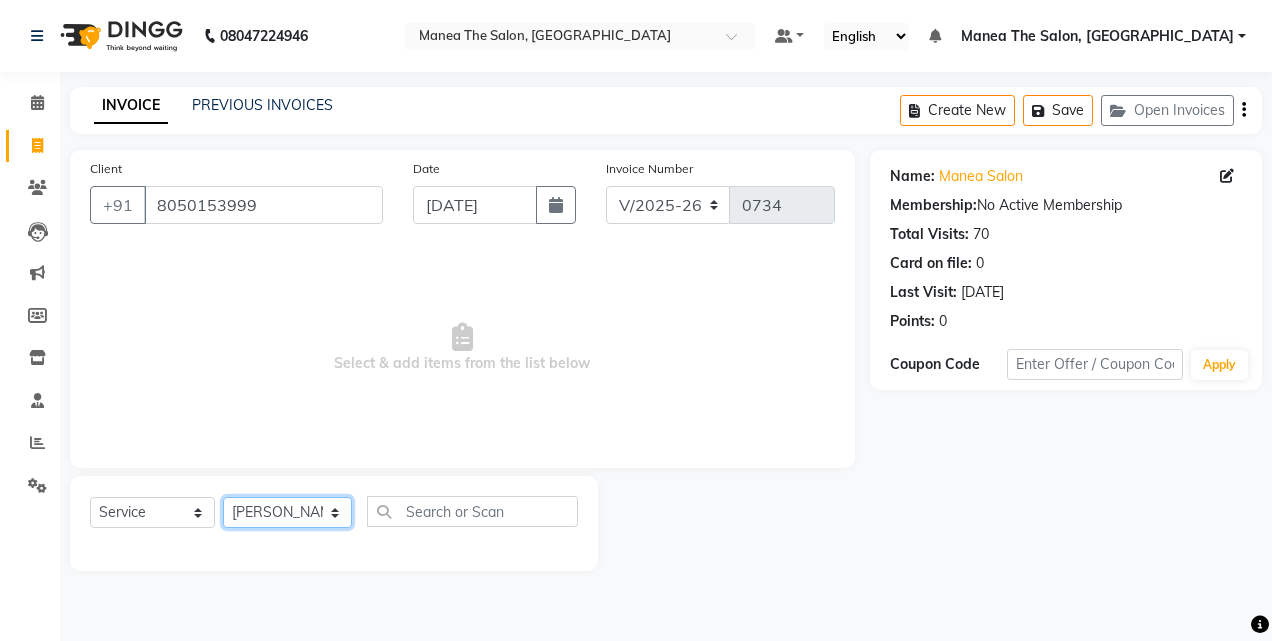 click on "Select Stylist aalam mahfuz aashu Adil  Manea The Salon, Belagavi miraj nadir usman" 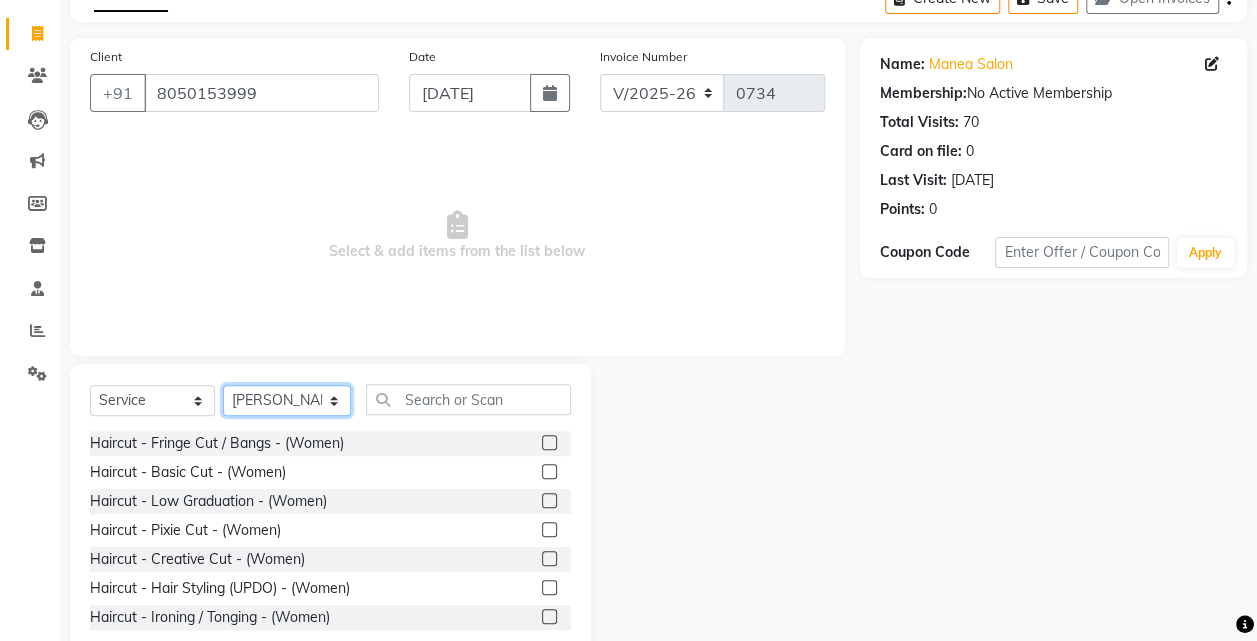 scroll, scrollTop: 159, scrollLeft: 0, axis: vertical 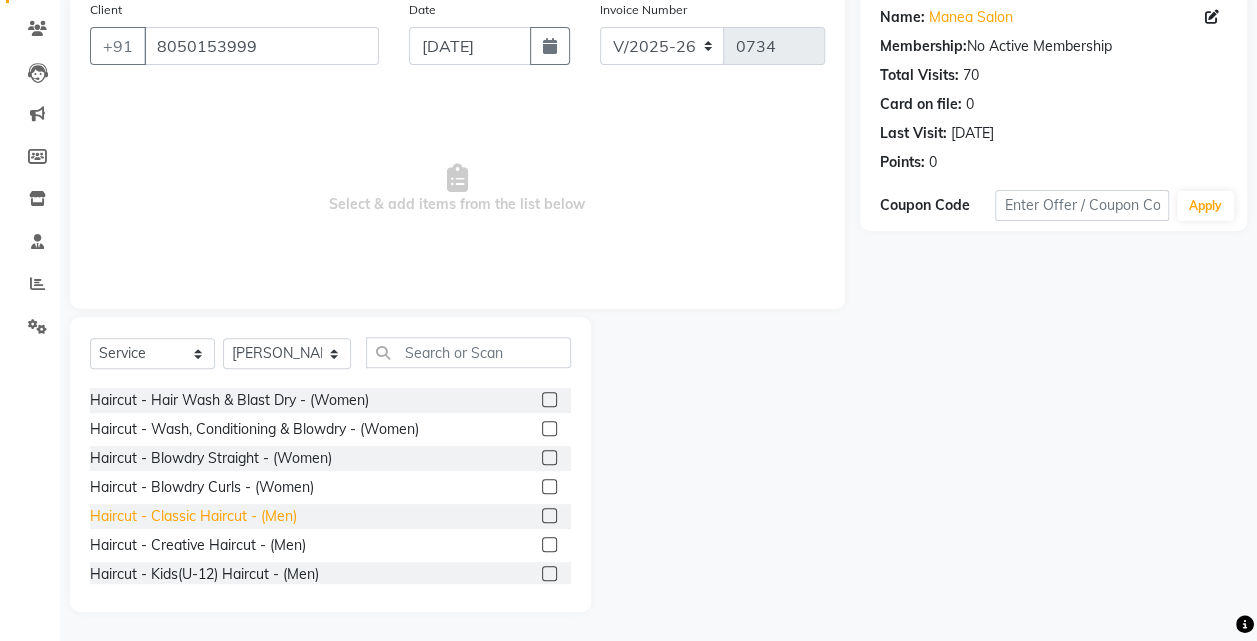 click on "Haircut - Classic Haircut - (Men)" 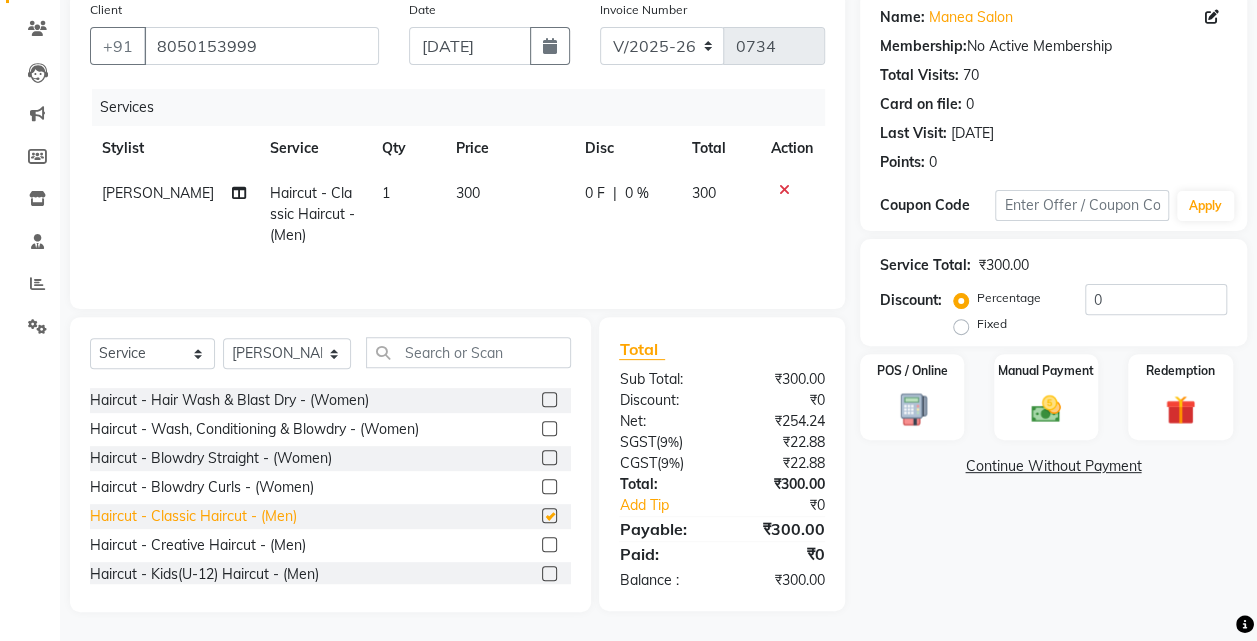 checkbox on "false" 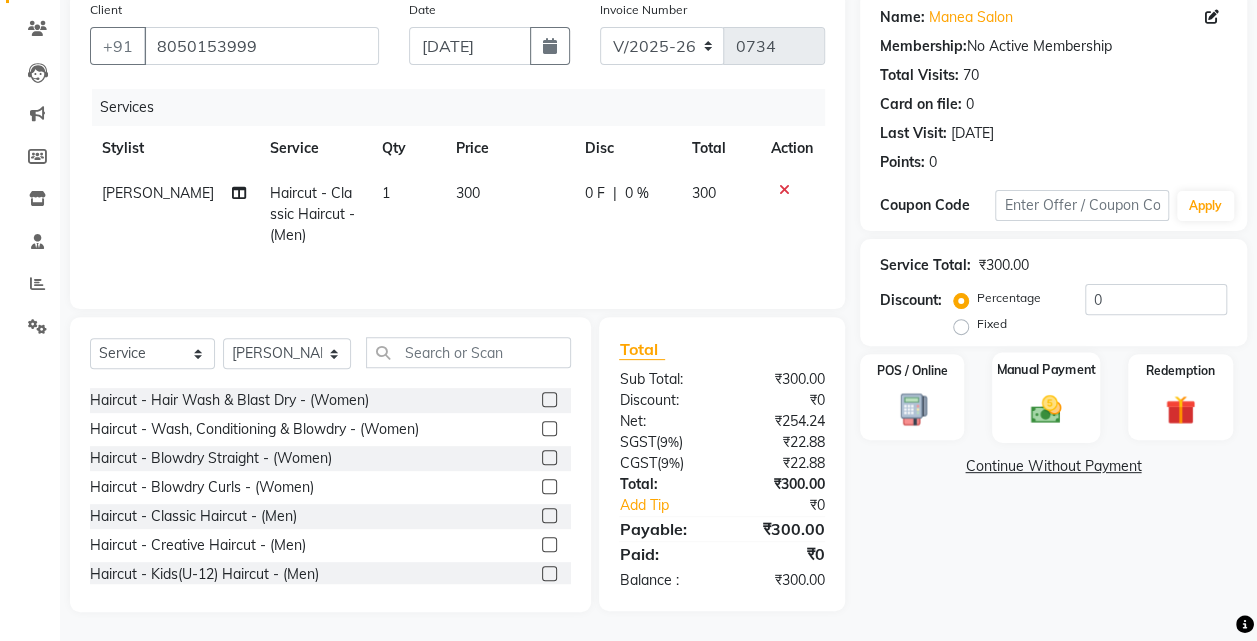 click 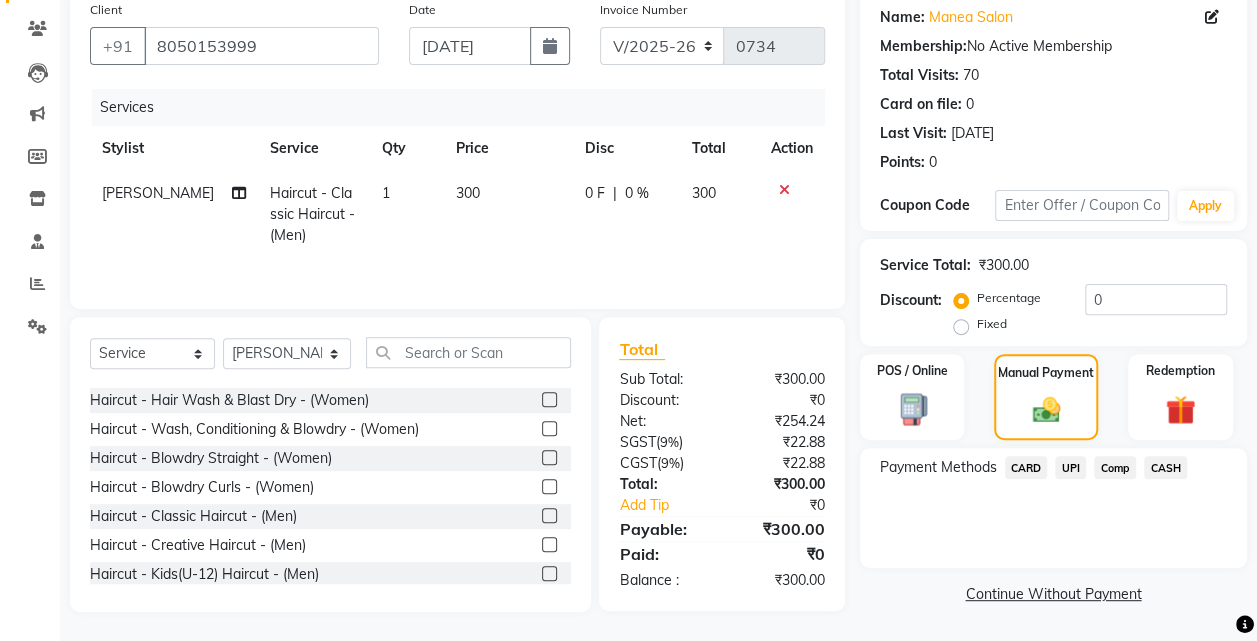 click on "CASH" 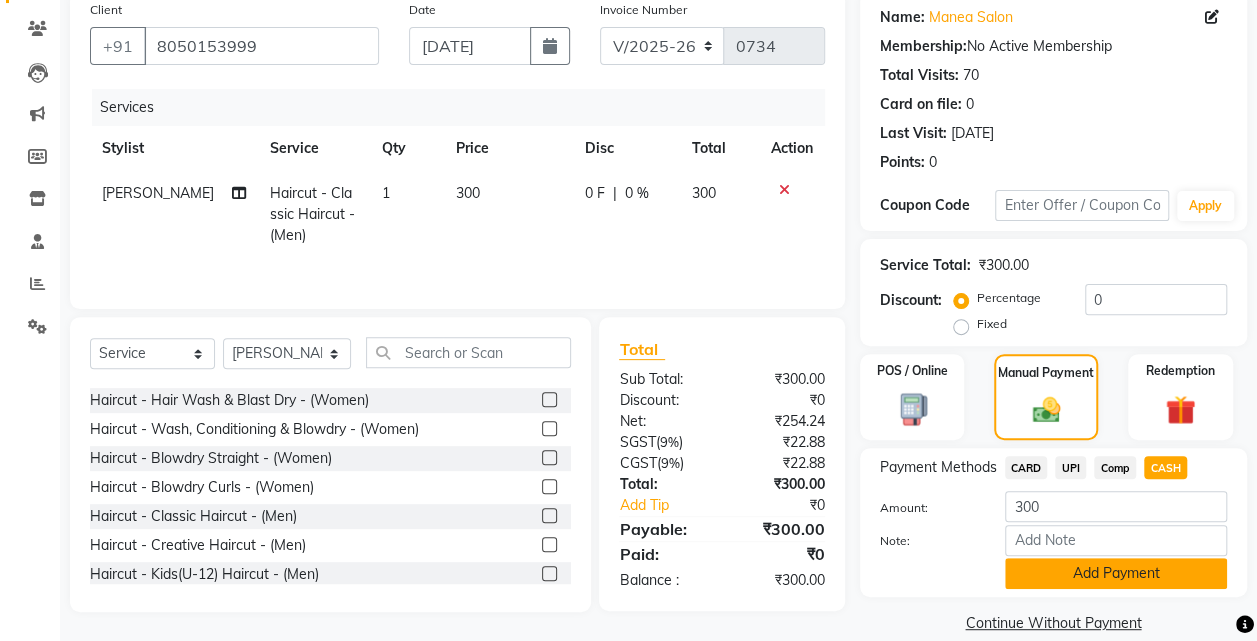 click on "Add Payment" 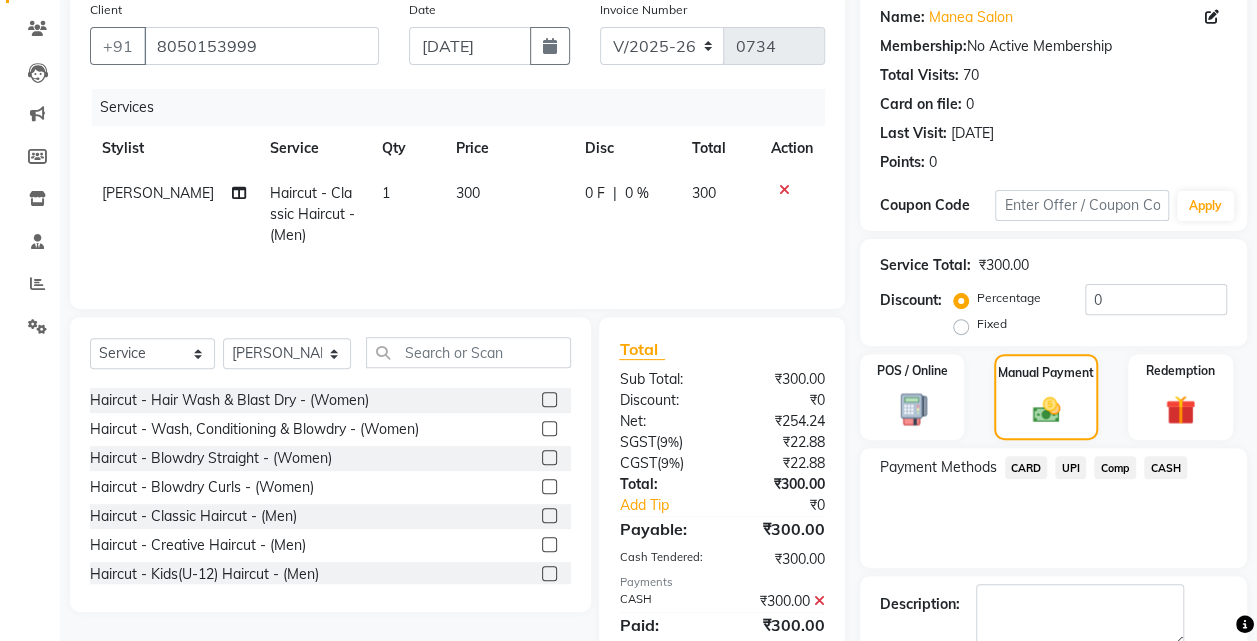 scroll, scrollTop: 268, scrollLeft: 0, axis: vertical 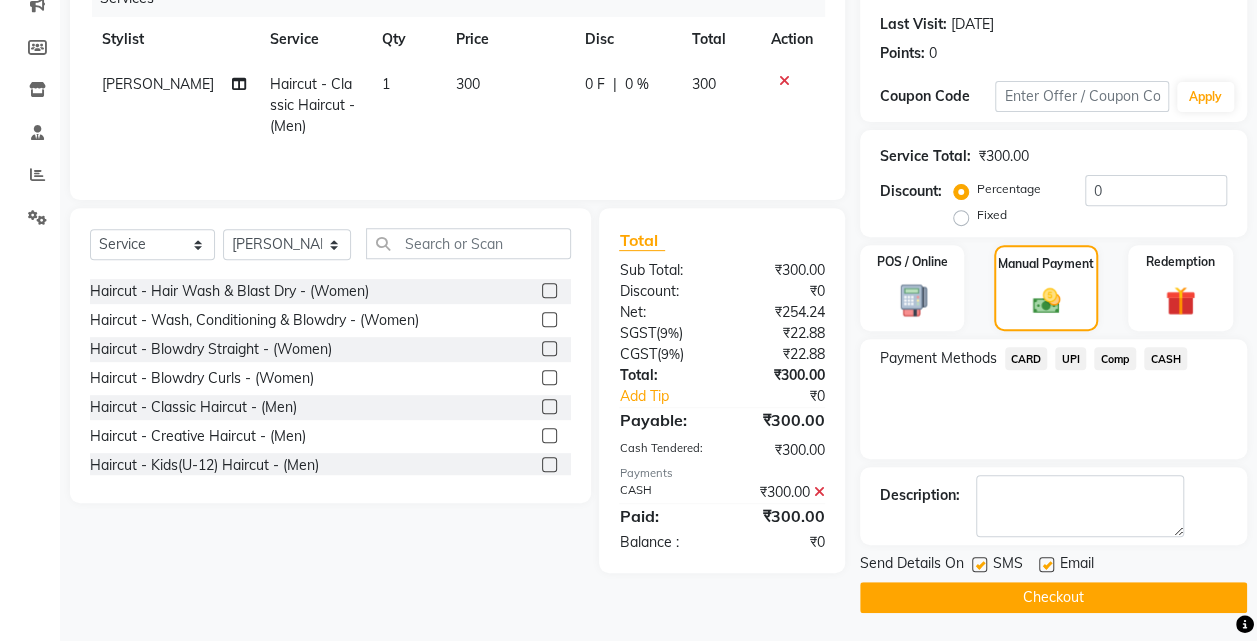 click on "Checkout" 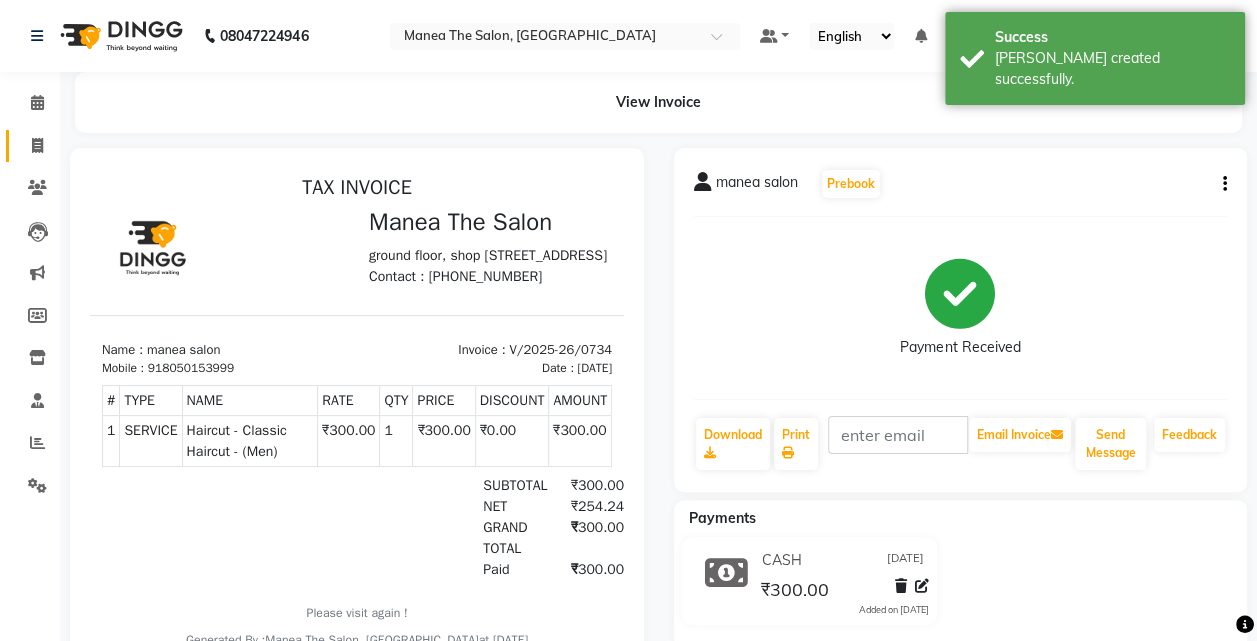 scroll, scrollTop: 0, scrollLeft: 0, axis: both 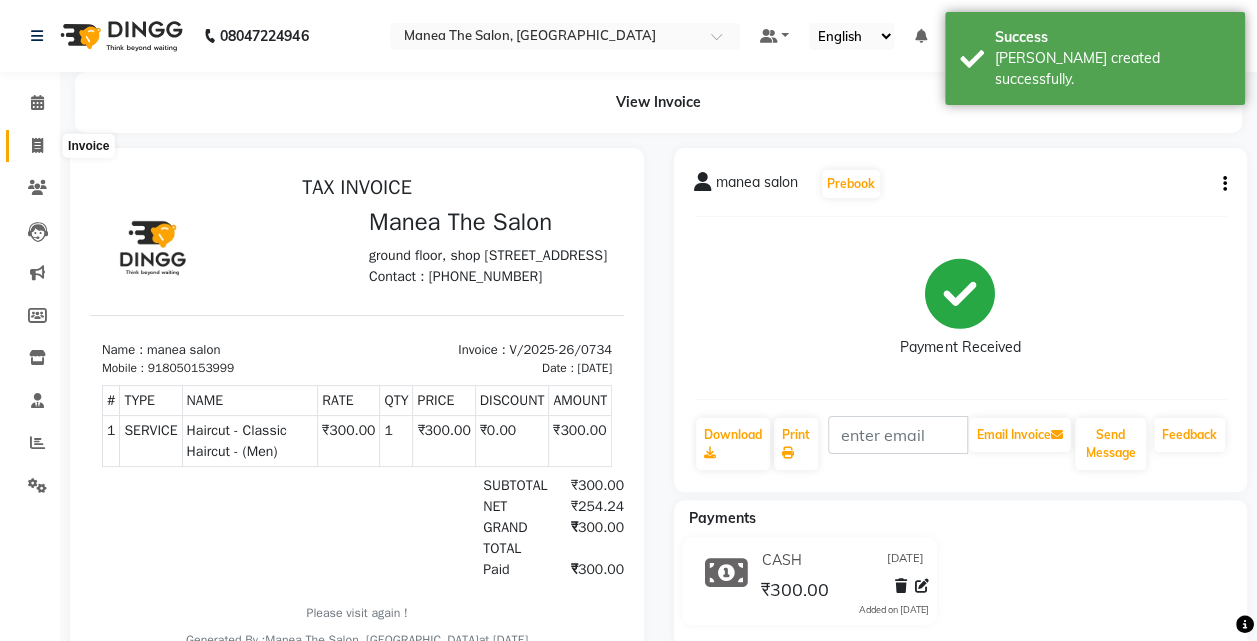 click 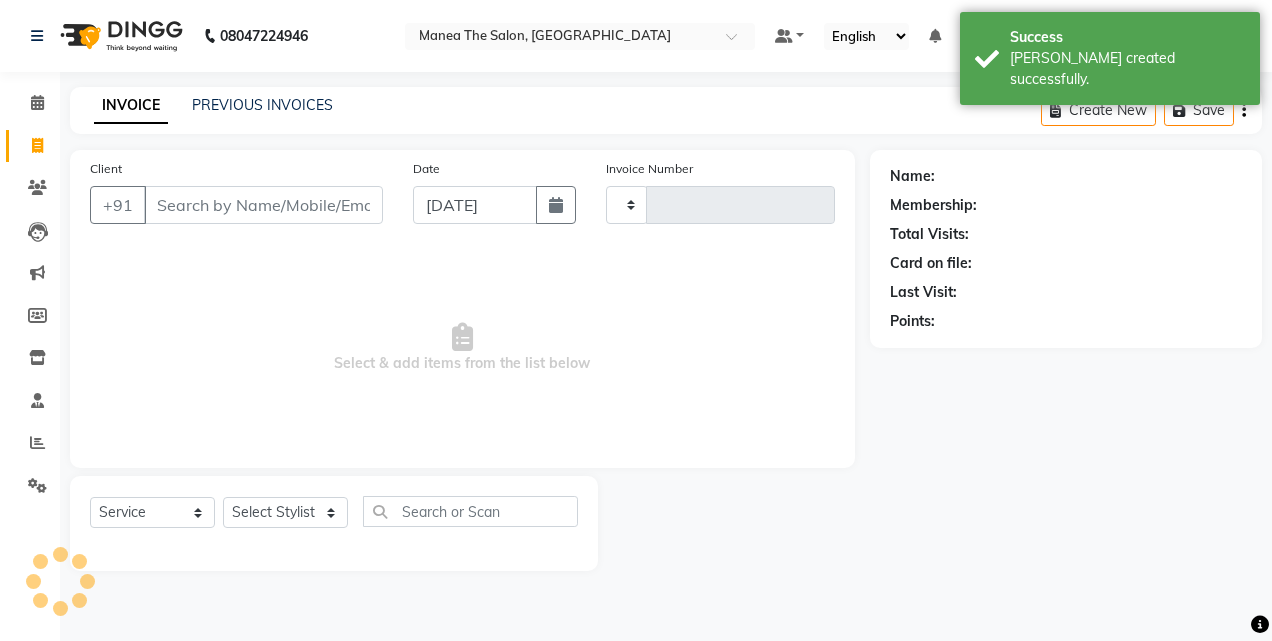 type on "0735" 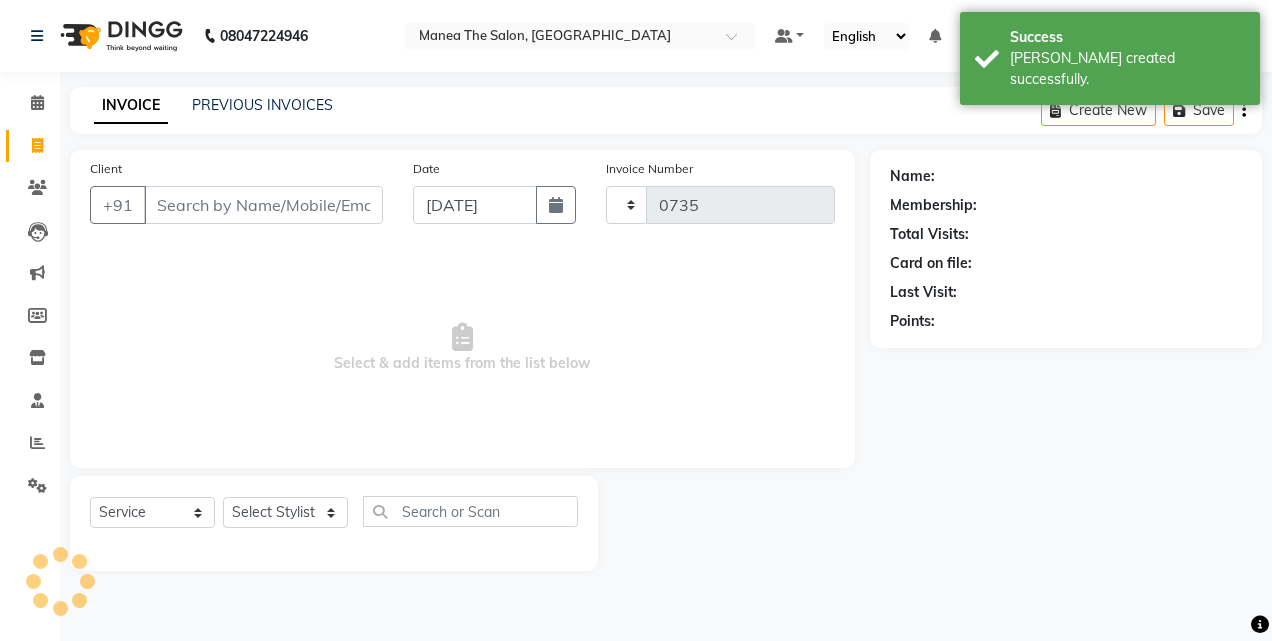 select on "7688" 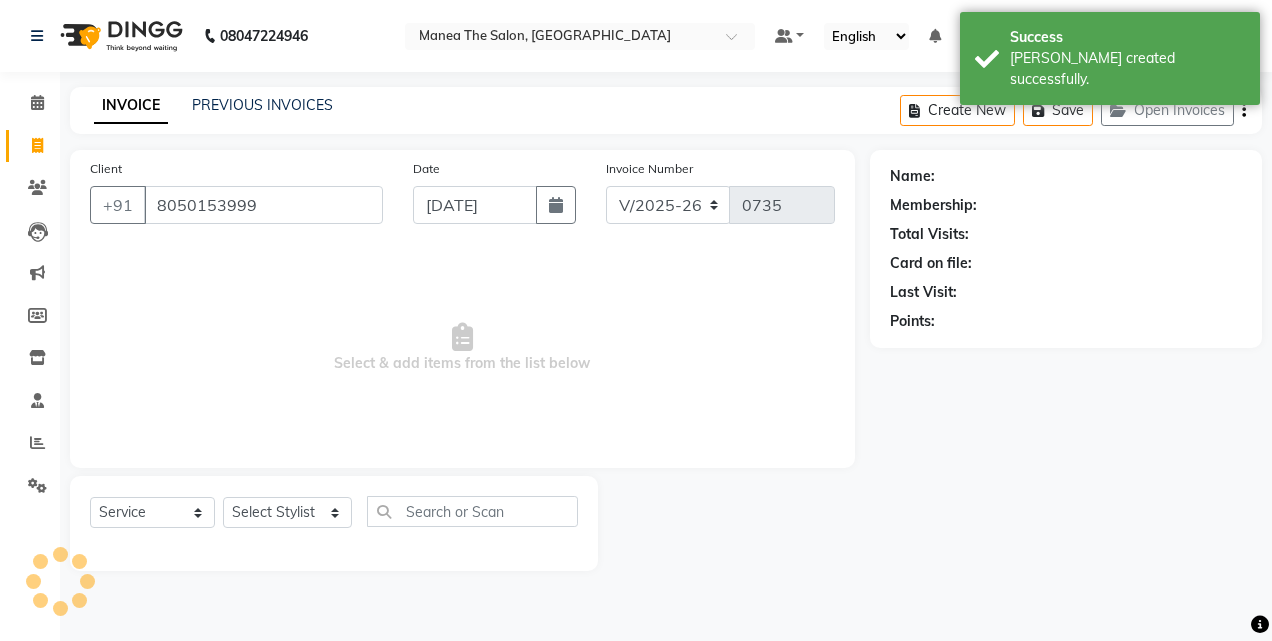 type on "8050153999" 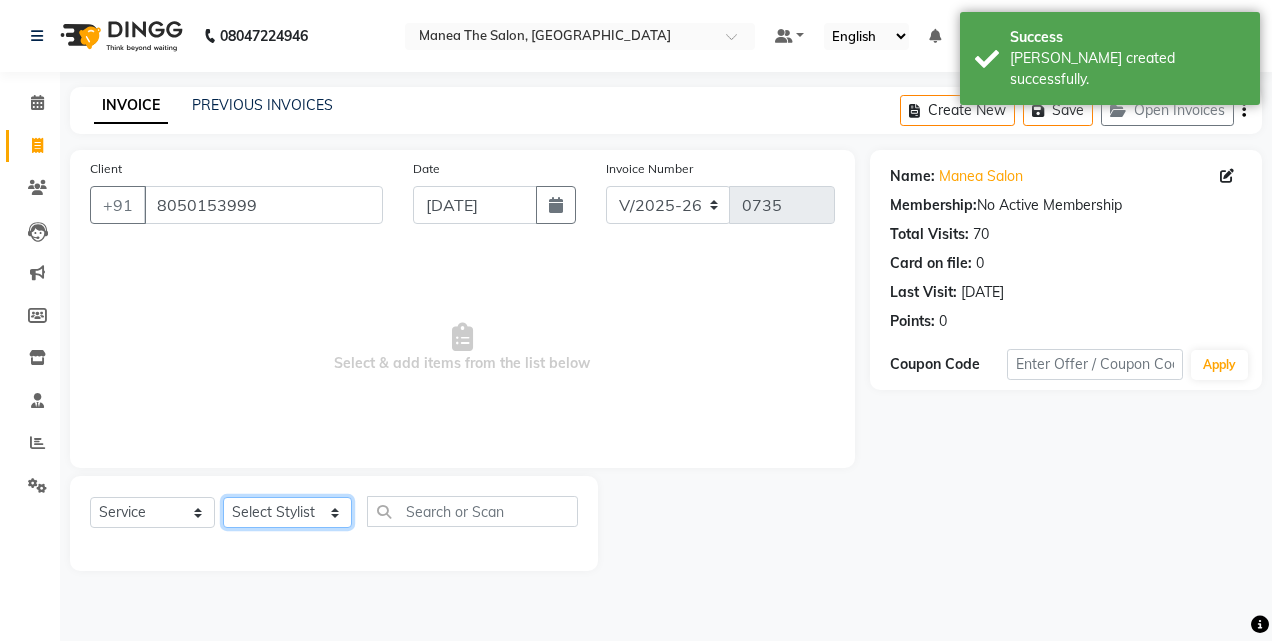 click on "Select Stylist aalam mahfuz aashu Adil  Manea The Salon, Belagavi miraj nadir usman" 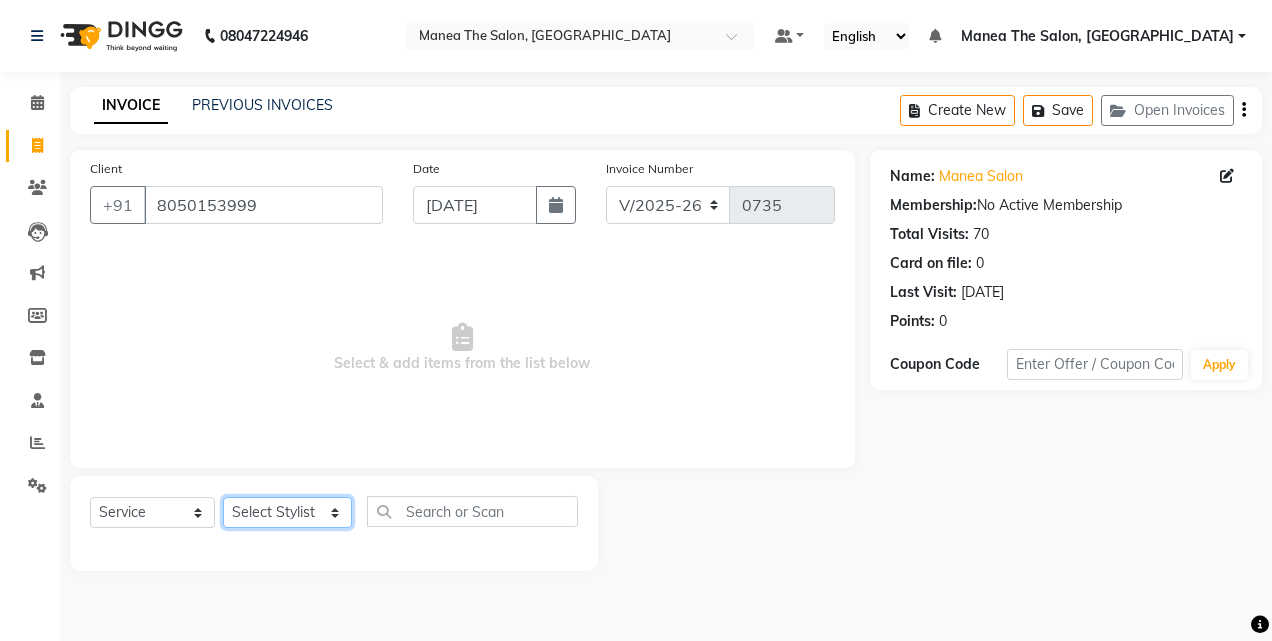 select on "80478" 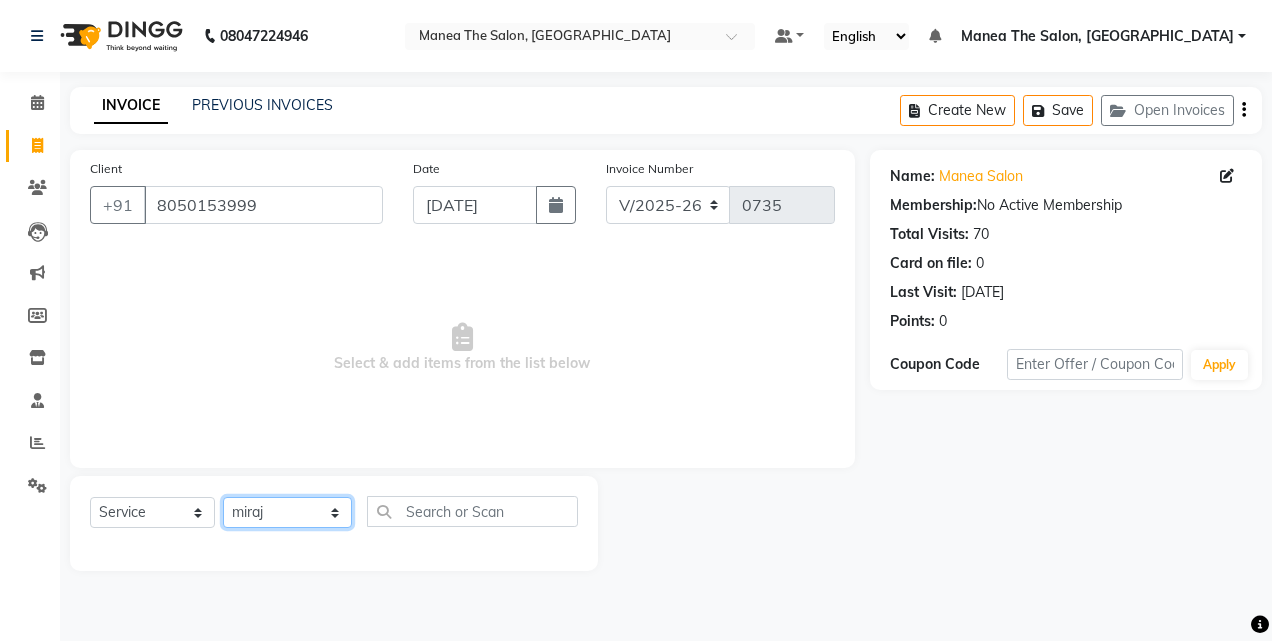click on "Select Stylist aalam mahfuz aashu Adil  Manea The Salon, Belagavi miraj nadir usman" 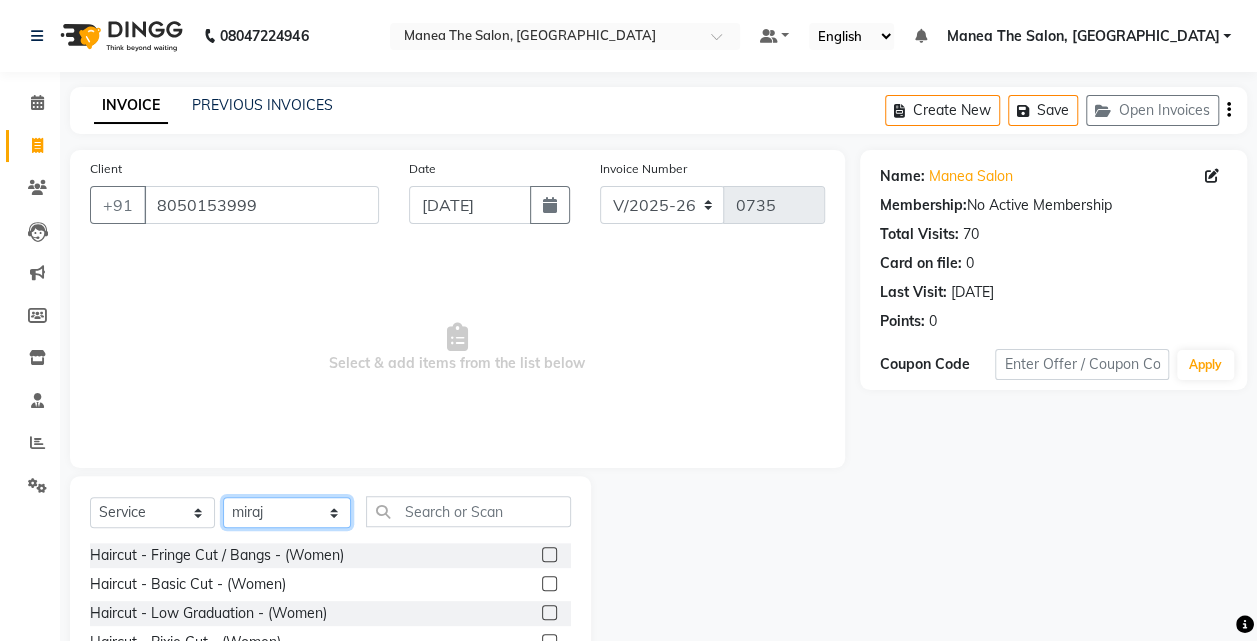 scroll, scrollTop: 159, scrollLeft: 0, axis: vertical 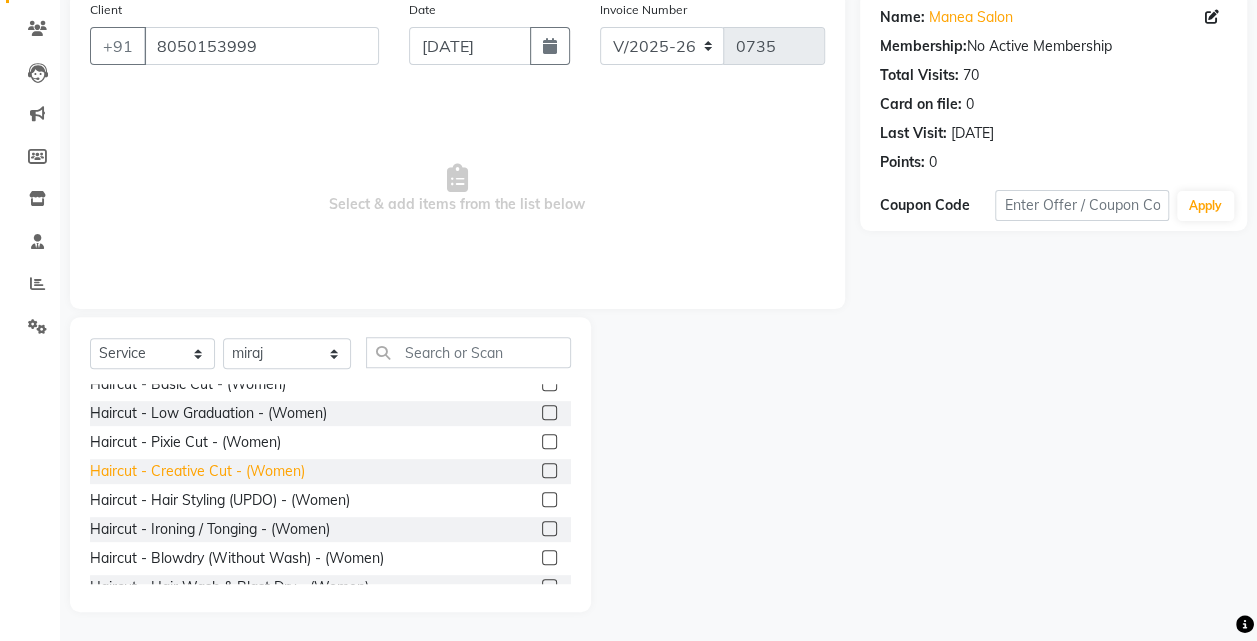 click on "Haircut - Creative Cut - (Women)" 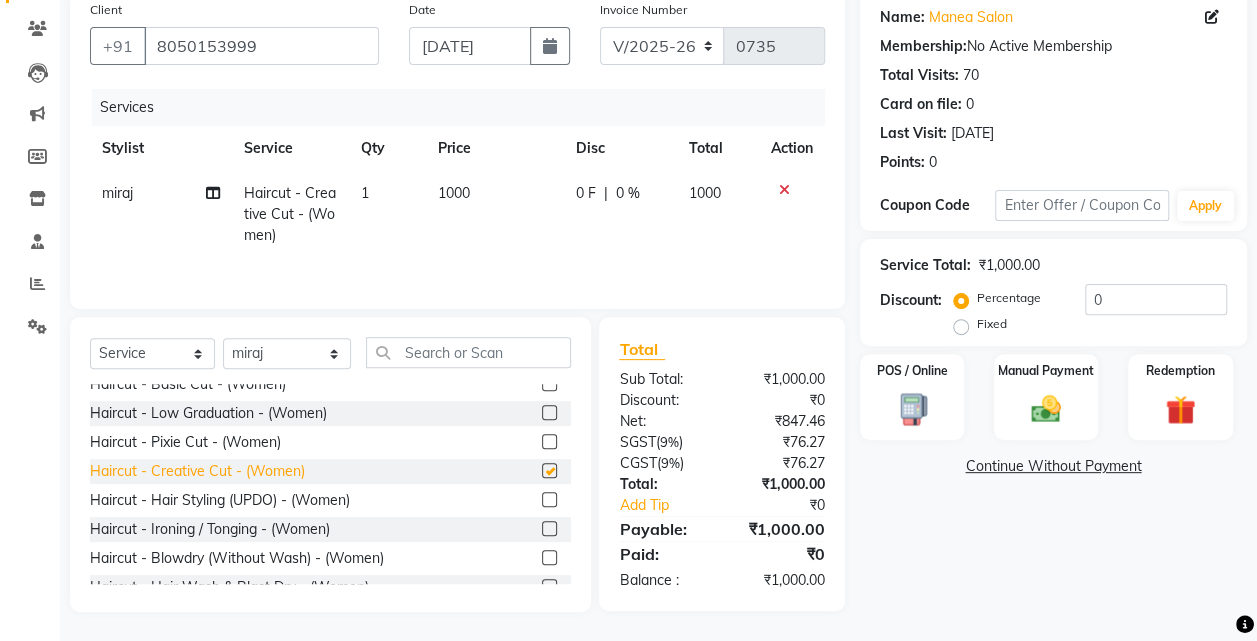 checkbox on "false" 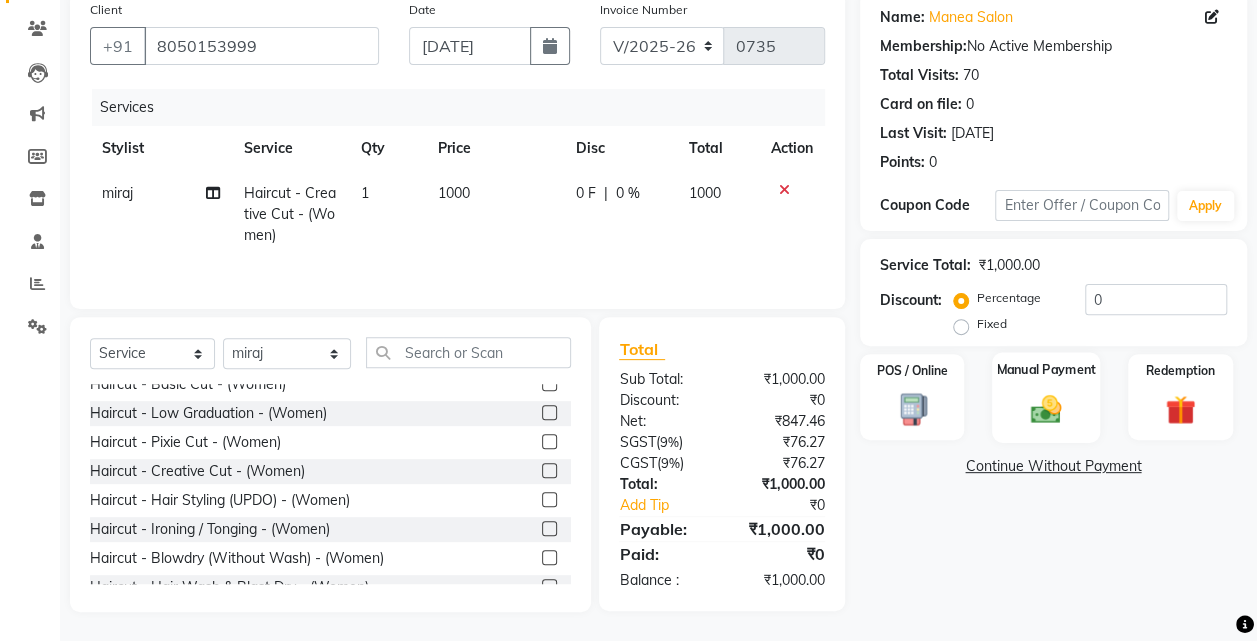 click 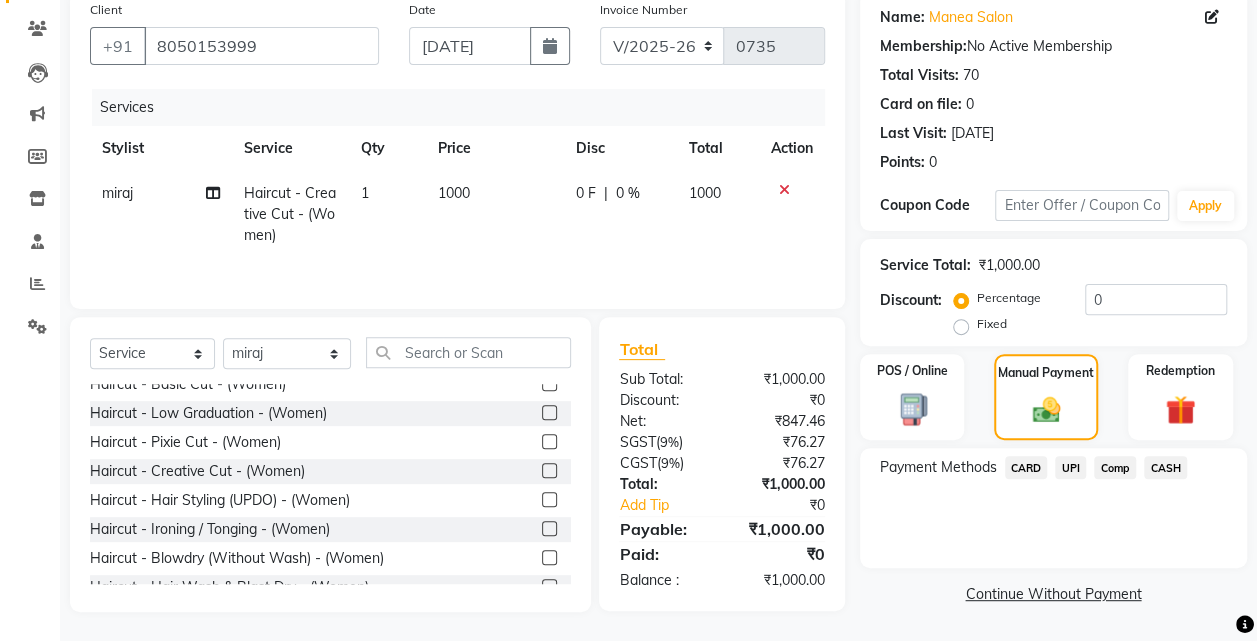 click on "CASH" 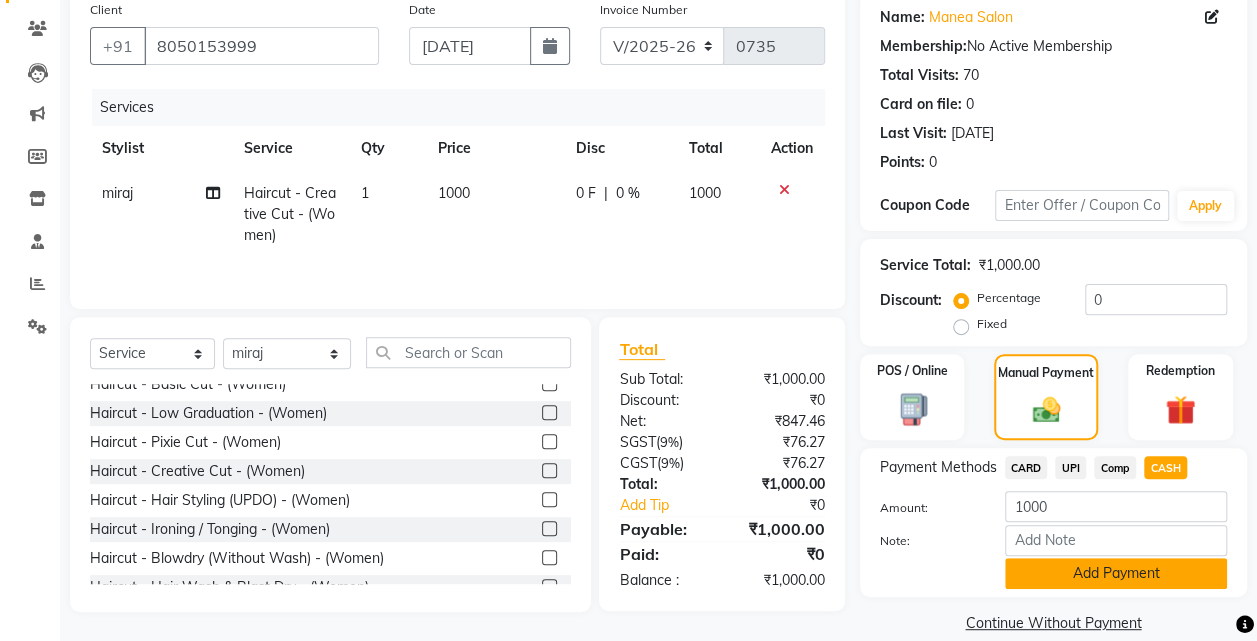 click on "Add Payment" 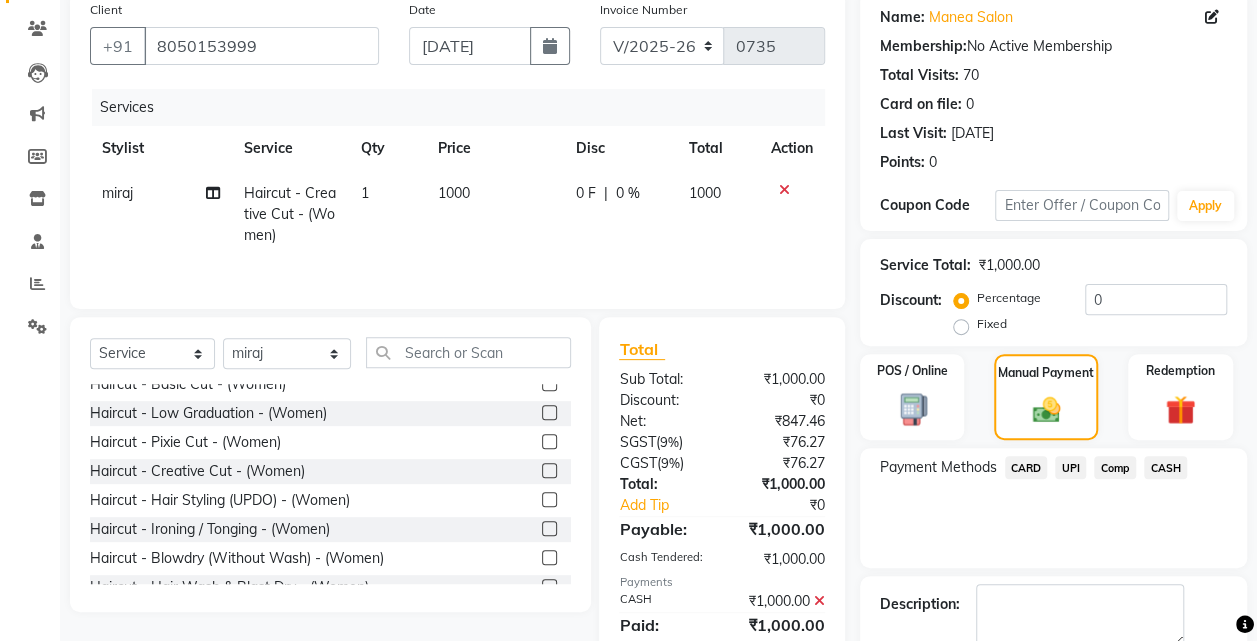 scroll, scrollTop: 268, scrollLeft: 0, axis: vertical 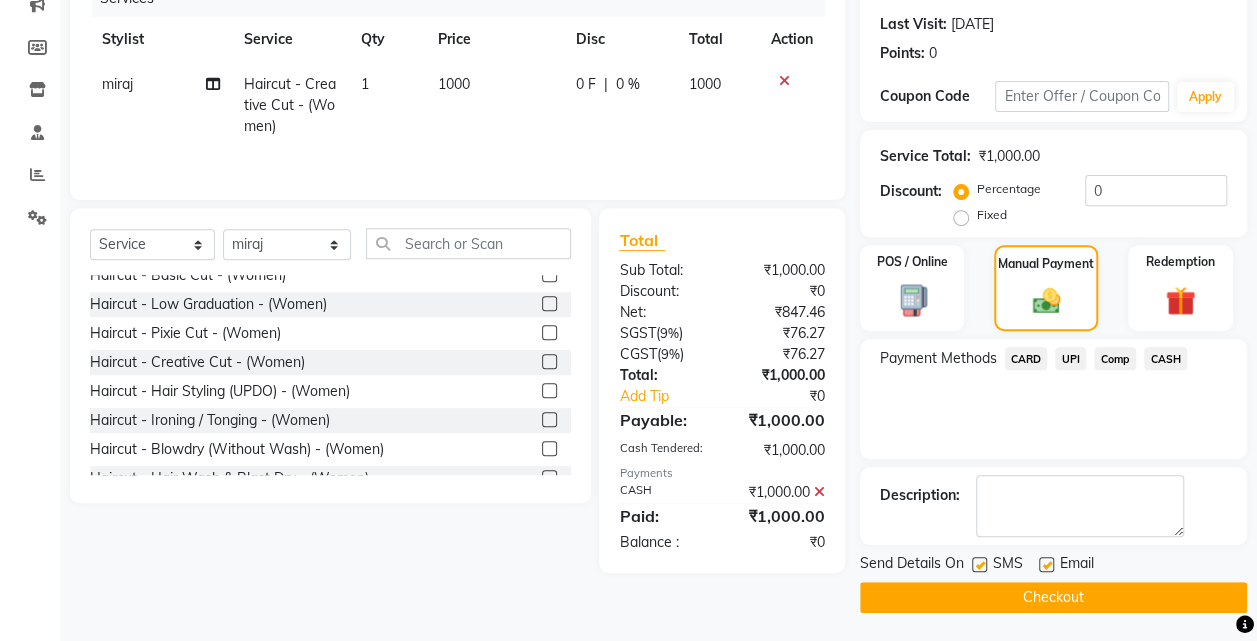 click on "Checkout" 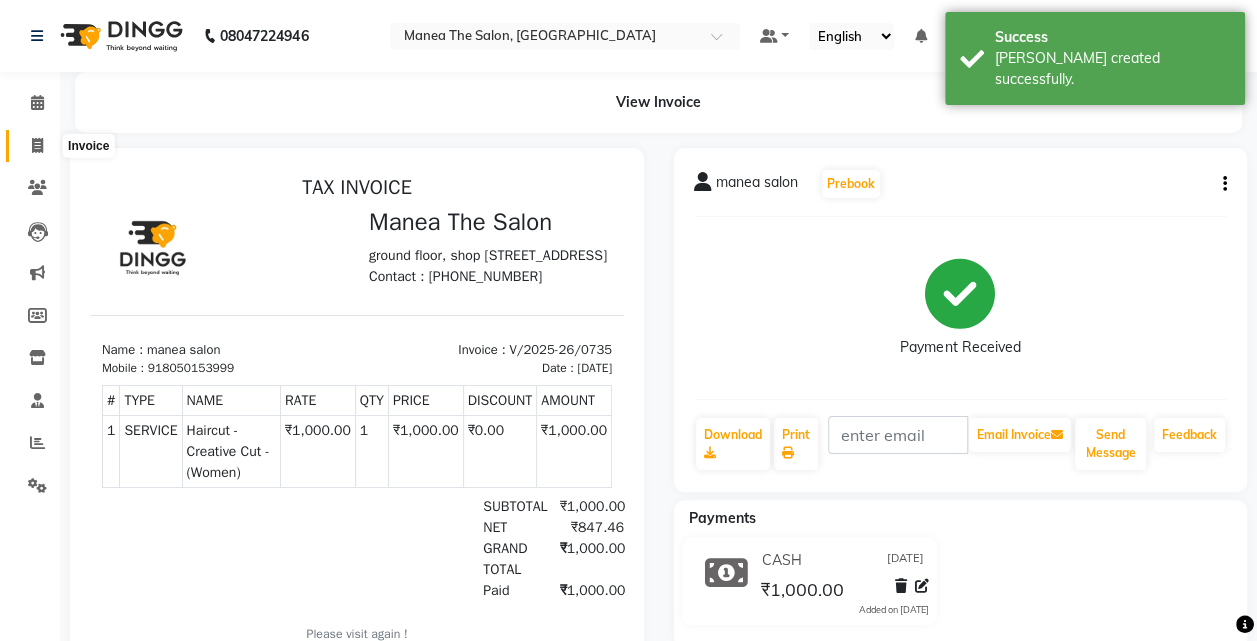 scroll, scrollTop: 0, scrollLeft: 0, axis: both 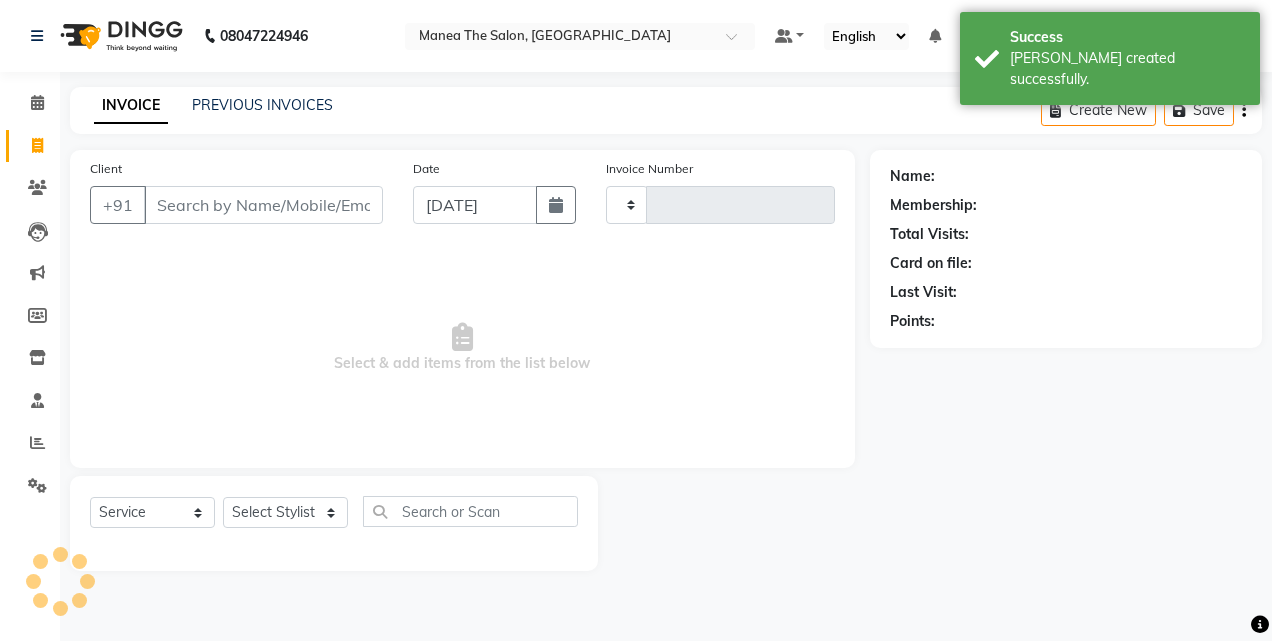 type on "0736" 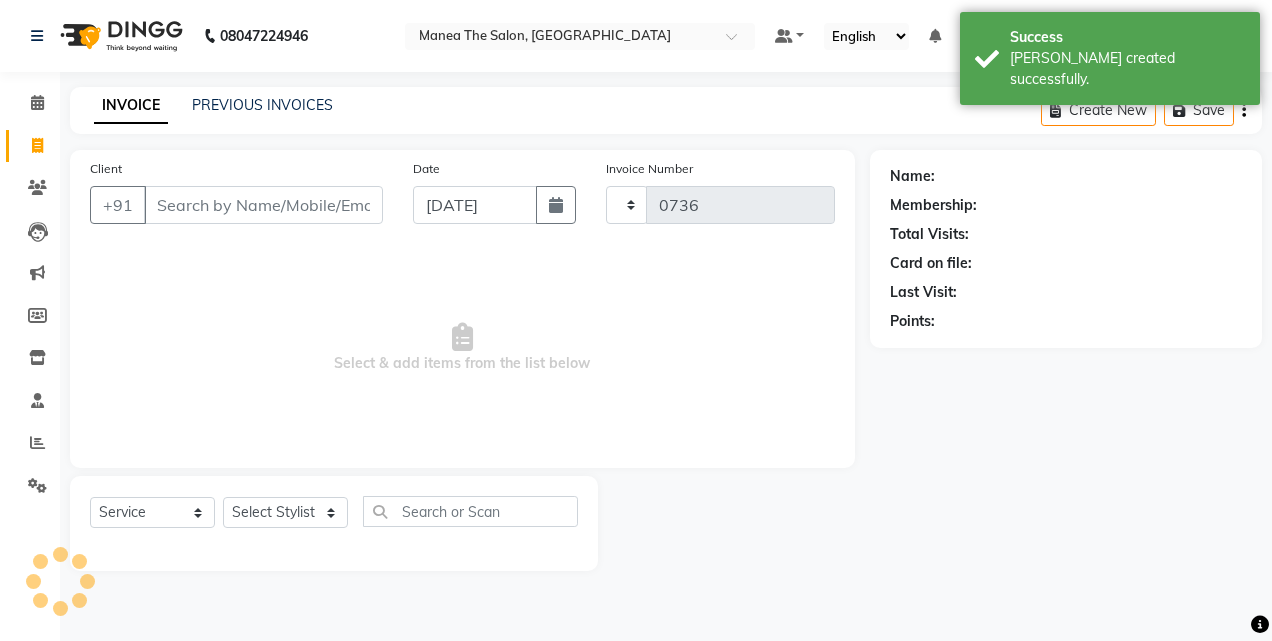 select on "7688" 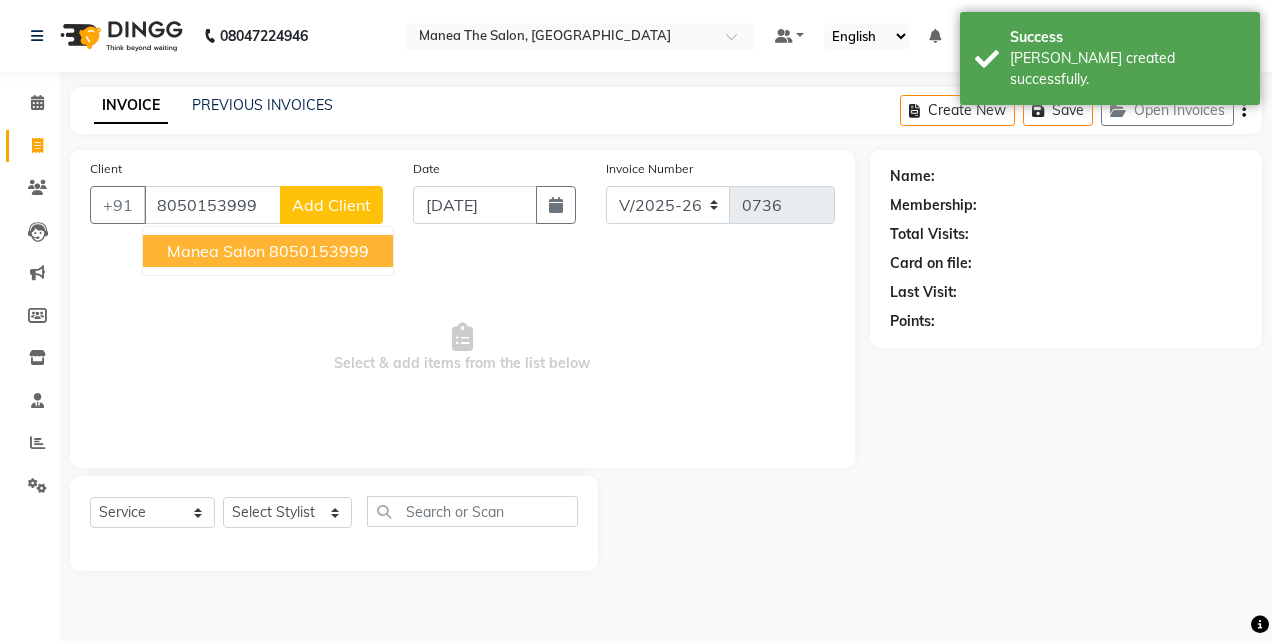 type on "8050153999" 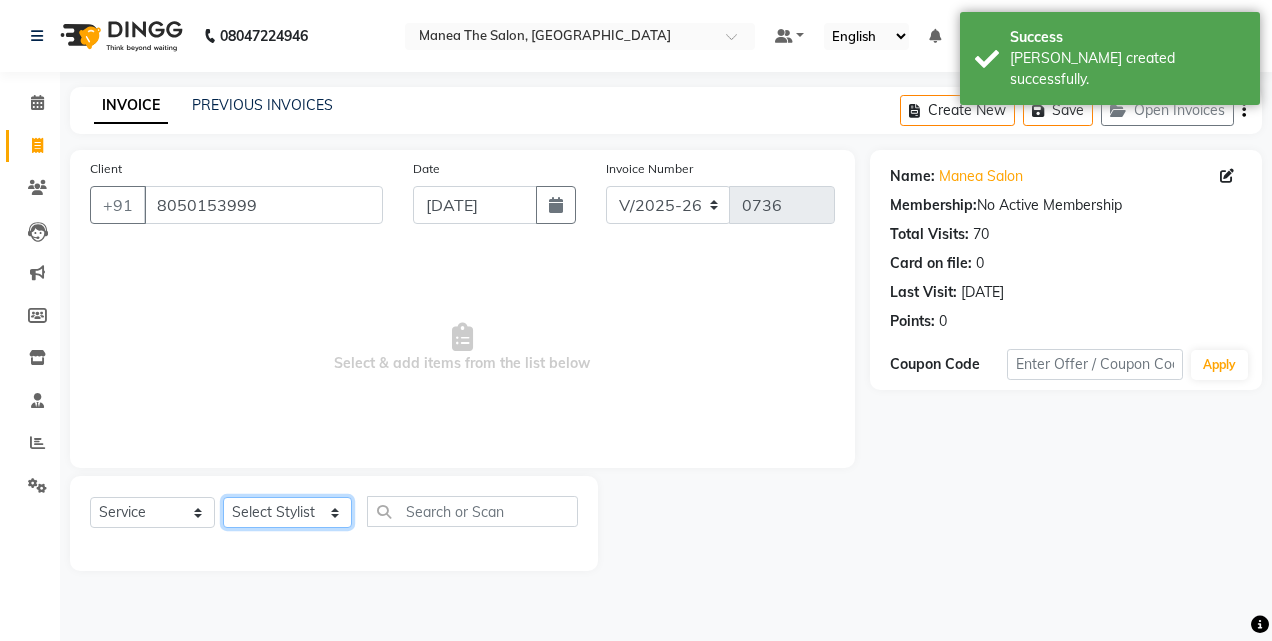 click on "Select Stylist aalam mahfuz aashu Adil  Manea The Salon, Belagavi miraj nadir usman" 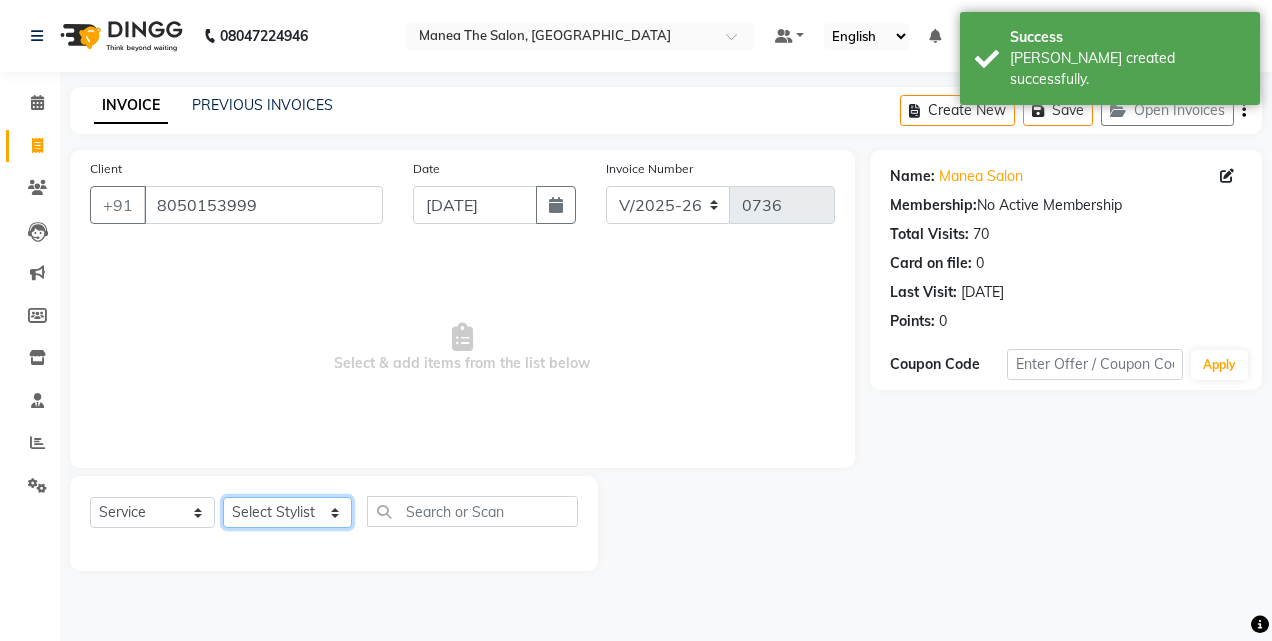 select on "80475" 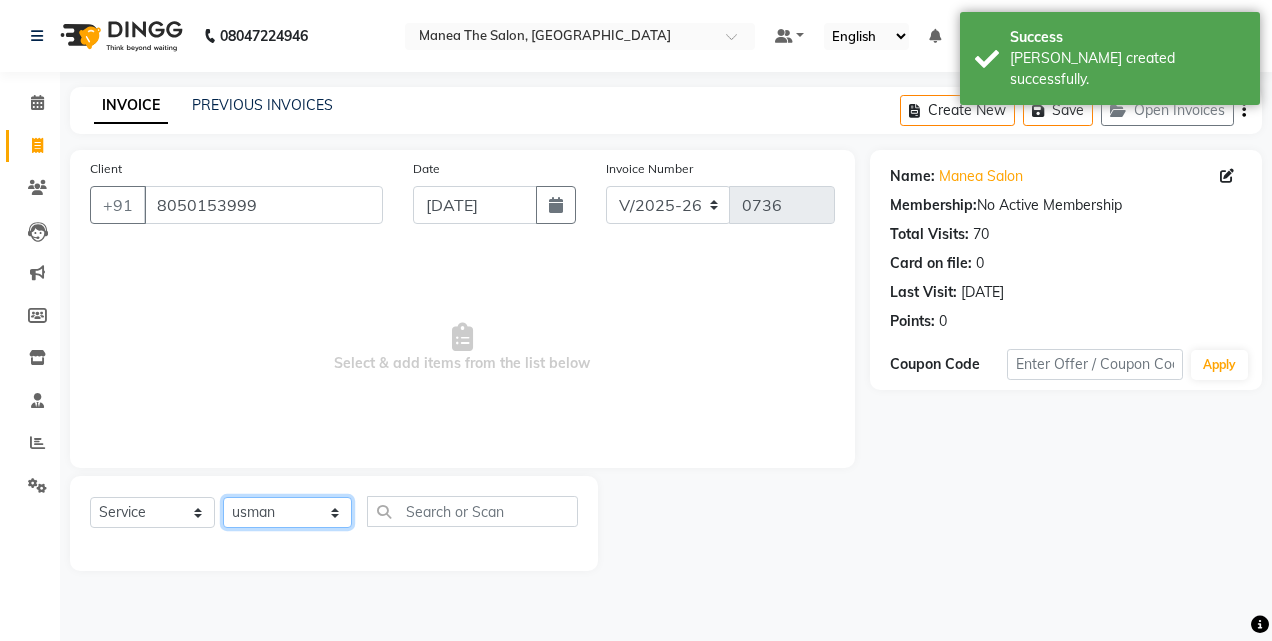 click on "Select Stylist aalam mahfuz aashu Adil  Manea The Salon, Belagavi miraj nadir usman" 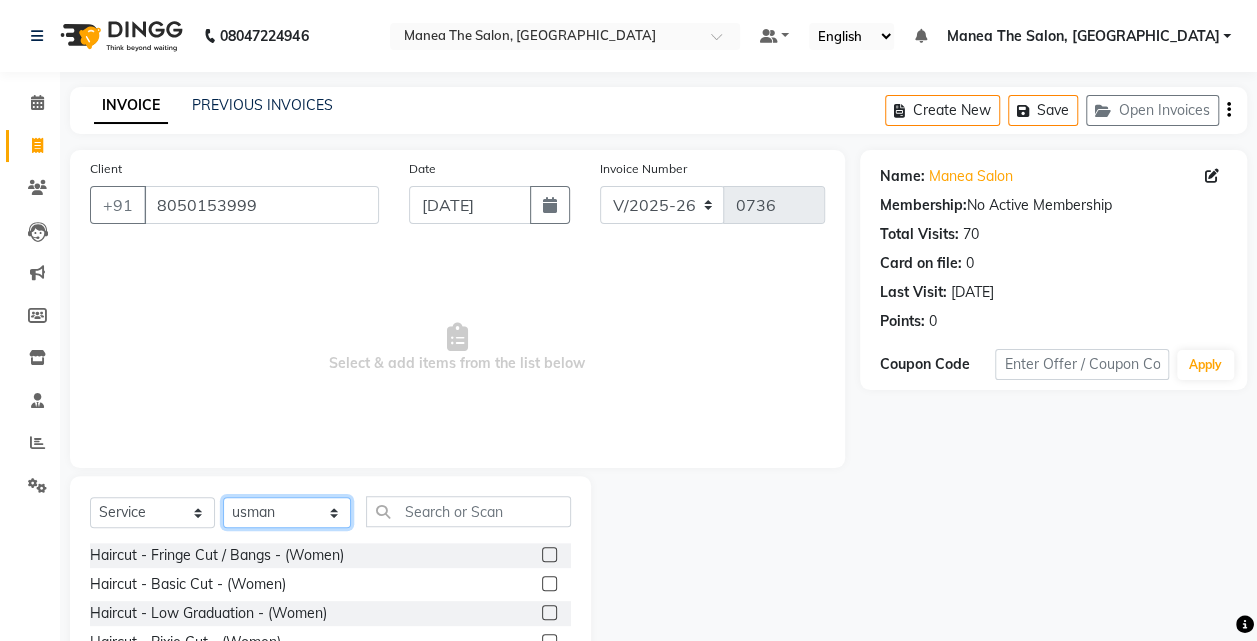 scroll, scrollTop: 159, scrollLeft: 0, axis: vertical 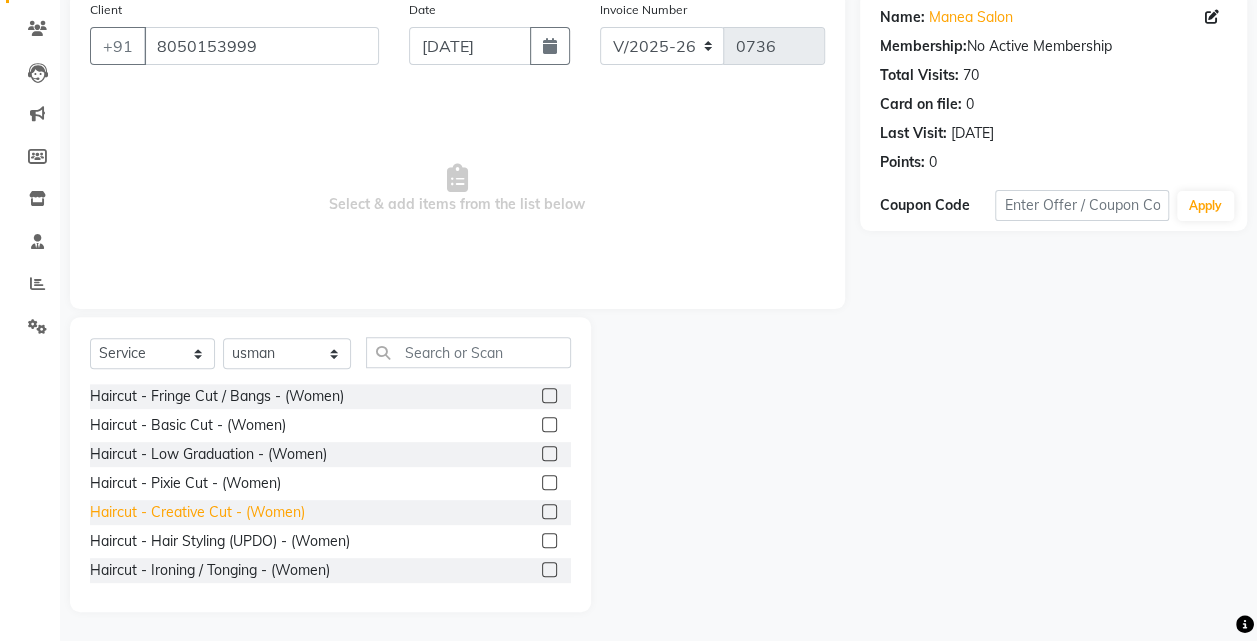 click on "Haircut - Creative Cut - (Women)" 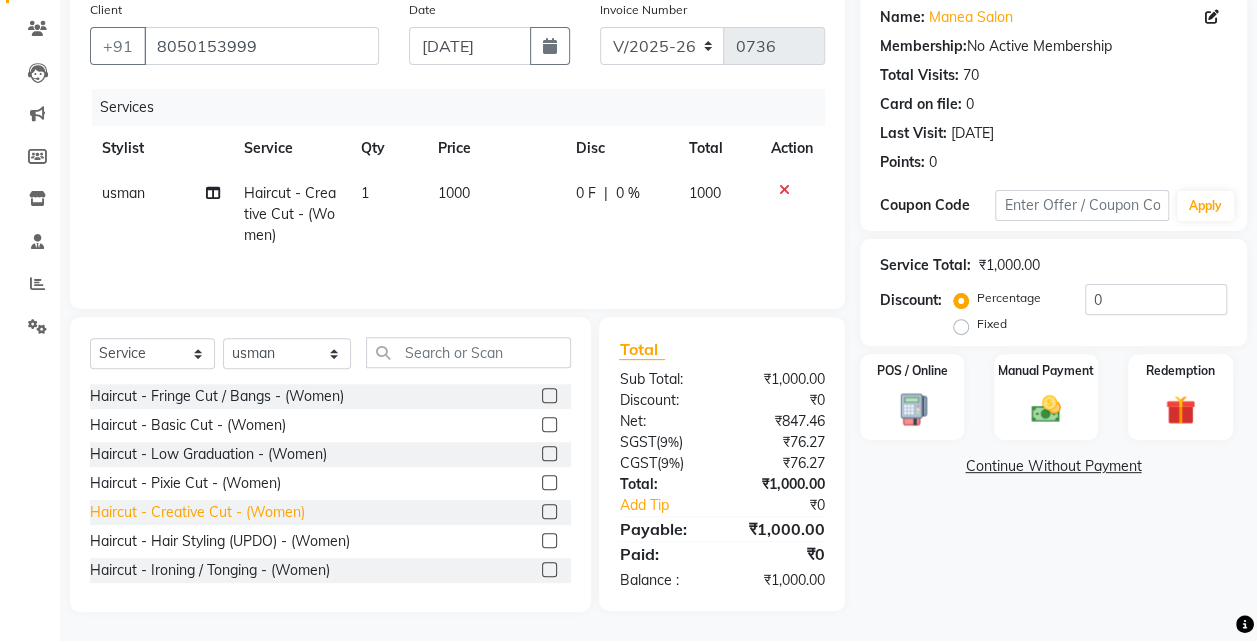 click on "Haircut - Creative Cut - (Women)" 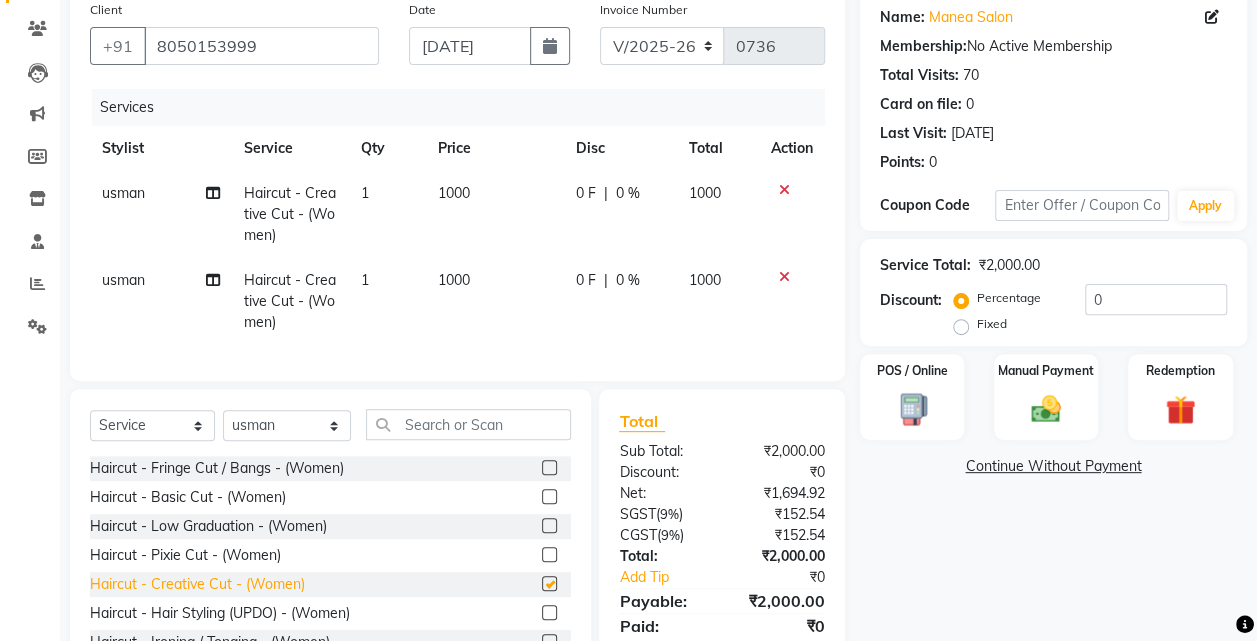checkbox on "false" 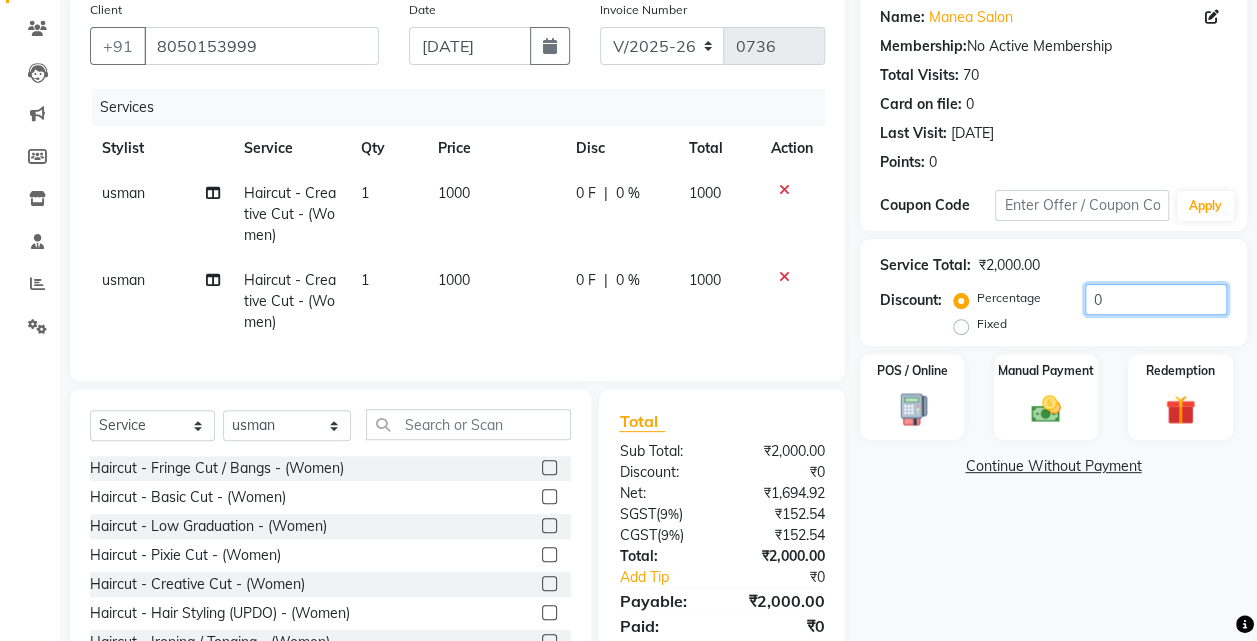 click on "0" 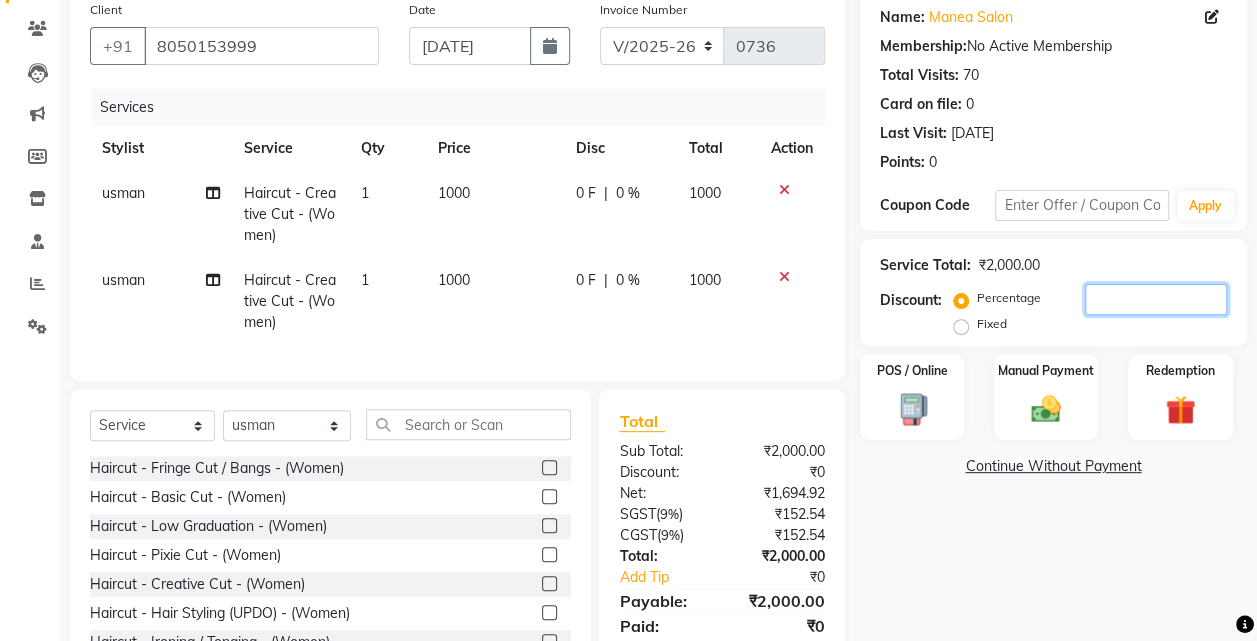 type on "2" 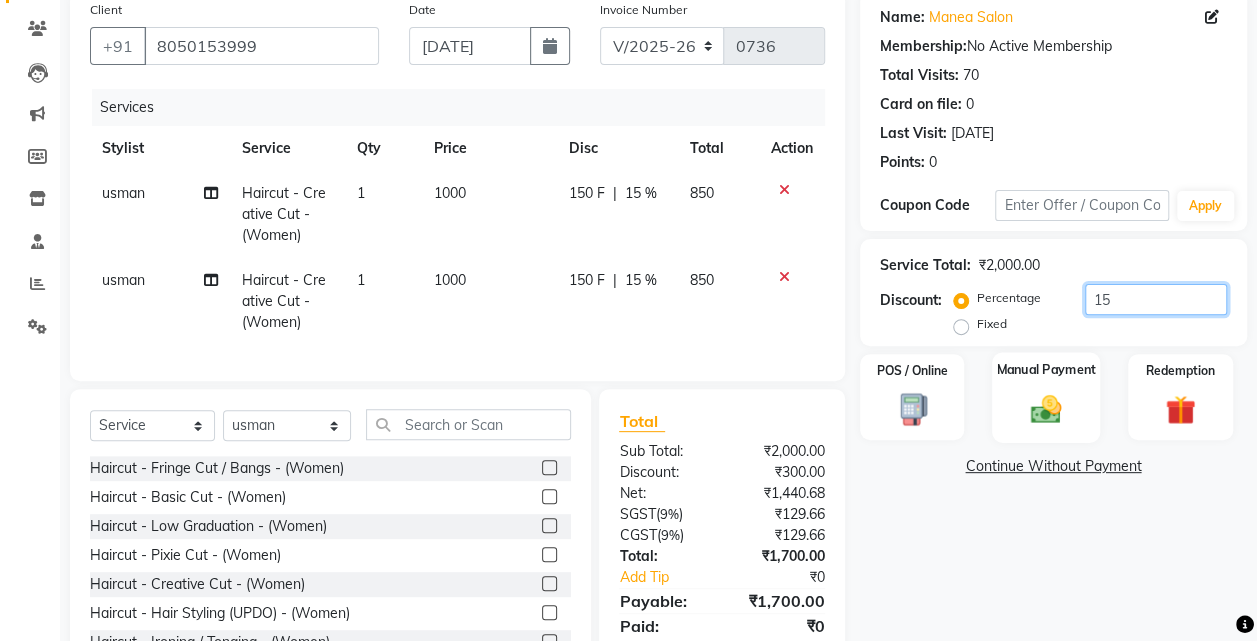 type on "15" 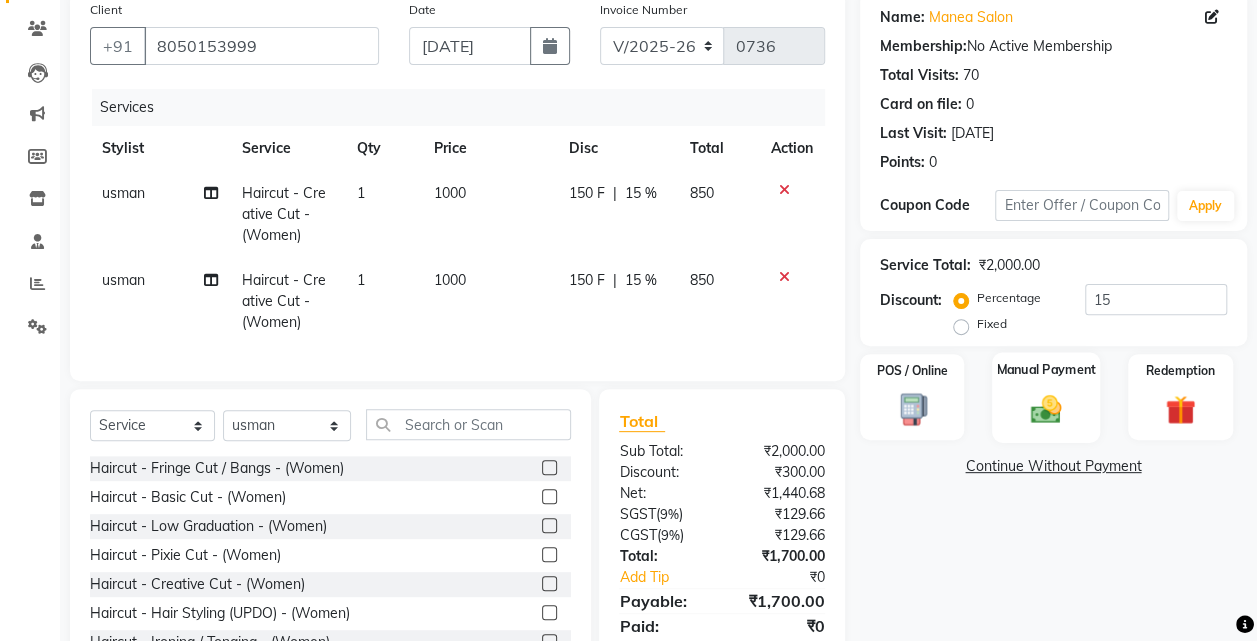 click on "Manual Payment" 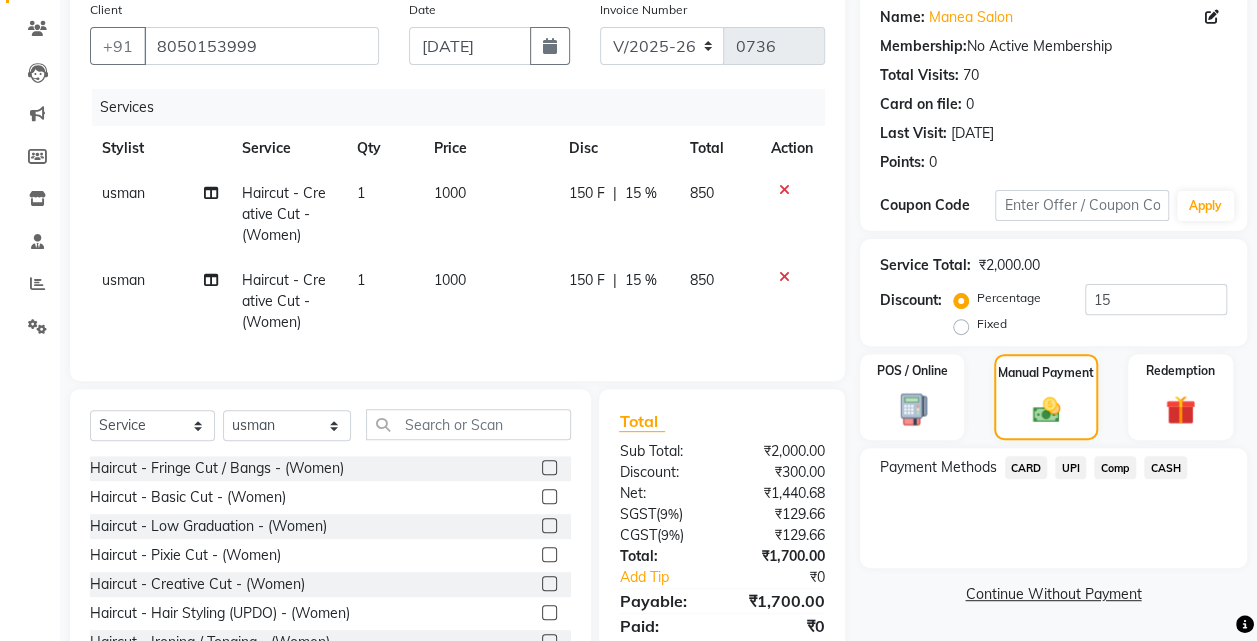 click on "UPI" 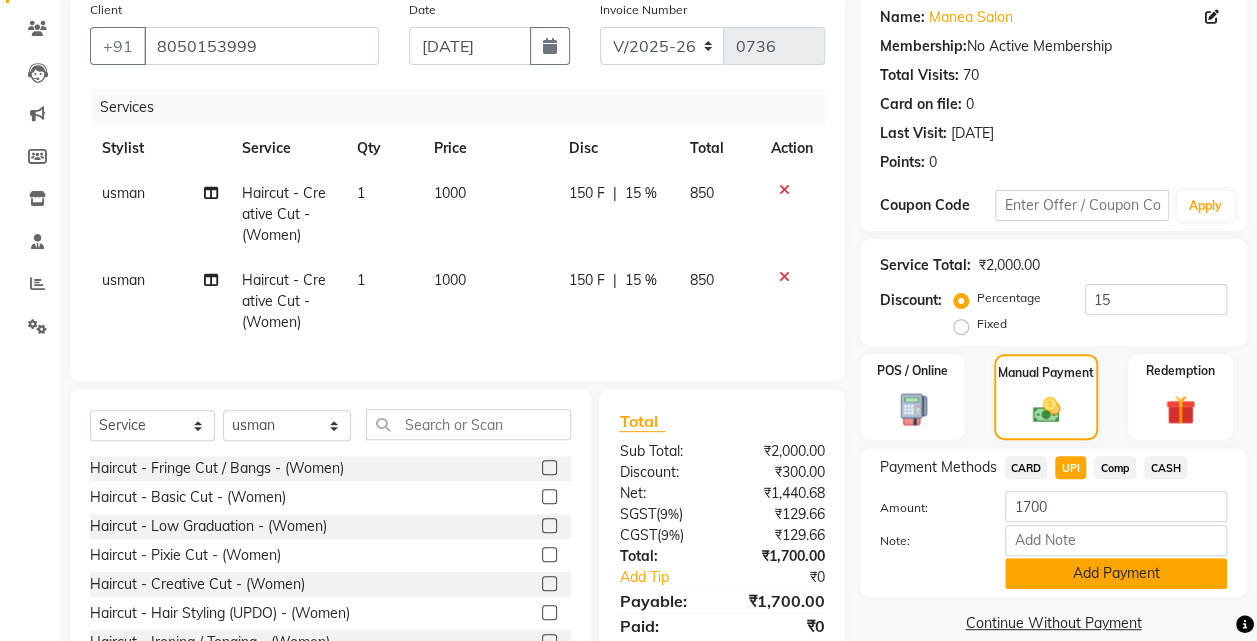click on "Add Payment" 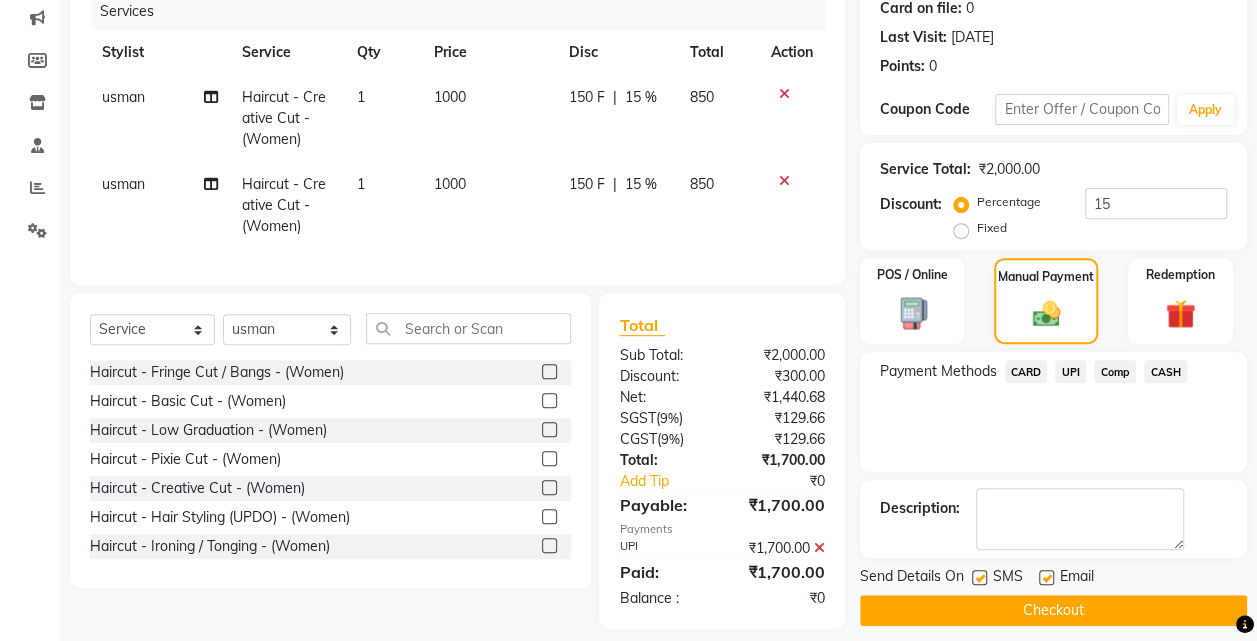 scroll, scrollTop: 286, scrollLeft: 0, axis: vertical 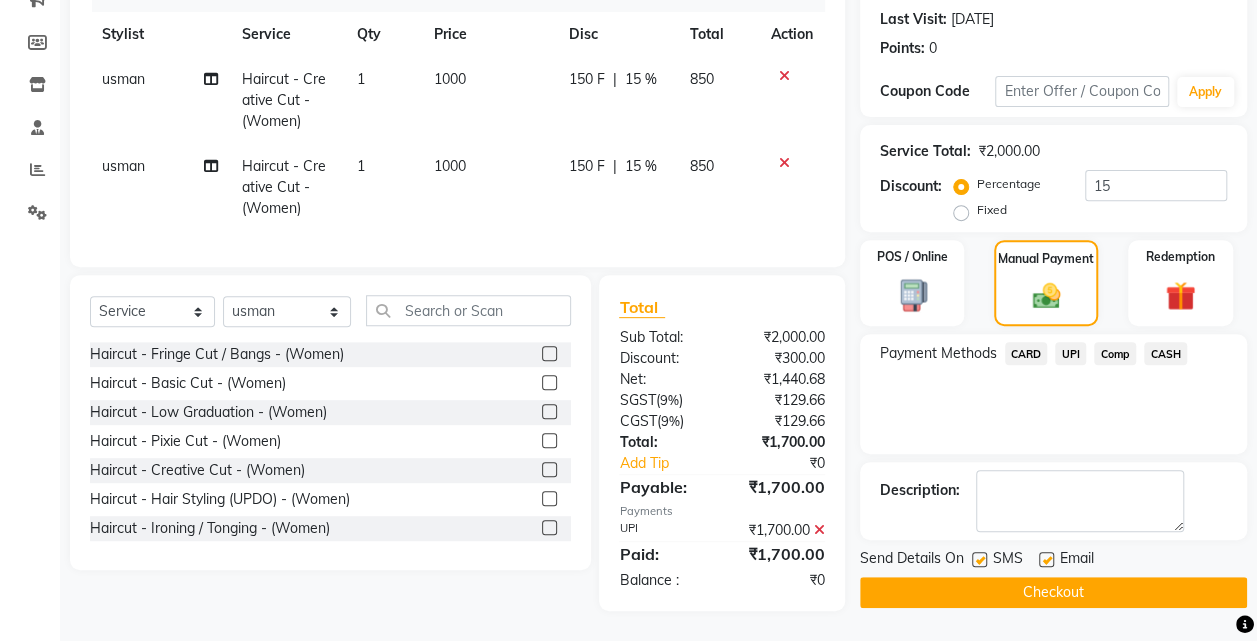 click on "Checkout" 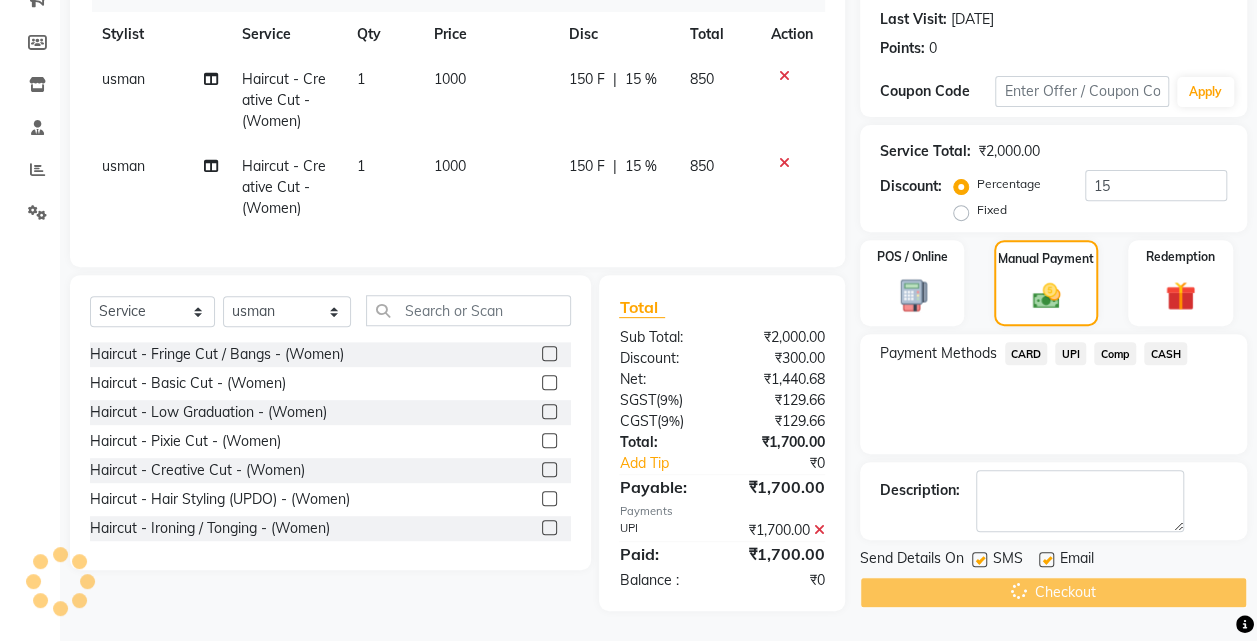 click on "Checkout" 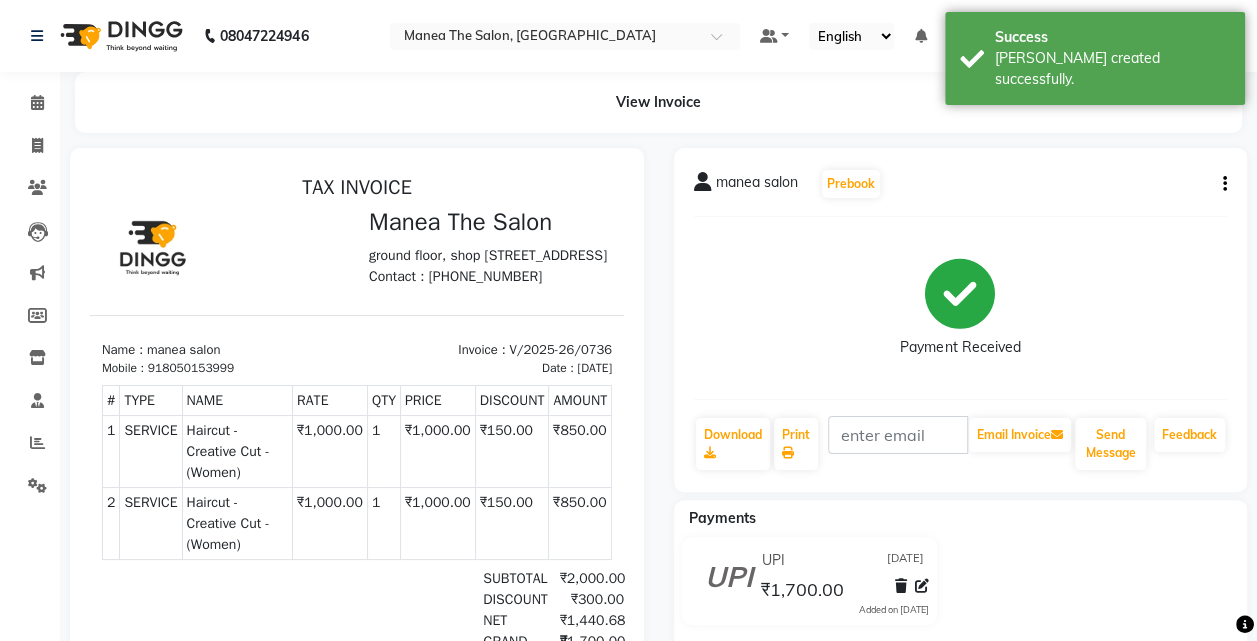 scroll, scrollTop: 0, scrollLeft: 0, axis: both 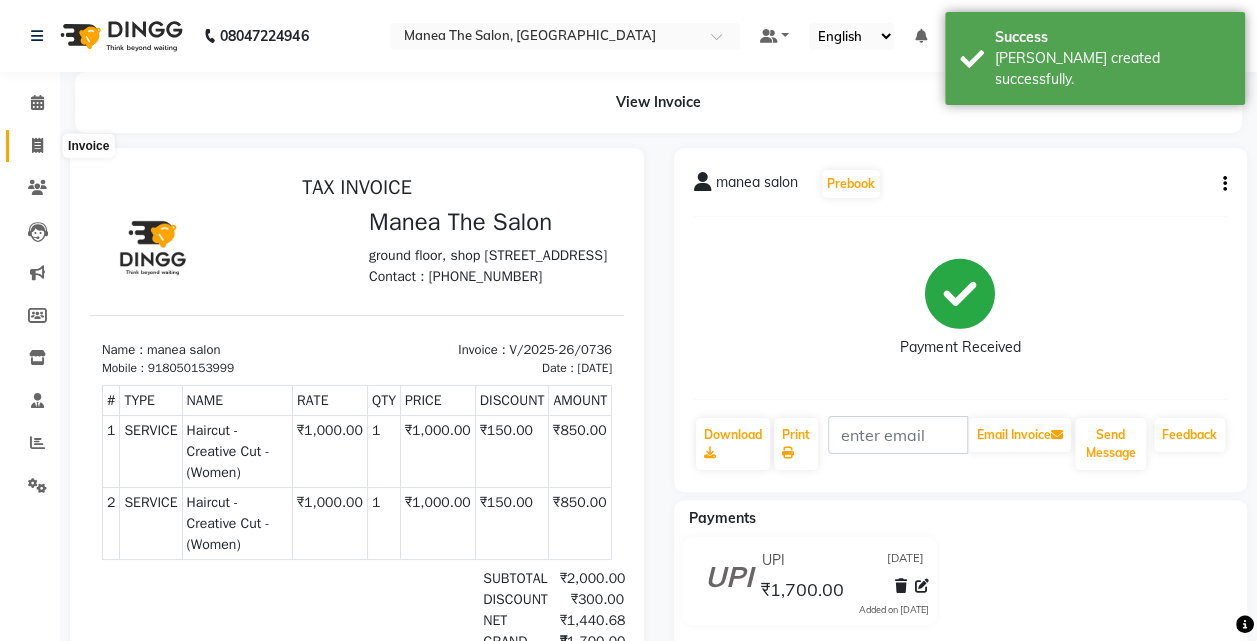 click 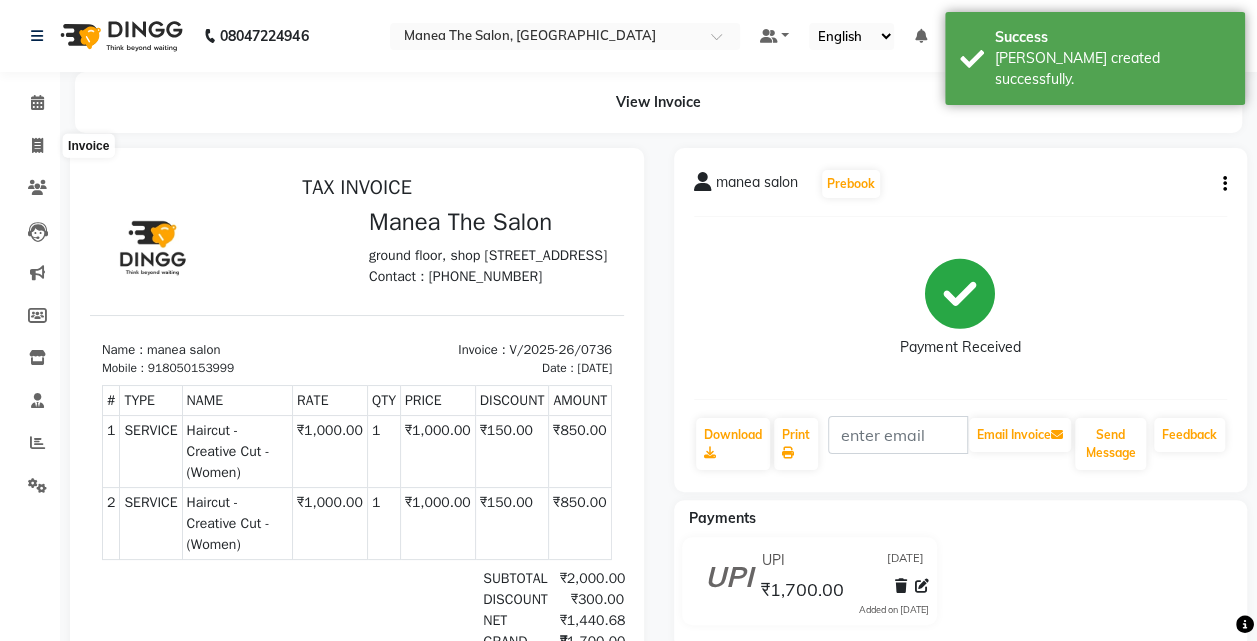 select on "service" 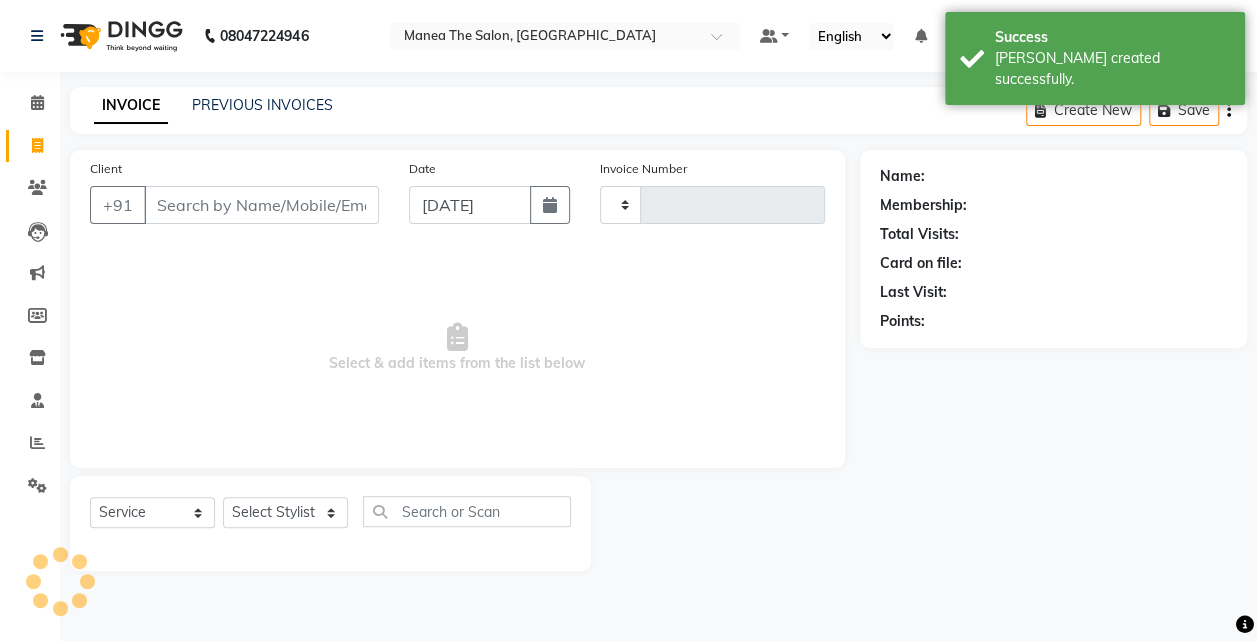 type on "0737" 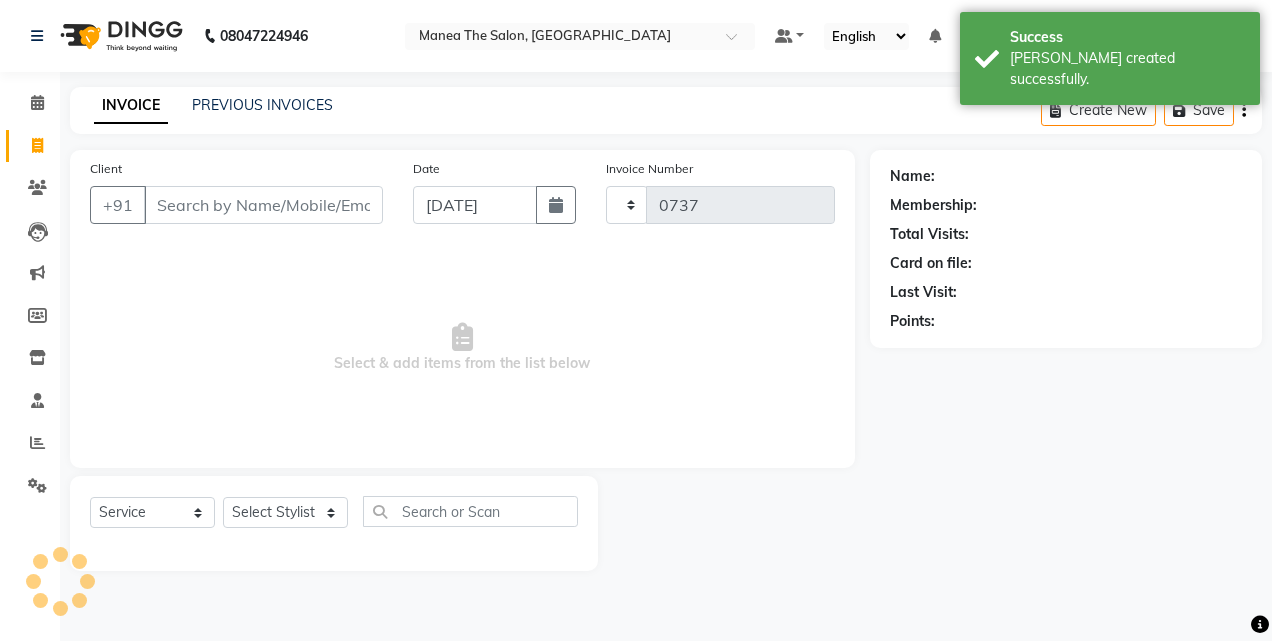 select on "7688" 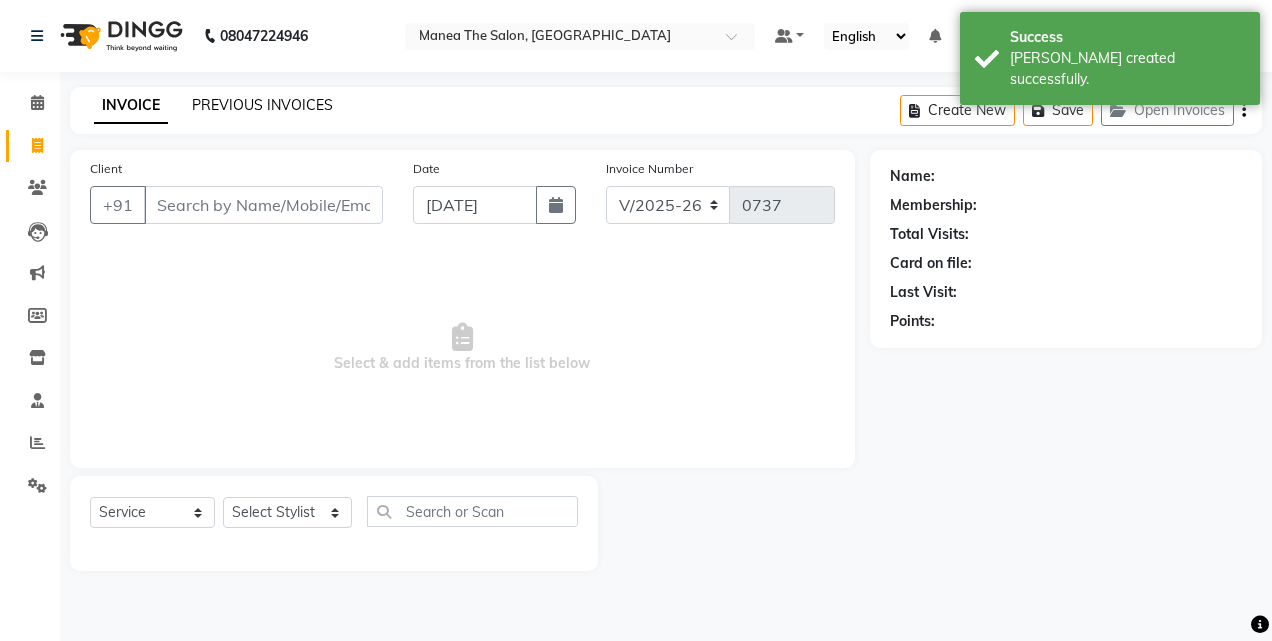 click on "PREVIOUS INVOICES" 